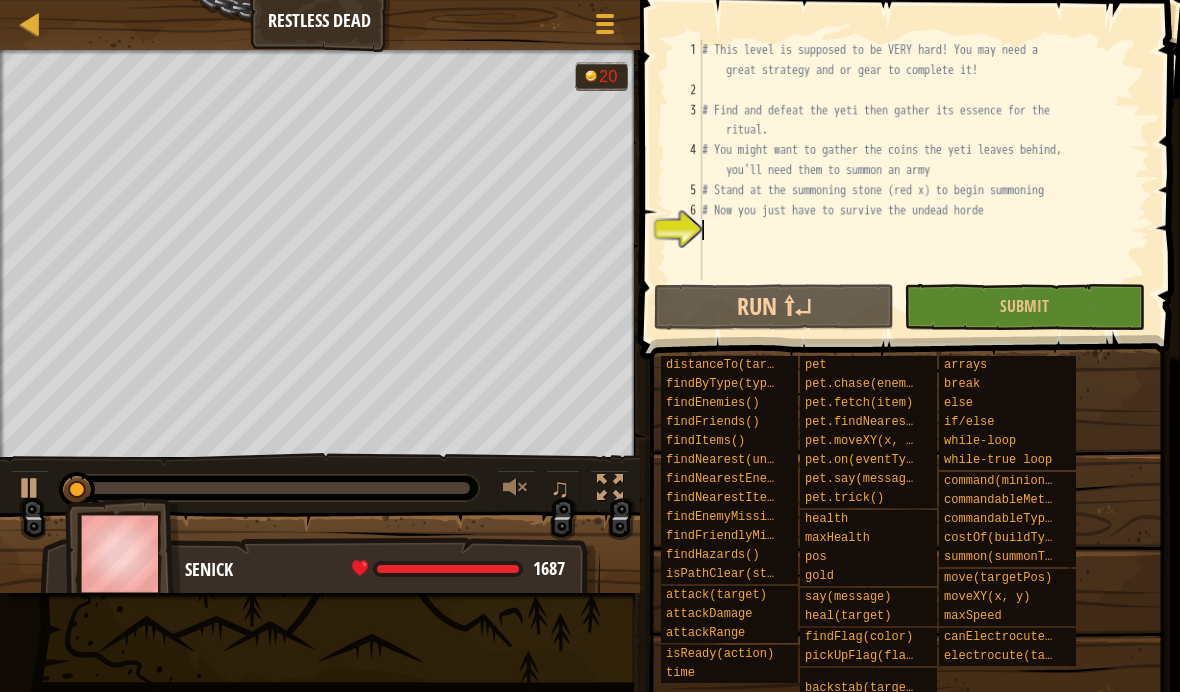 scroll, scrollTop: 21, scrollLeft: 44, axis: both 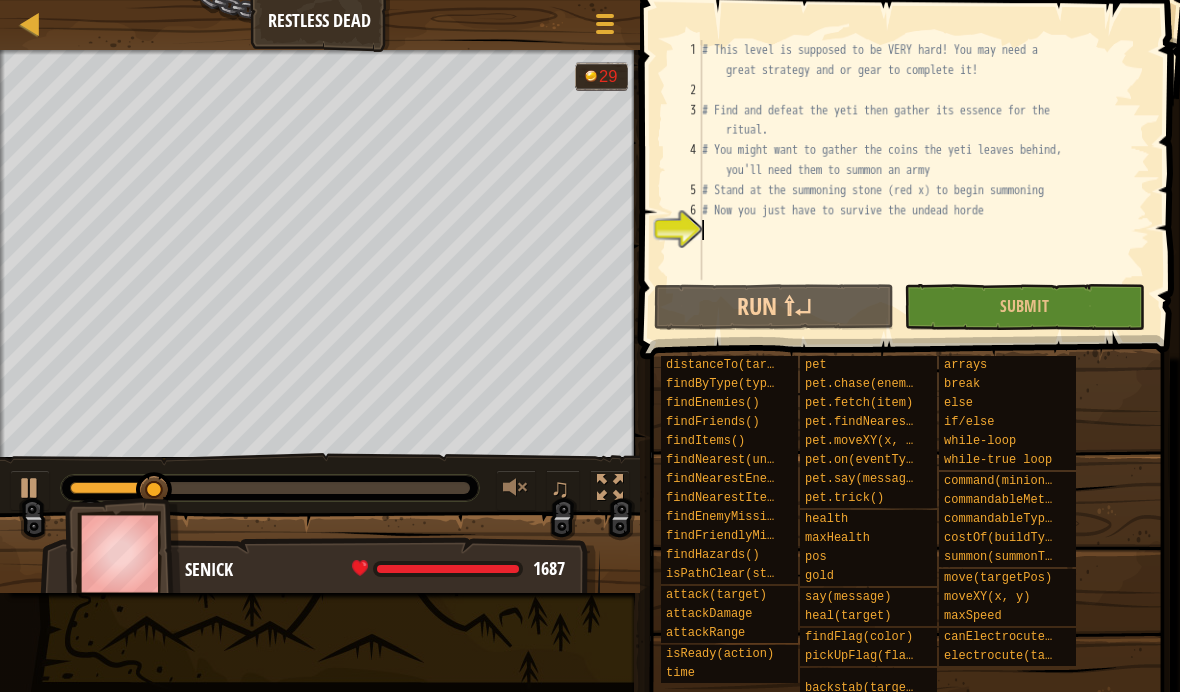 click on "Run ⇧↵" at bounding box center [774, 307] 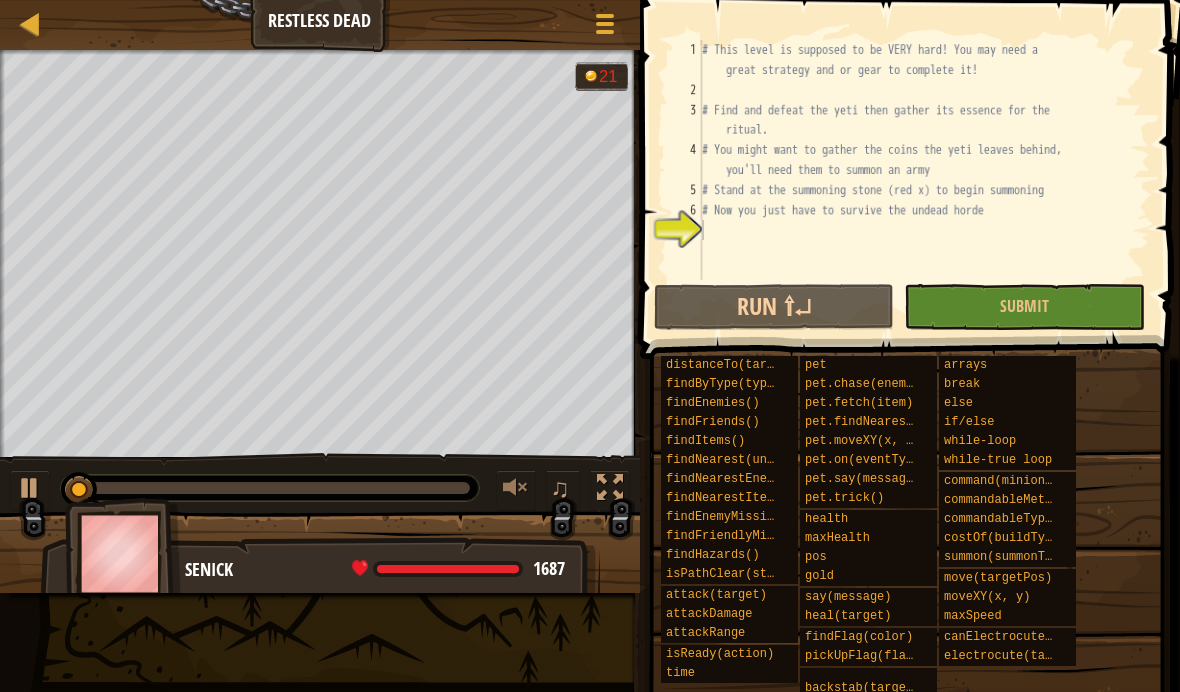 click on "Game Menu" at bounding box center (605, 27) 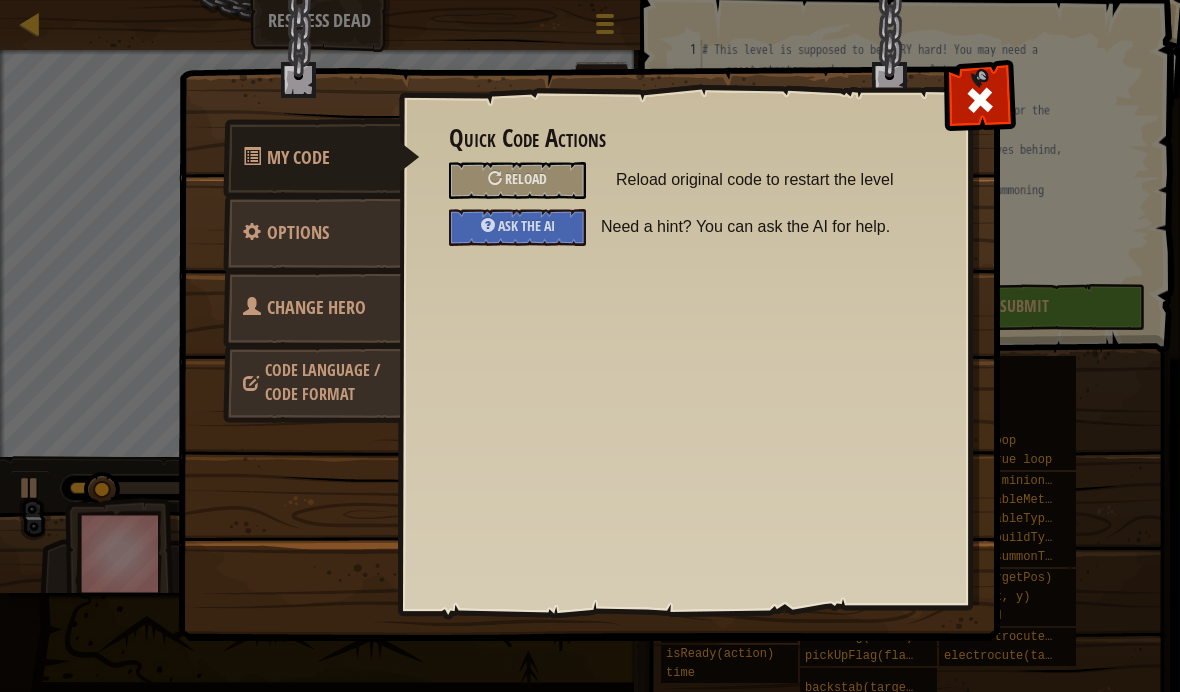 click at bounding box center (979, 95) 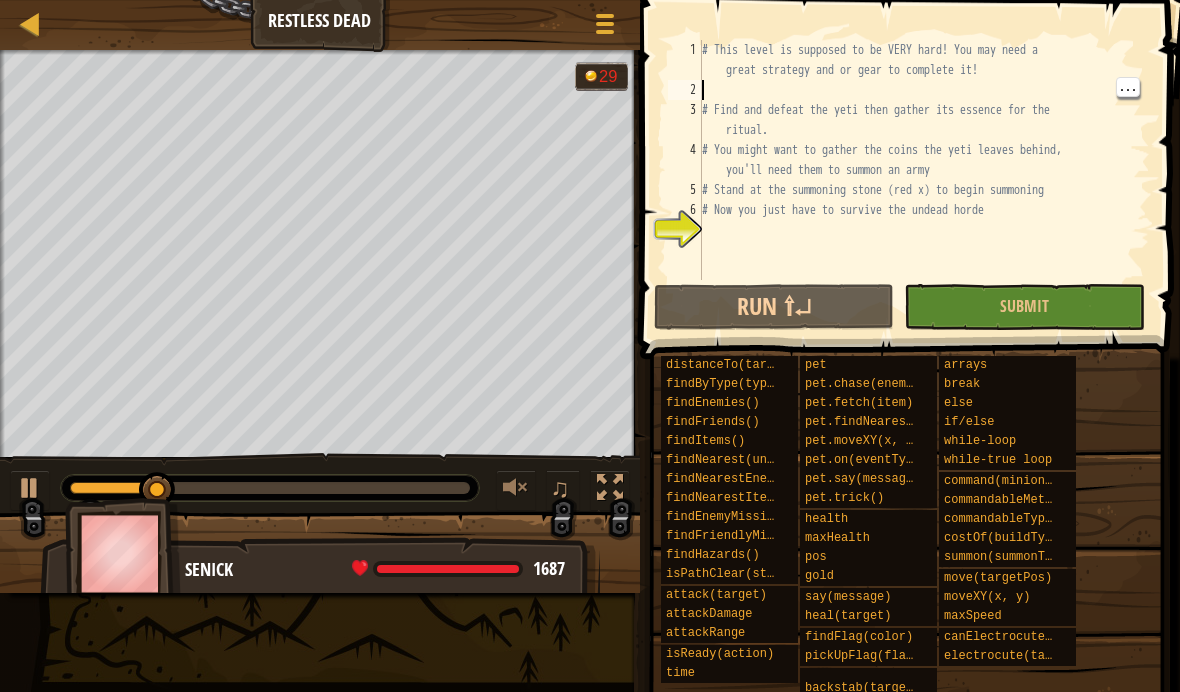 click on "Game Menu" at bounding box center (605, 27) 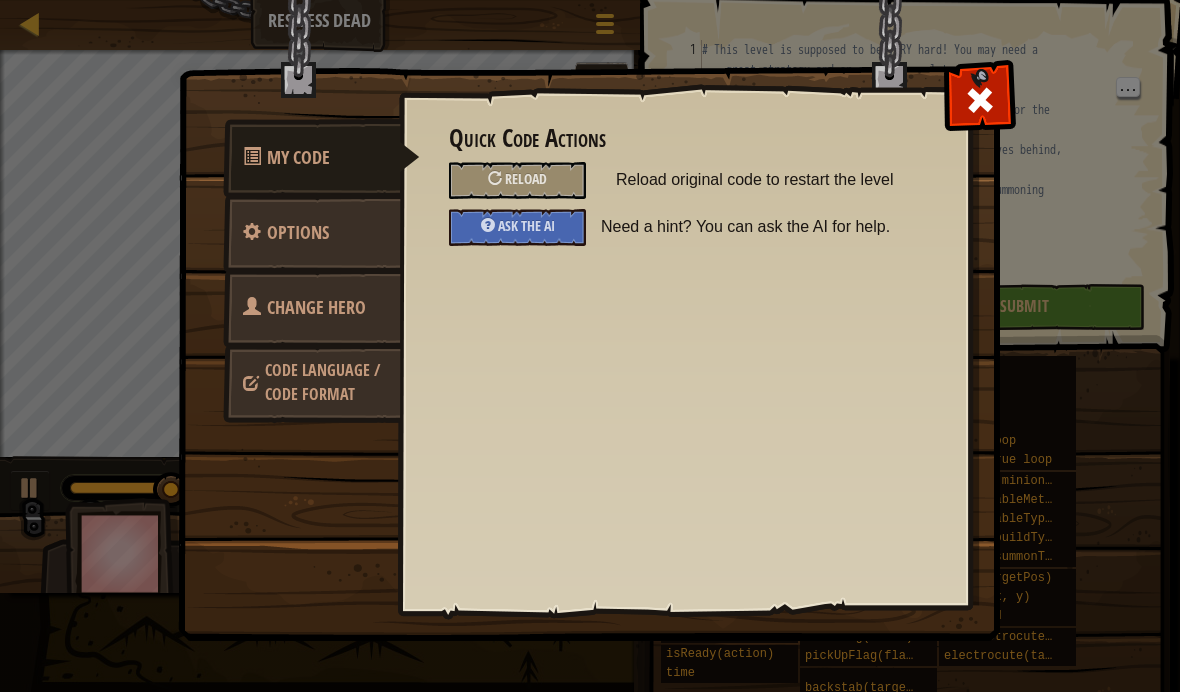 click on "Quick Code Actions   Reload Reload original code to restart the level   Ask the AI Need a hint? You can ask the AI for help." at bounding box center [684, 185] 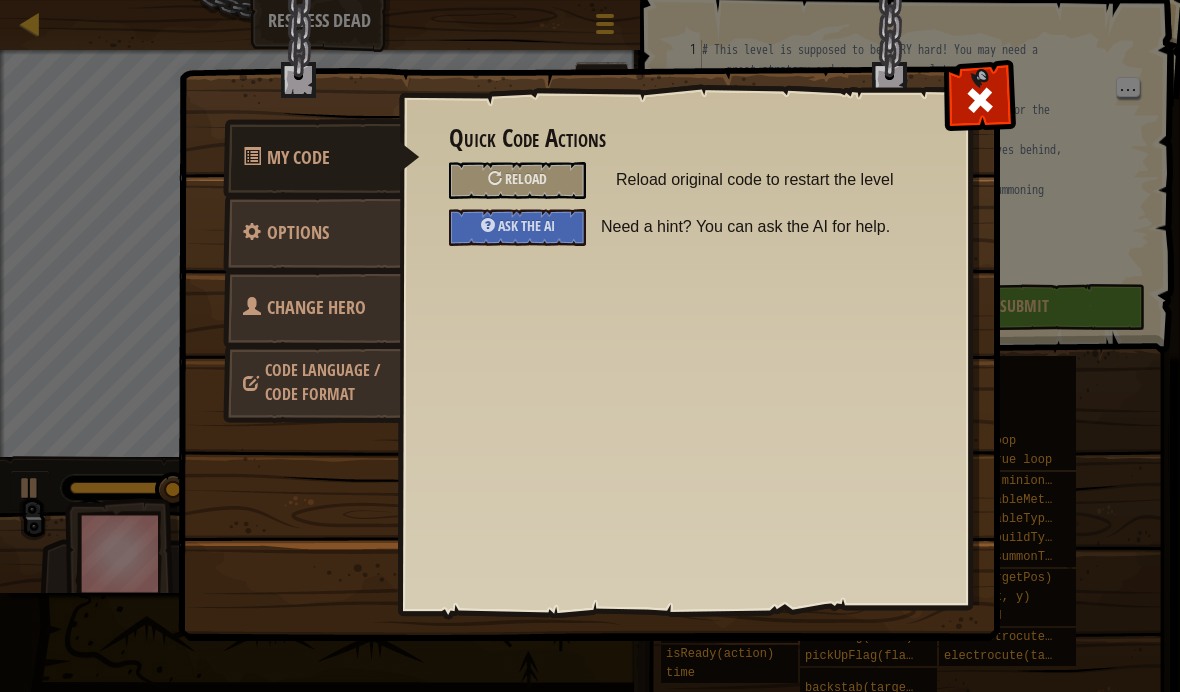 click on "Ask the AI" at bounding box center [526, 225] 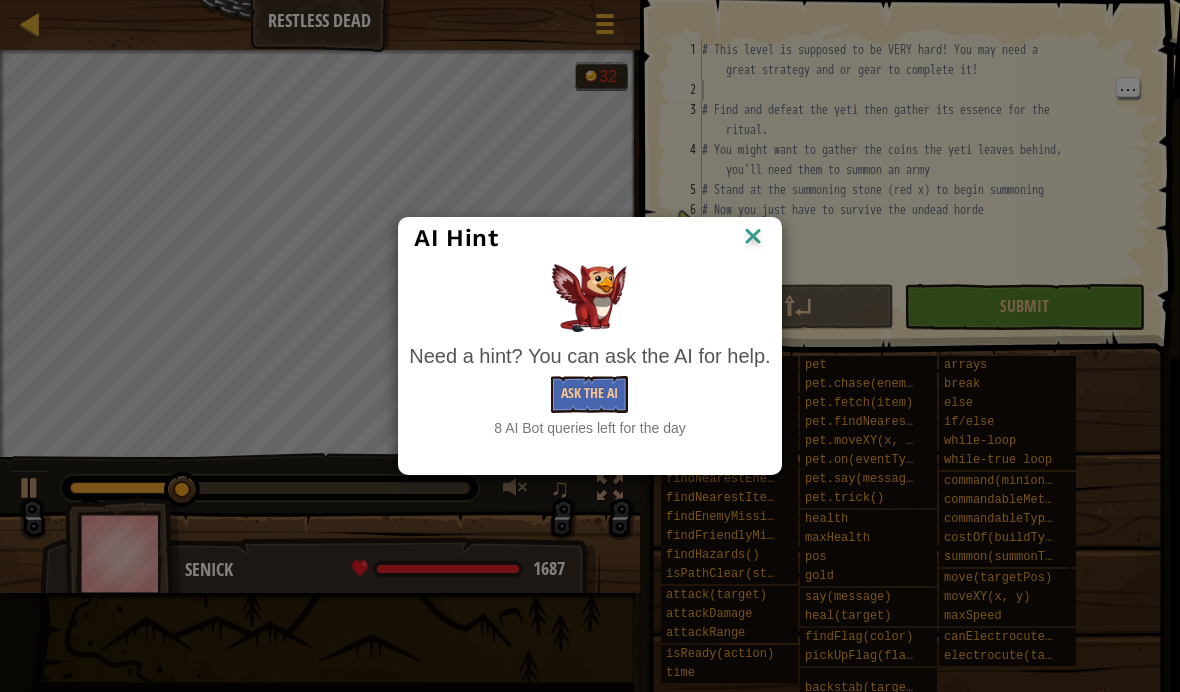 click on "Ask the AI" at bounding box center (589, 394) 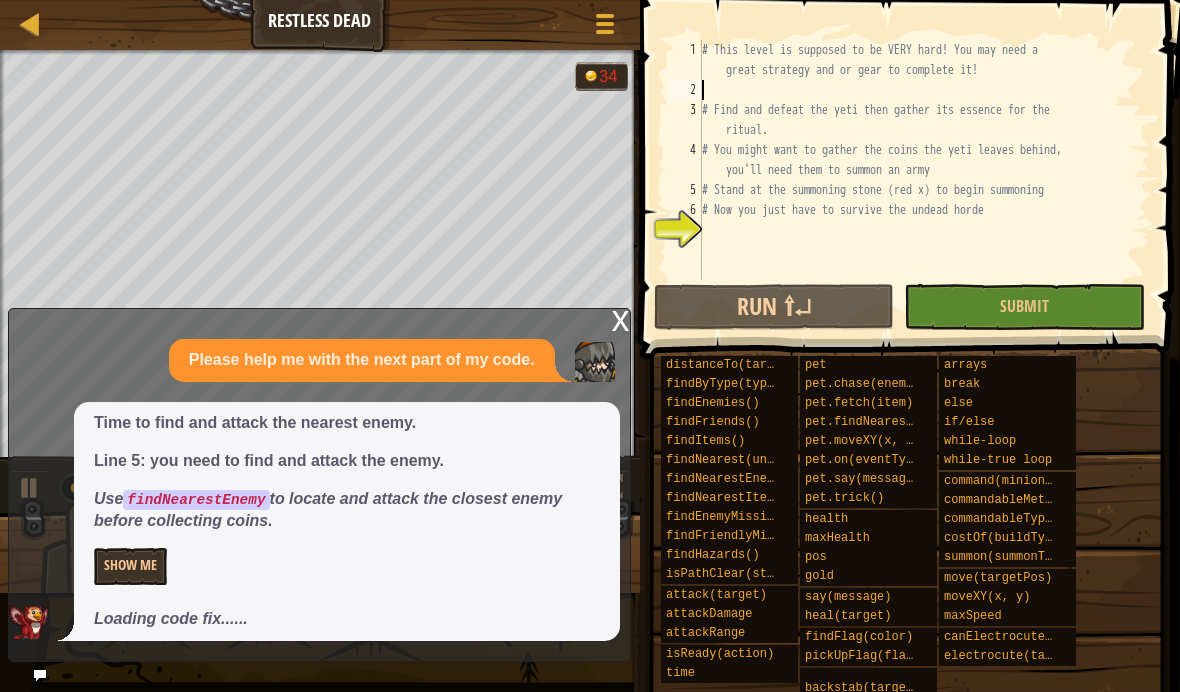 click on "x" at bounding box center (621, 319) 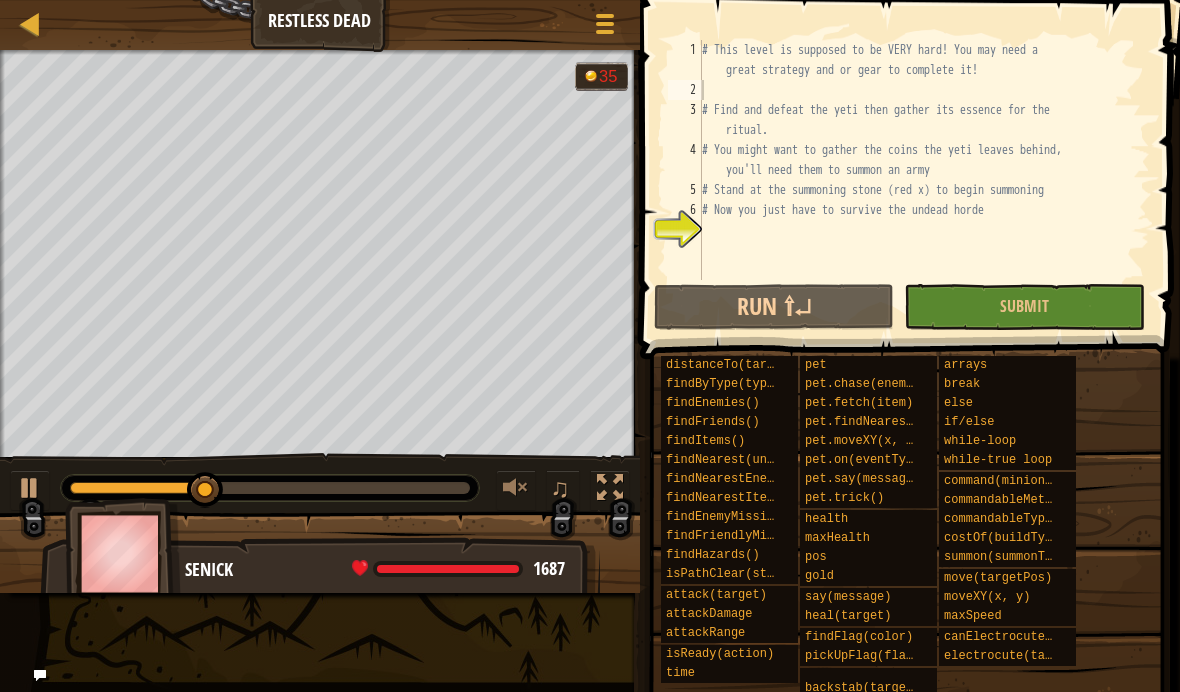 click on "Run ⇧↵" at bounding box center [774, 307] 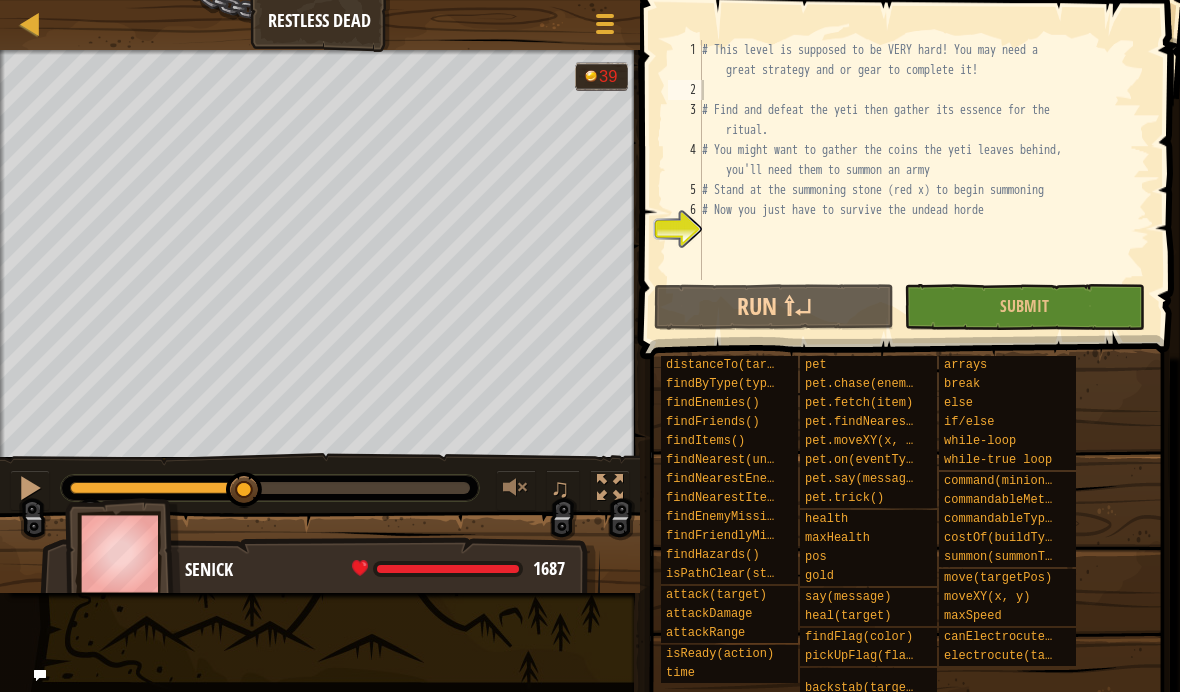 click at bounding box center [40, 675] 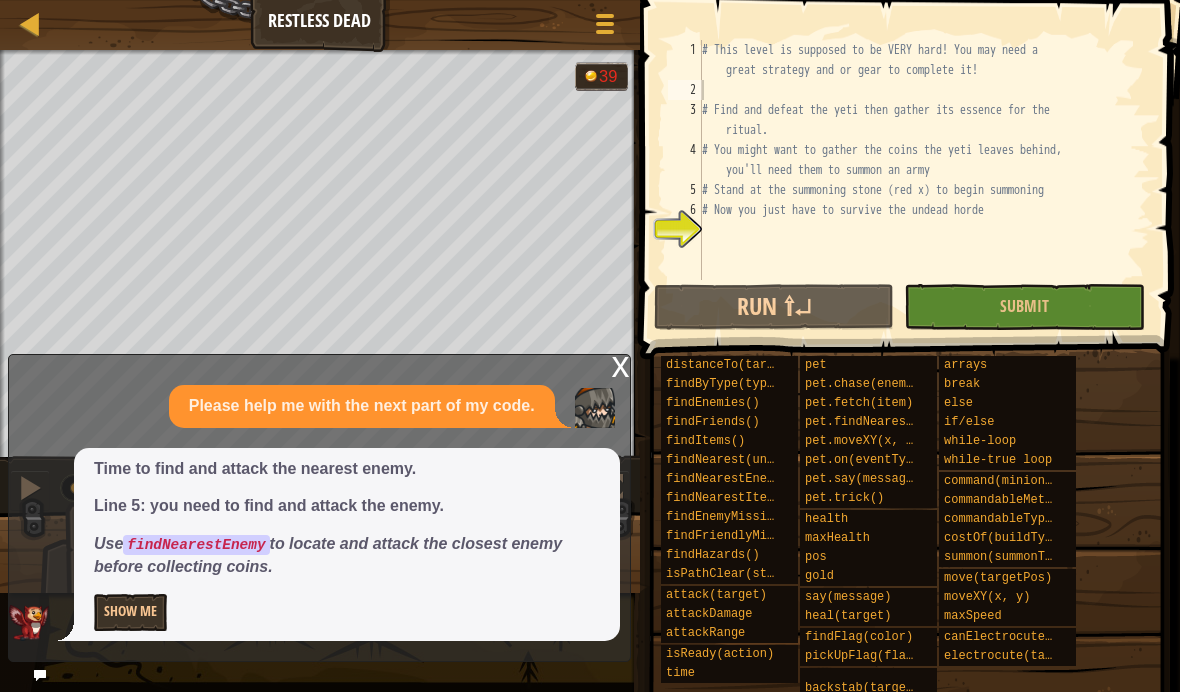 click on "Show Me" at bounding box center (130, 612) 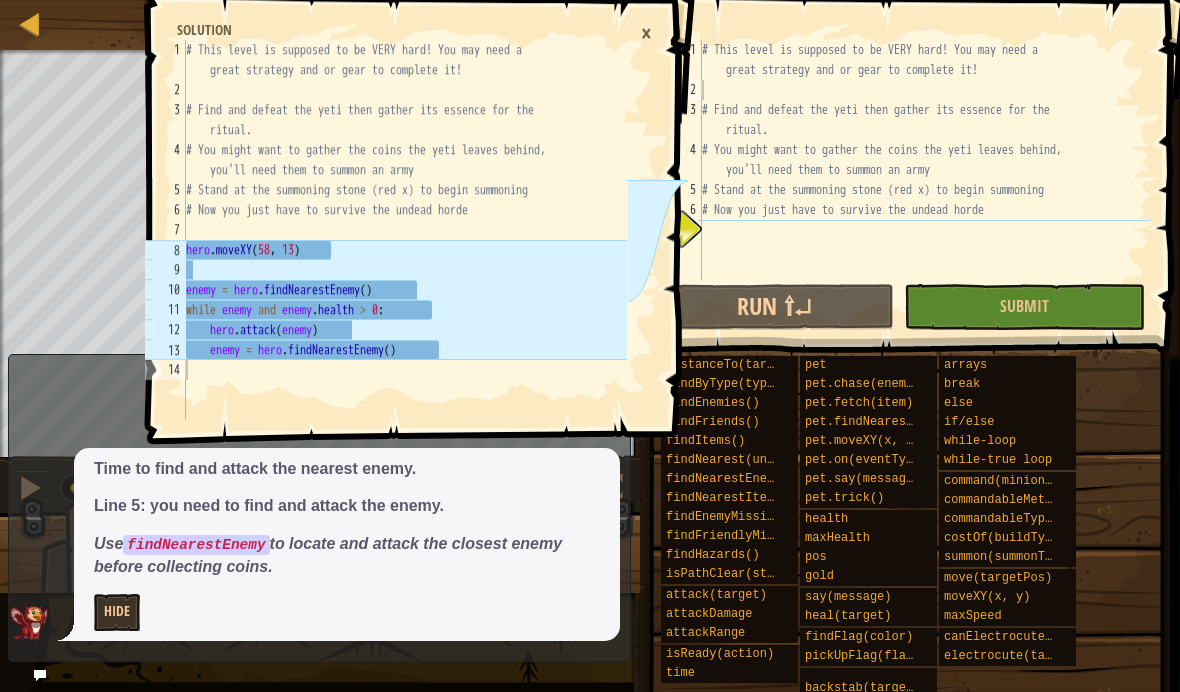 click on "8" at bounding box center (165, 250) 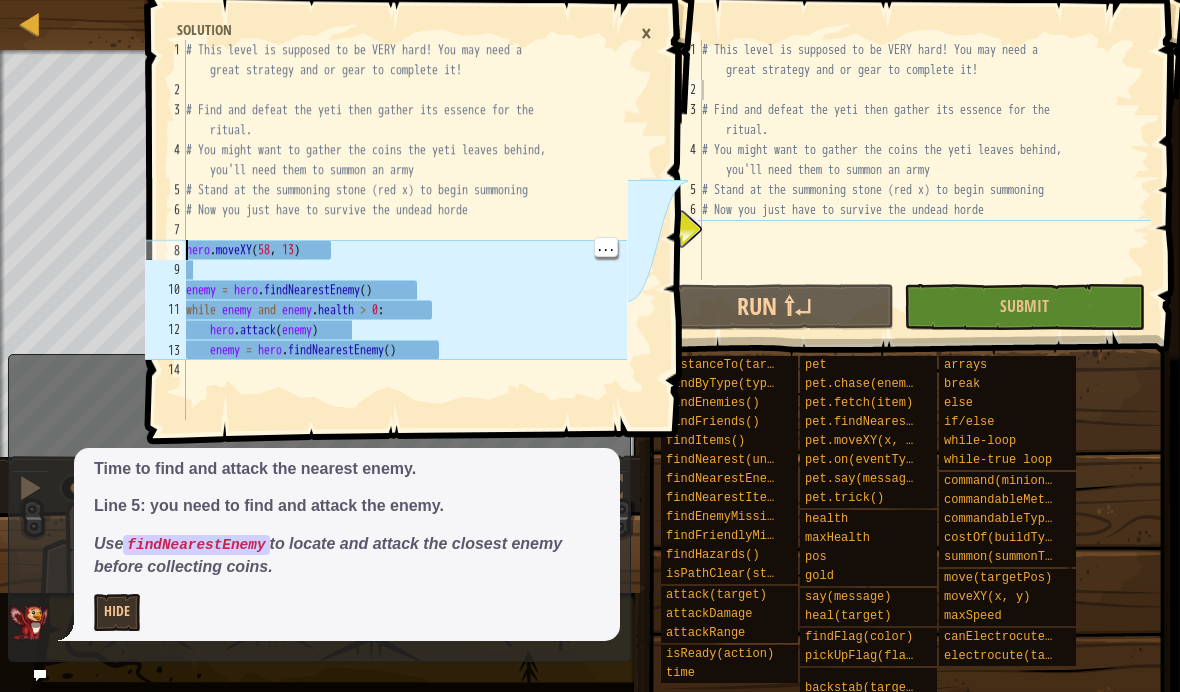 type on "hero.moveXY(58, 13)" 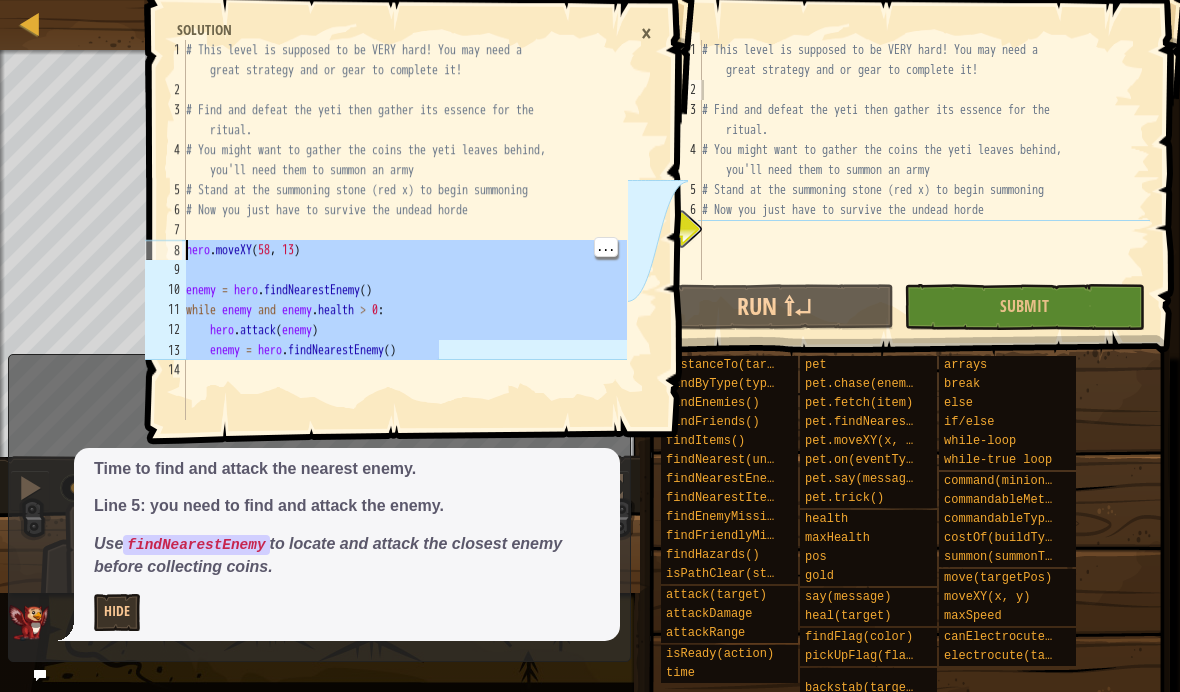 click at bounding box center (40, 675) 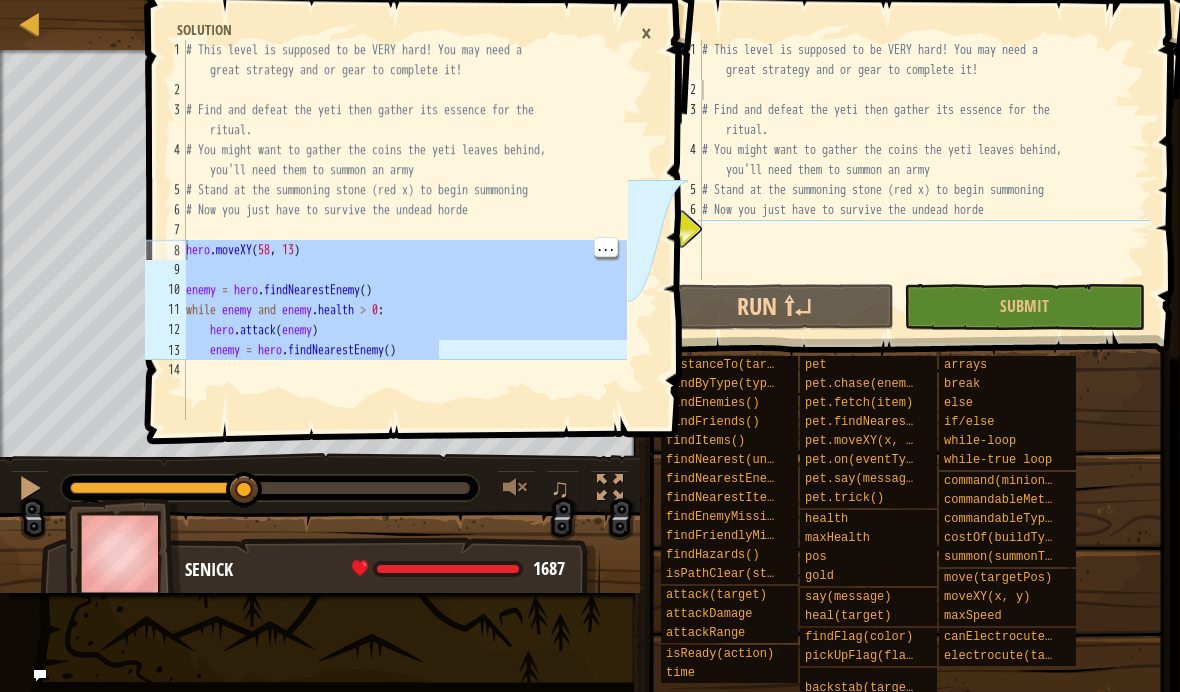 click at bounding box center [40, 675] 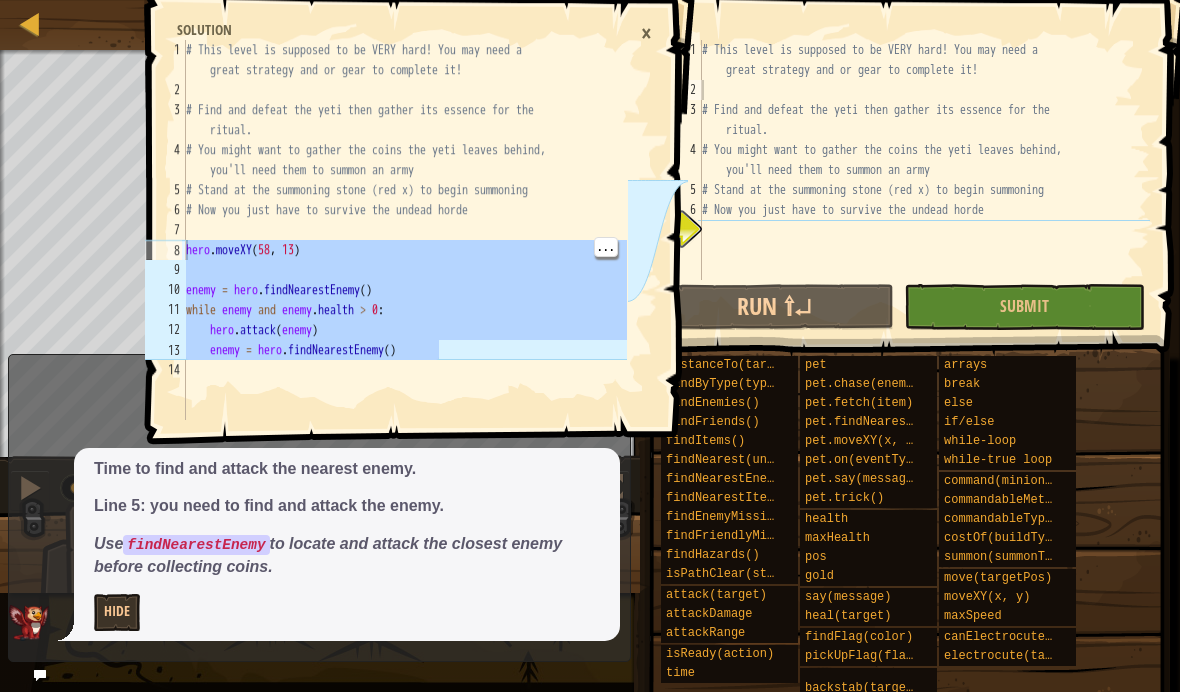 click on "×" at bounding box center (646, 33) 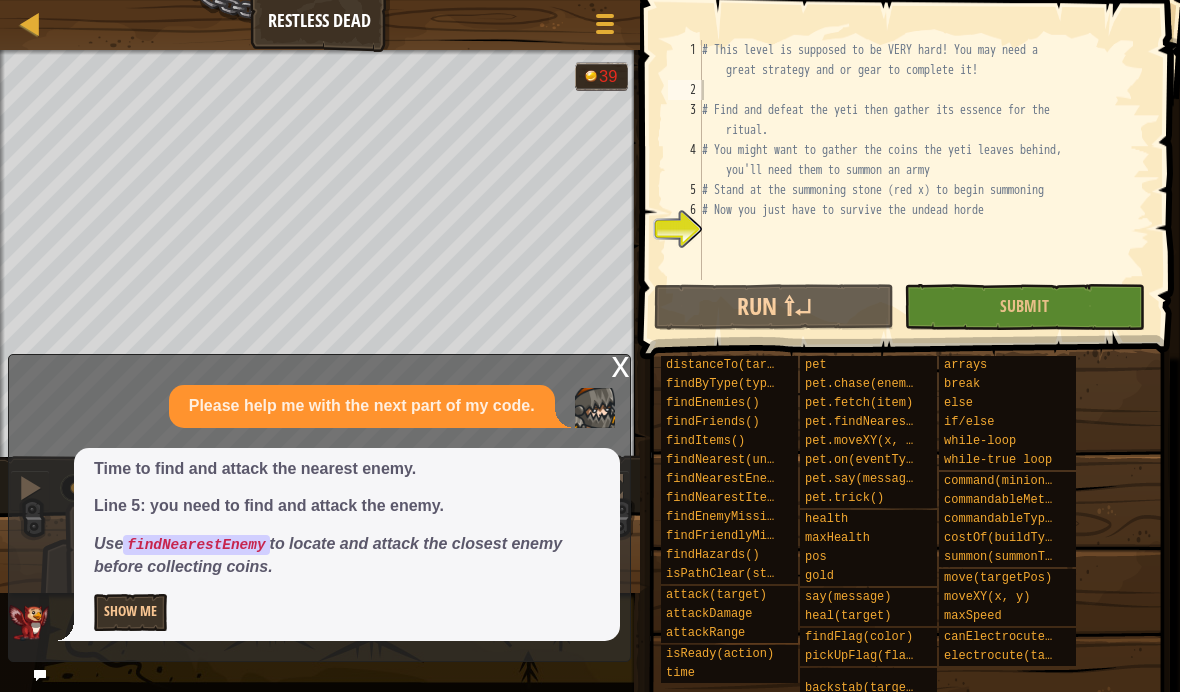 click at bounding box center [40, 675] 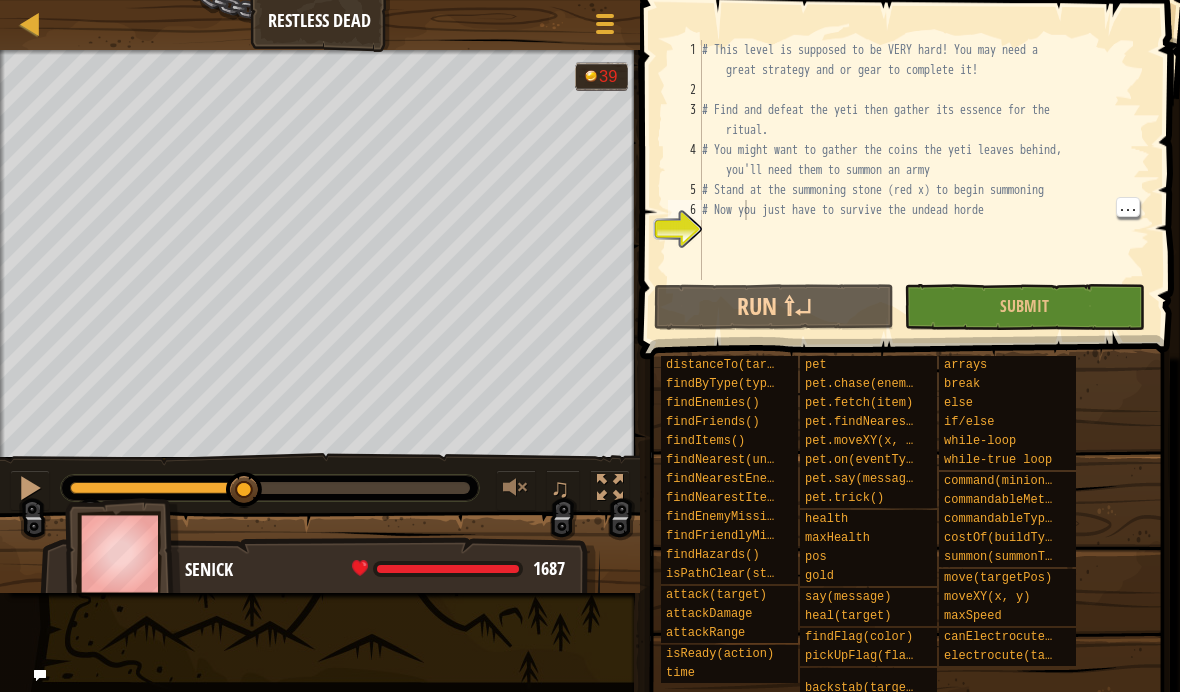 click on "# This level is supposed to be VERY hard! You may need a       great strategy and or gear to complete it! # Find and defeat the yeti then gather its essence for the       ritual. # You might want to gather the coins the yeti leaves behind,       you'll need them to summon an army # Stand at the summoning stone (red x) to begin summoning # Now you just have to survive the undead horde" at bounding box center (924, 190) 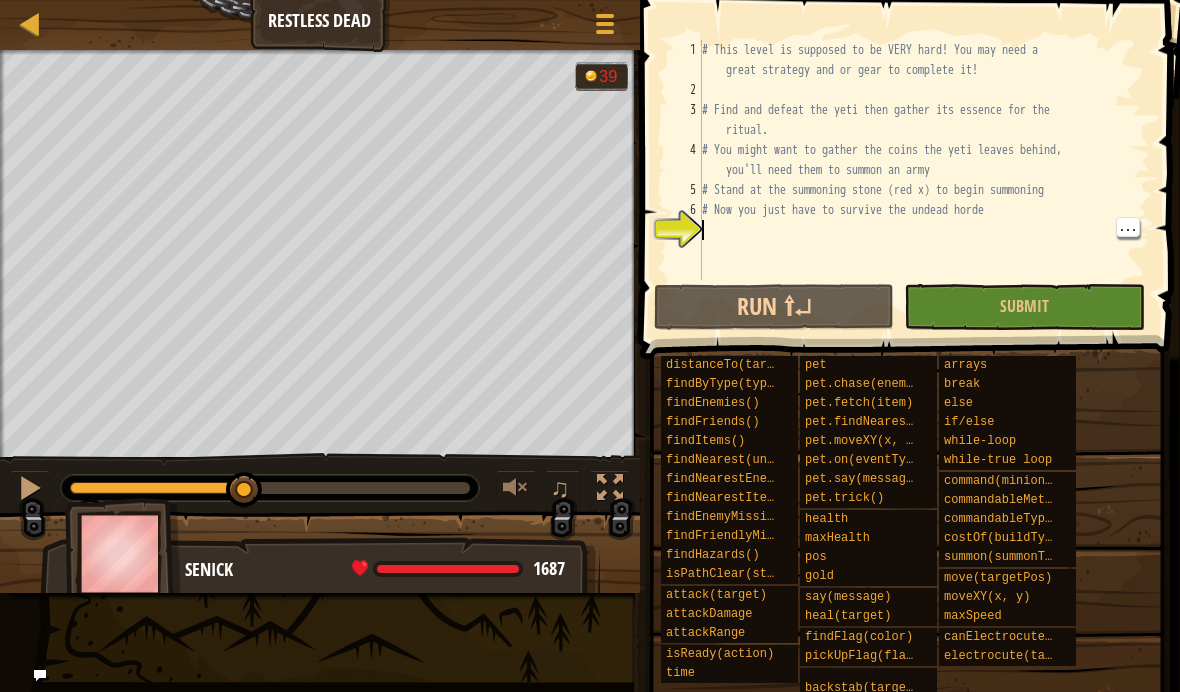 paste on "enemy = hero.findNearestEnemy()" 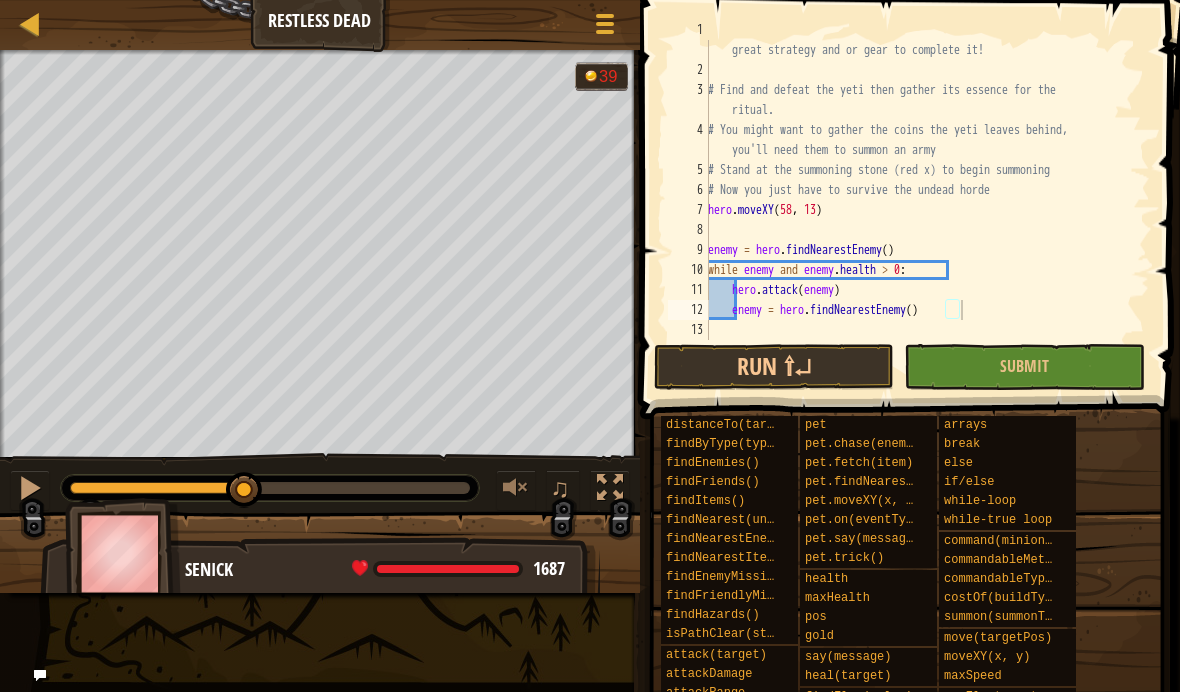 click on "Run ⇧↵" at bounding box center (774, 367) 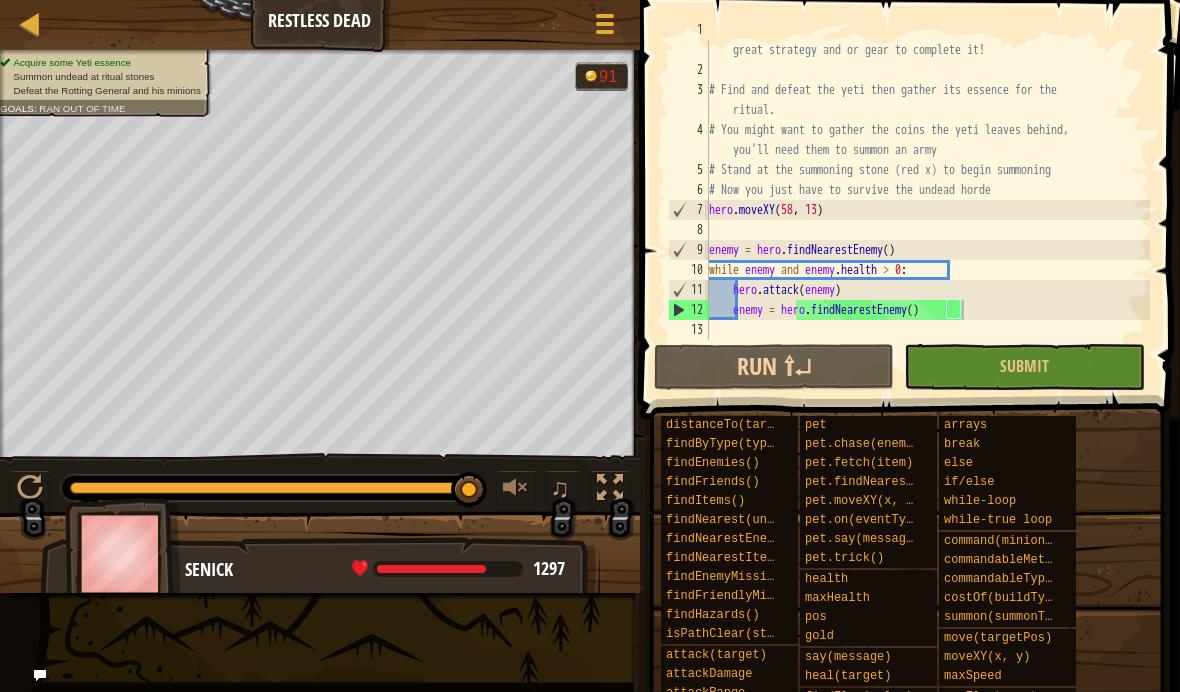 click at bounding box center (605, 32) 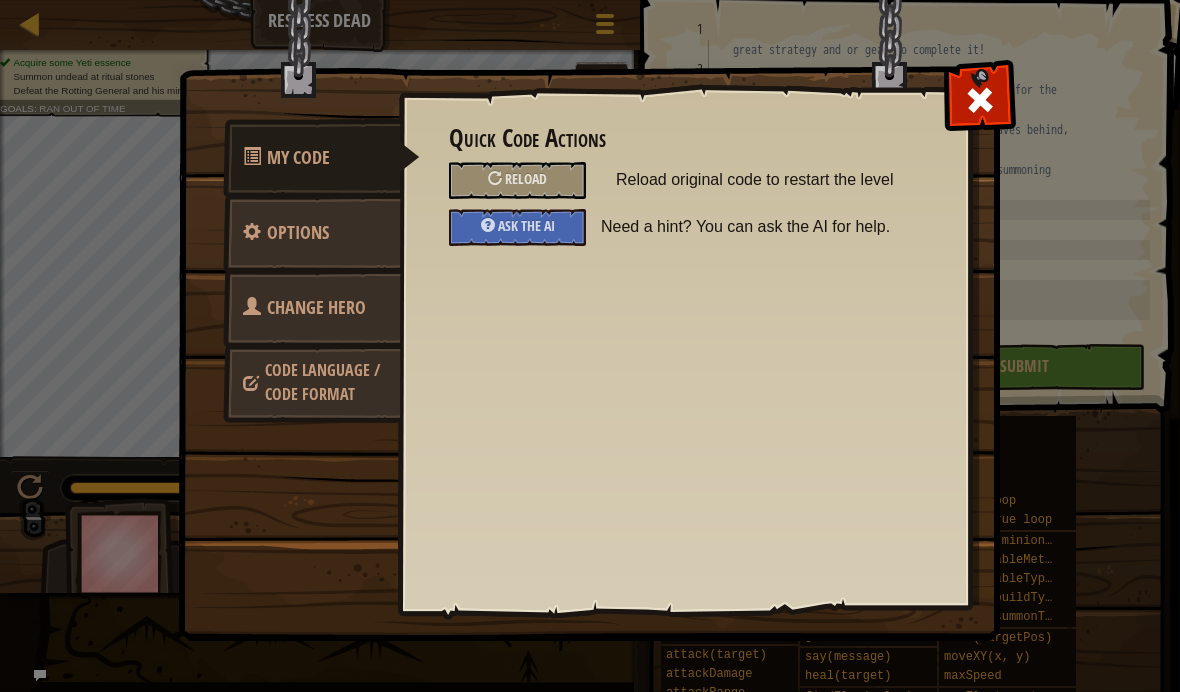 click on "Ask the AI" at bounding box center (517, 227) 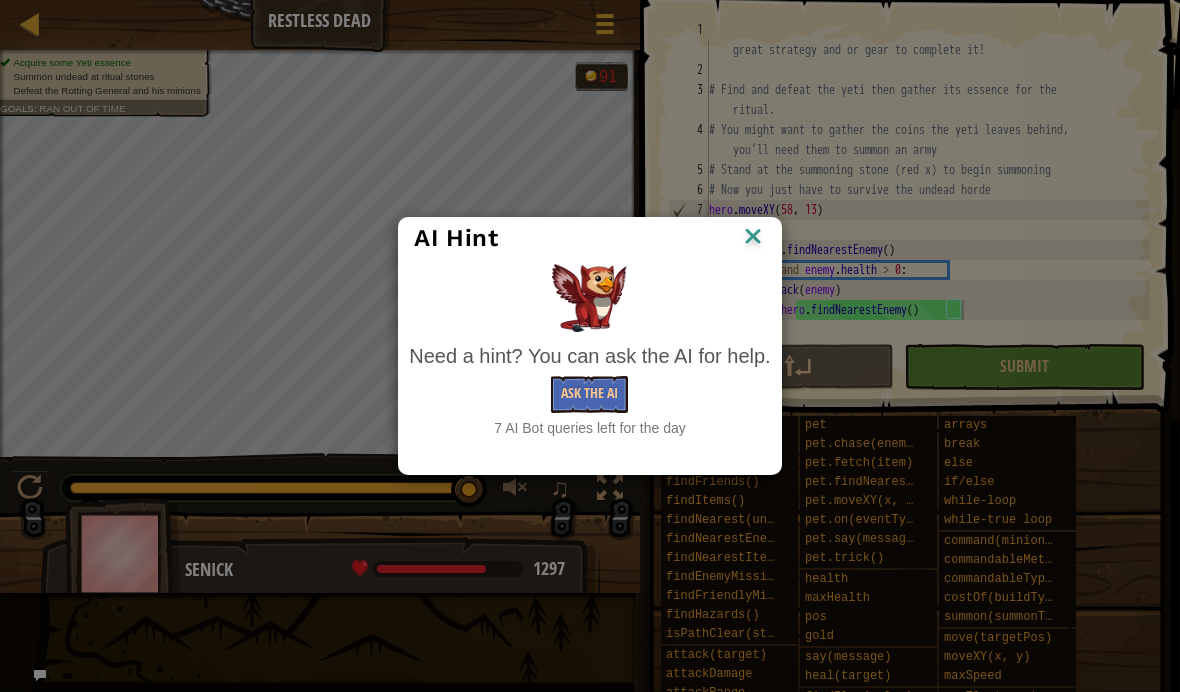 click on "Ask the AI" at bounding box center [589, 394] 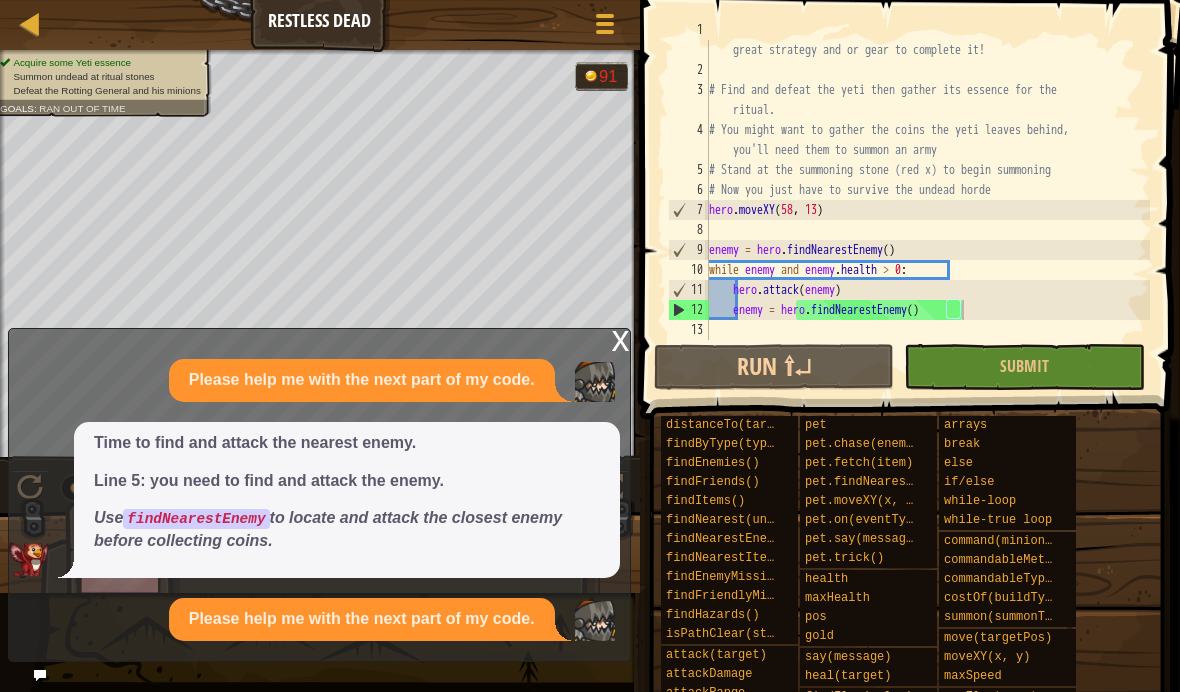 scroll, scrollTop: 0, scrollLeft: 0, axis: both 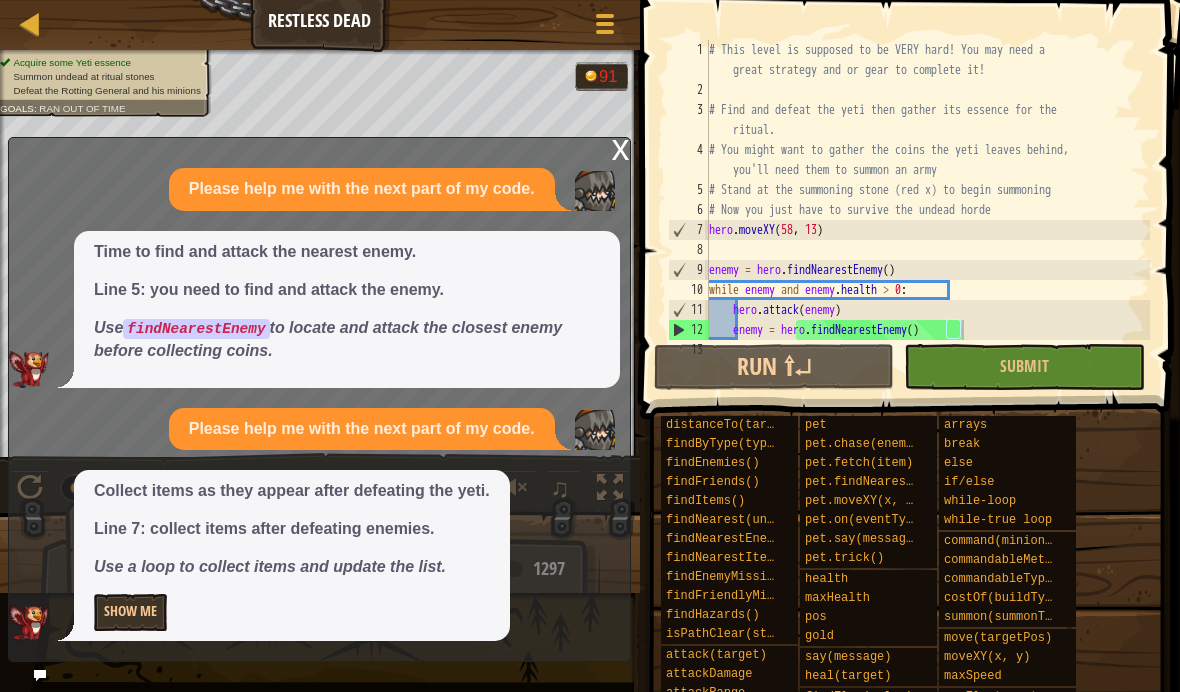 click on "Show Me" at bounding box center [130, 612] 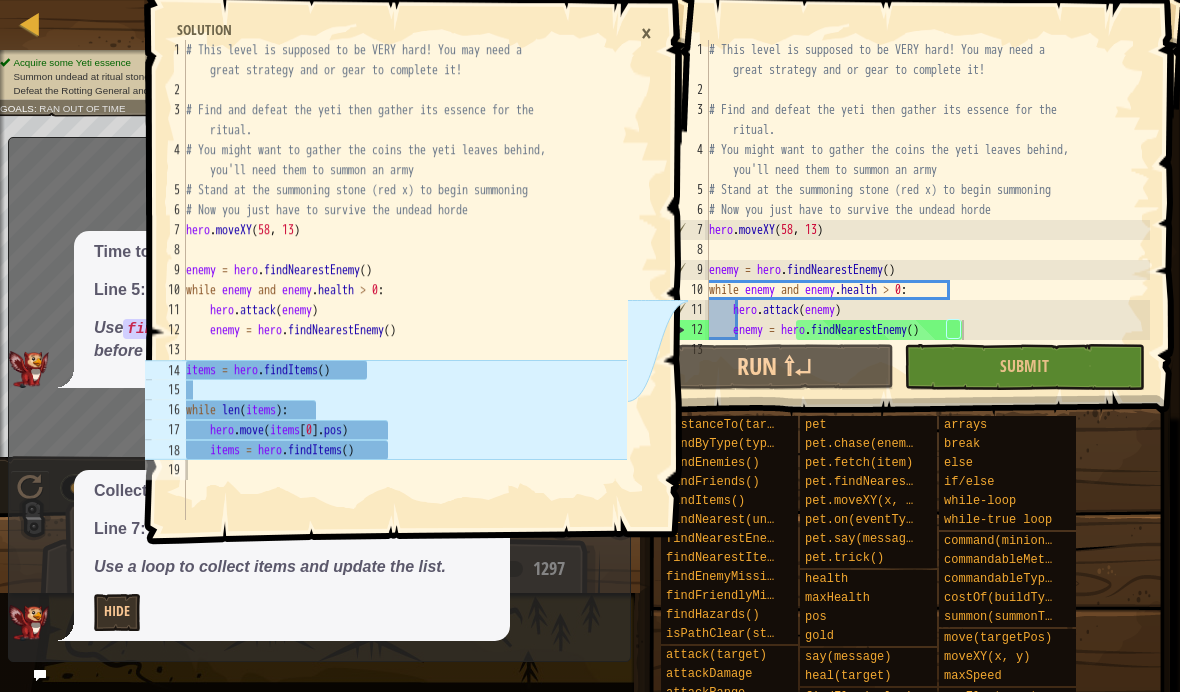click on "14" at bounding box center [165, 370] 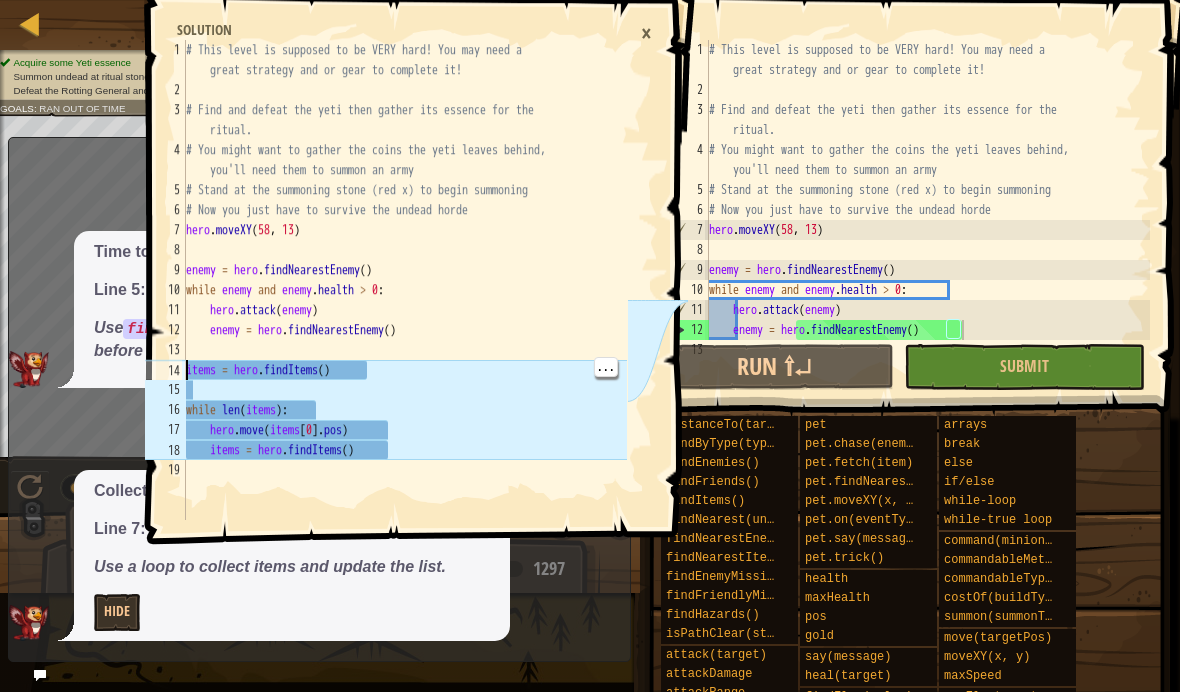 type on "items = hero.findItems()" 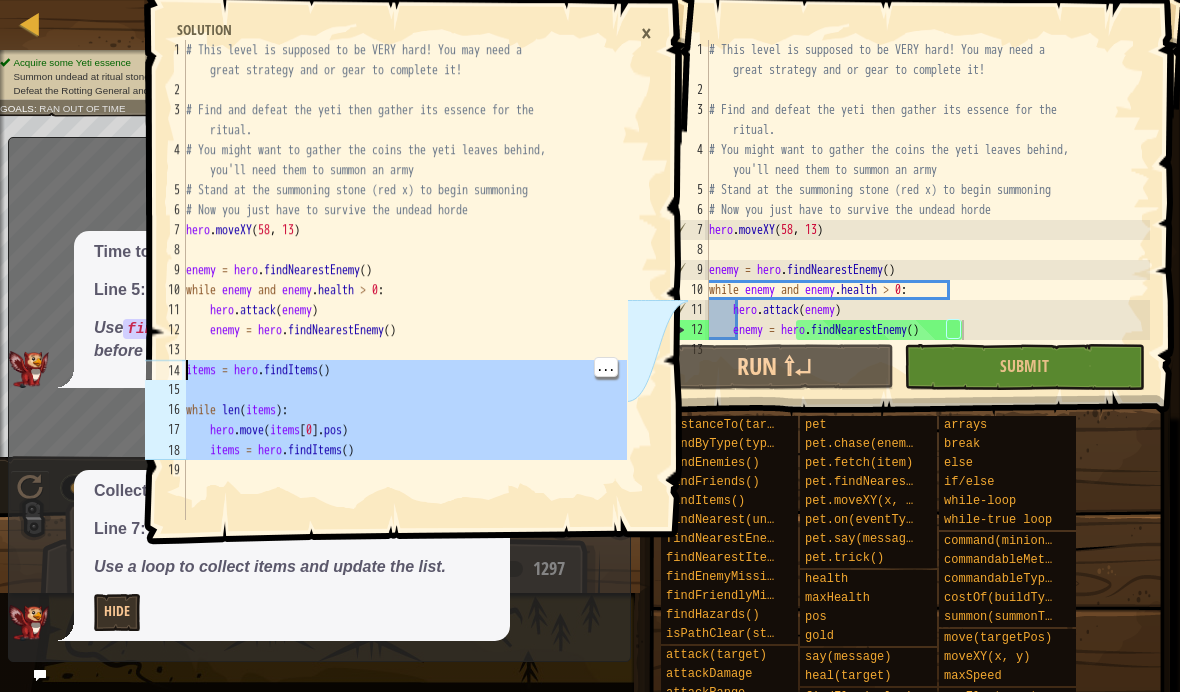 scroll, scrollTop: 20, scrollLeft: 0, axis: vertical 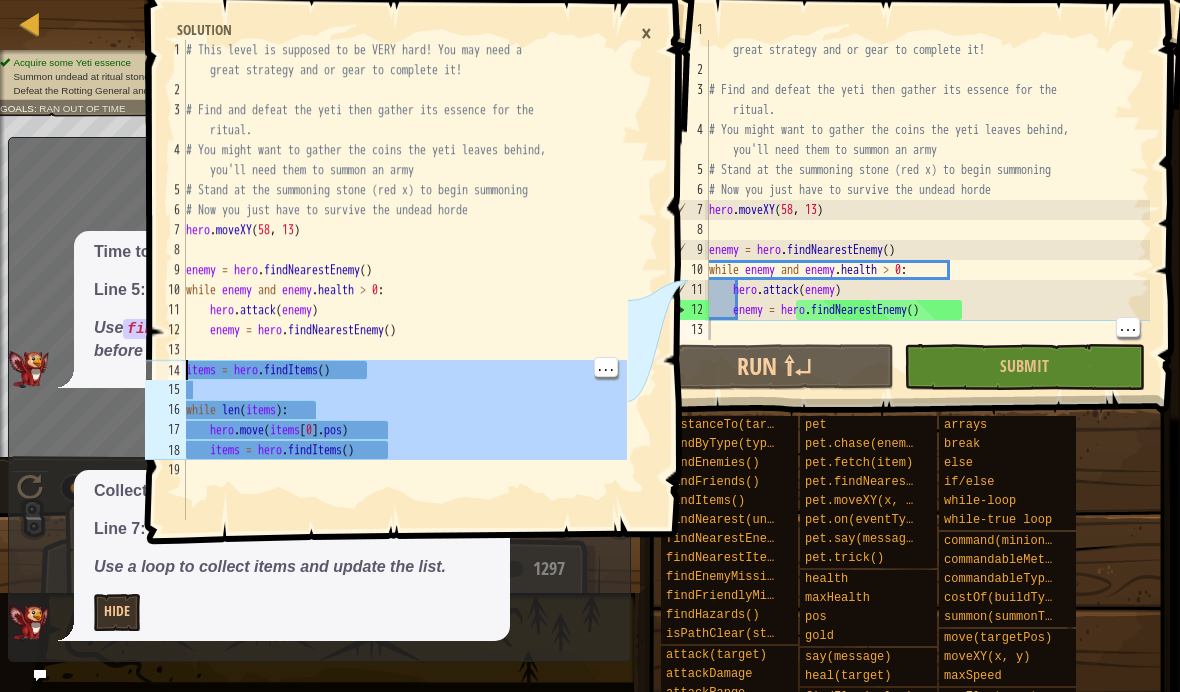click on "# This level is supposed to be VERY hard! You may need a       great strategy and or gear to complete it! # Find and defeat the yeti then gather its essence for the       ritual. # You might want to gather the coins the yeti leaves behind,       you'll need them to summon an army # Stand at the summoning stone (red x) to begin summoning # Now you just have to survive the undead horde hero . moveXY ( 58 ,   13 ) enemy   =   hero . findNearestEnemy ( ) while   enemy   and   enemy . health   >   0 :      hero . attack ( enemy )      enemy   =   hero . findNearestEnemy ( )" at bounding box center (927, 200) 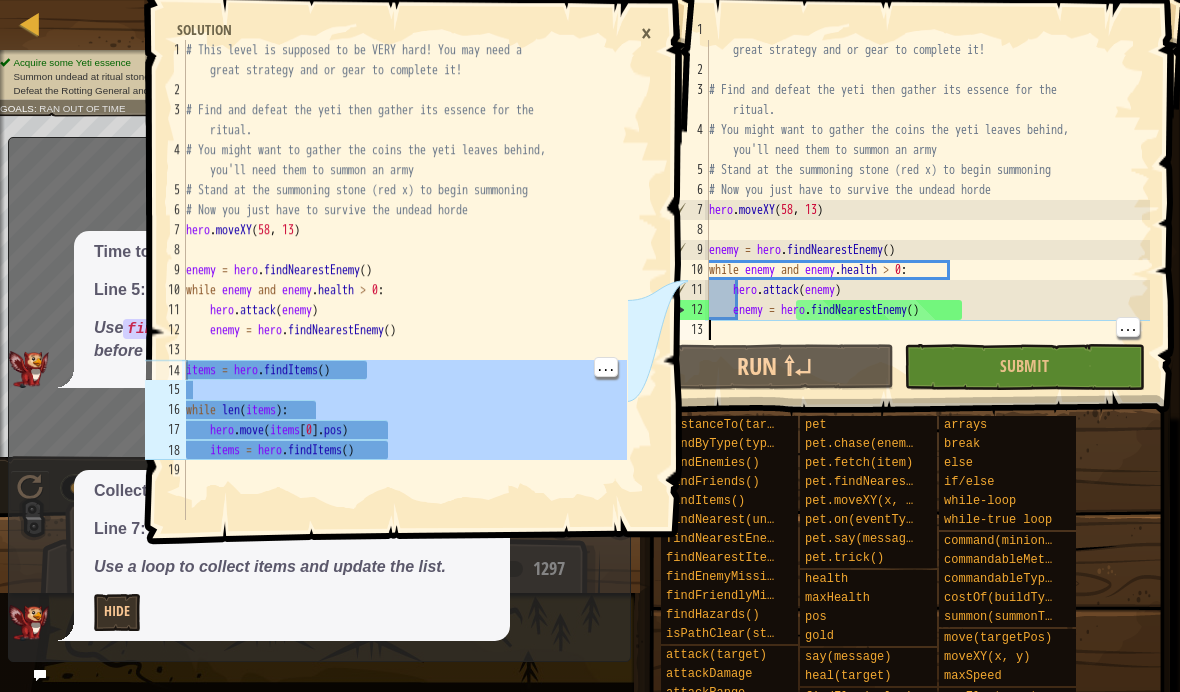 type on "q" 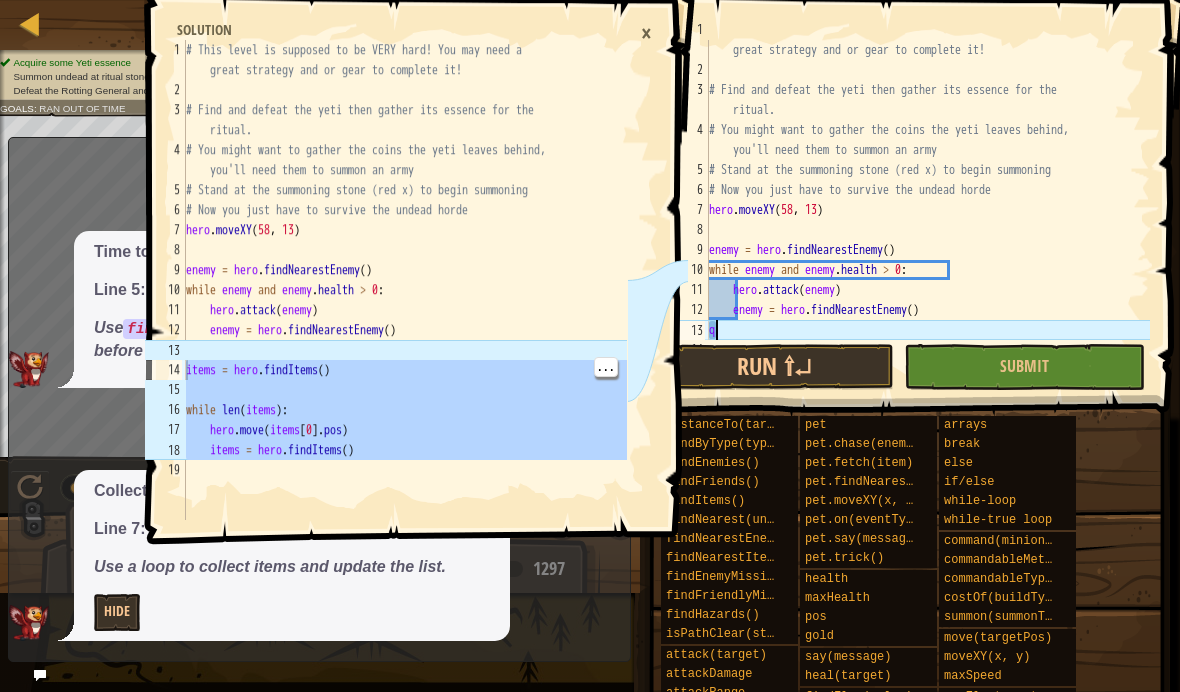 type 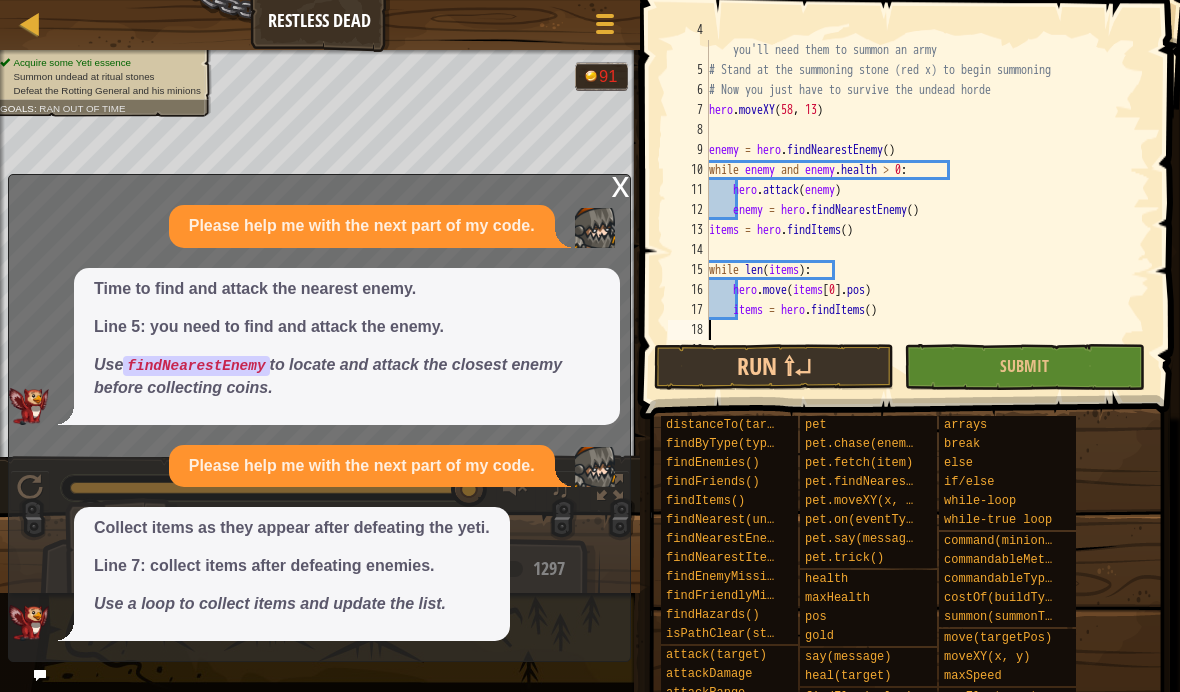 scroll, scrollTop: 120, scrollLeft: 0, axis: vertical 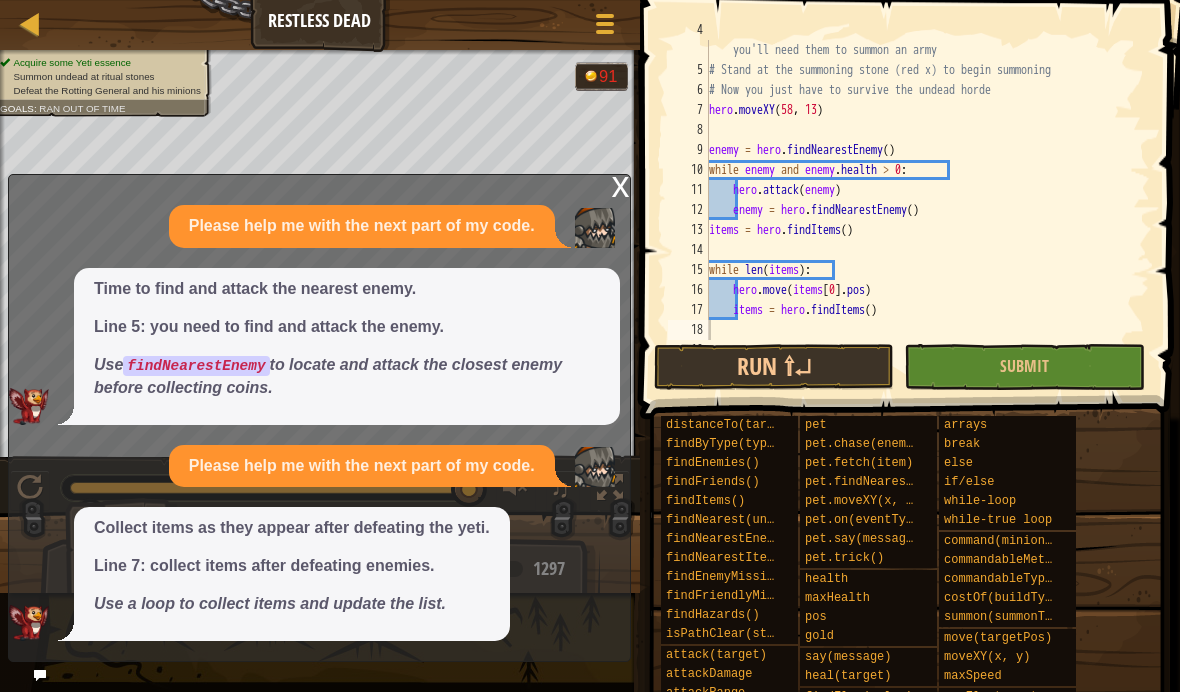 click on "Run ⇧↵" at bounding box center [774, 367] 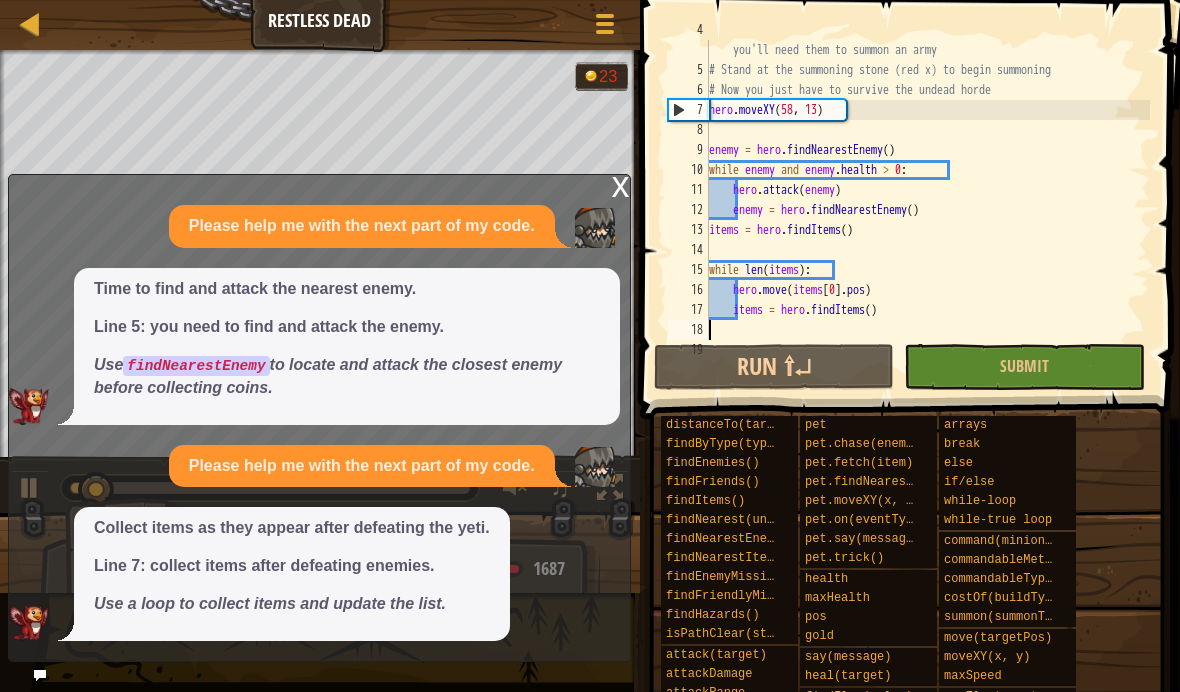 click on "x Please help me with the next part of my code.
Time to find and attack the nearest enemy.
Line 5: you need to find and attack the enemy.
Use  findNearestEnemy  to locate and attack the closest enemy before collecting coins.
Please help me with the next part of my code.
Collect items as they appear after defeating the yeti.
Line 7: collect items after defeating enemies.
Use a loop to collect items and update the list." at bounding box center [319, 418] 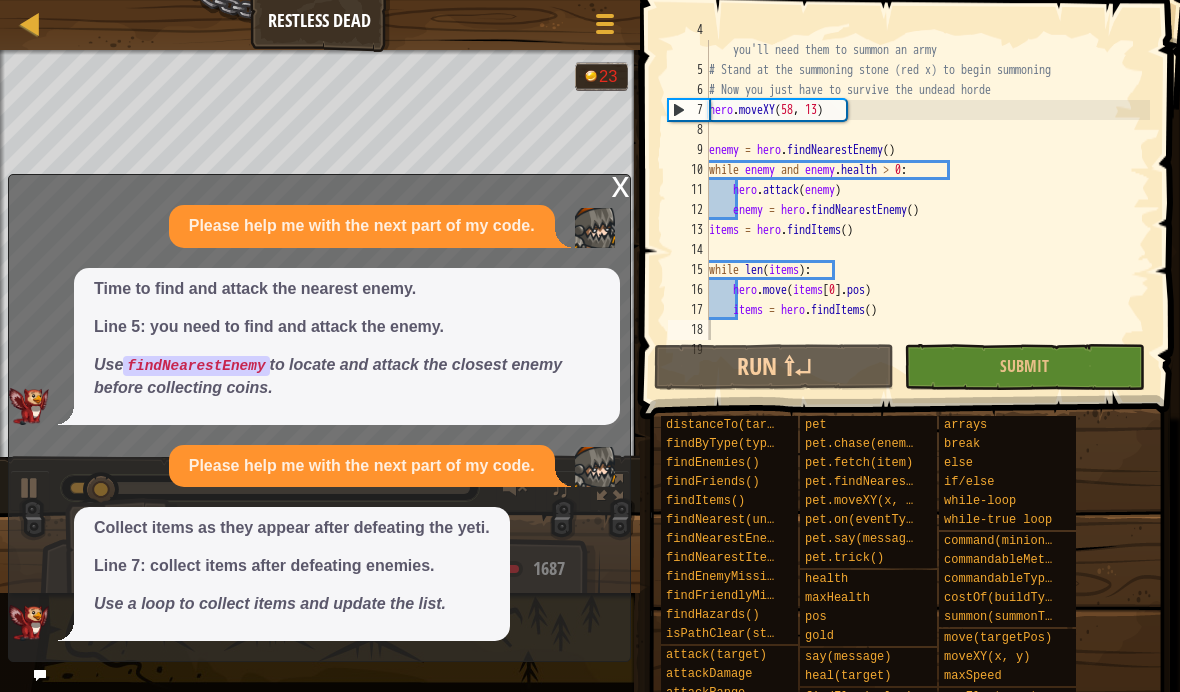click at bounding box center [40, 675] 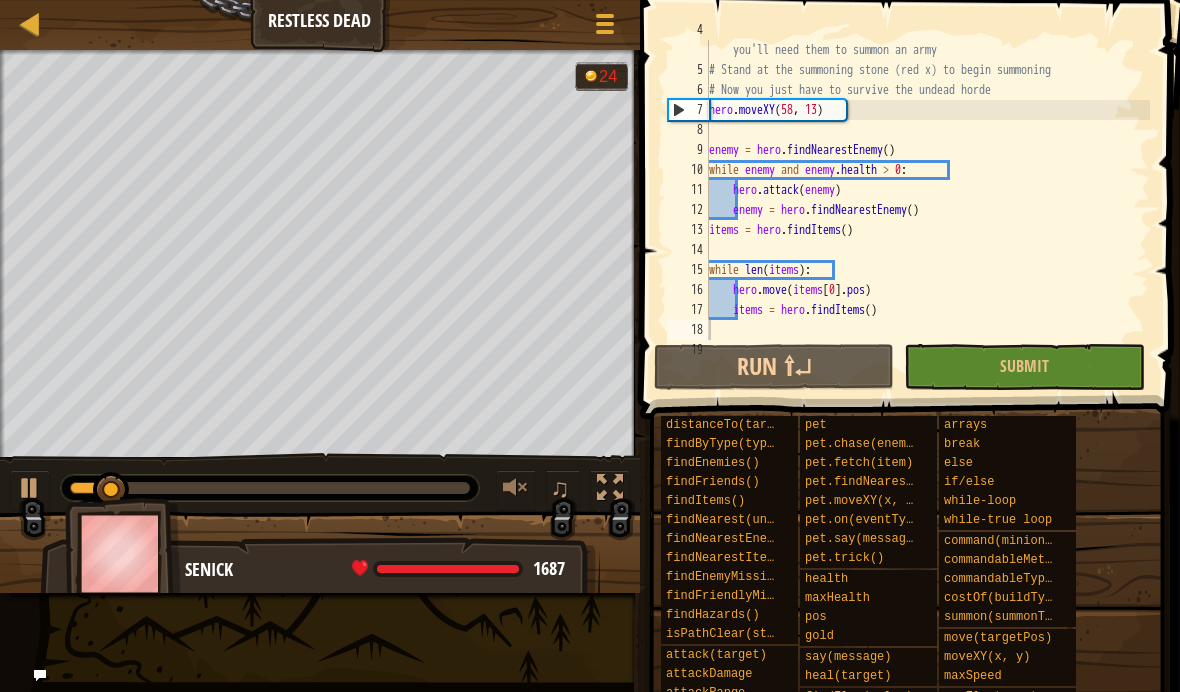 click at bounding box center (40, 675) 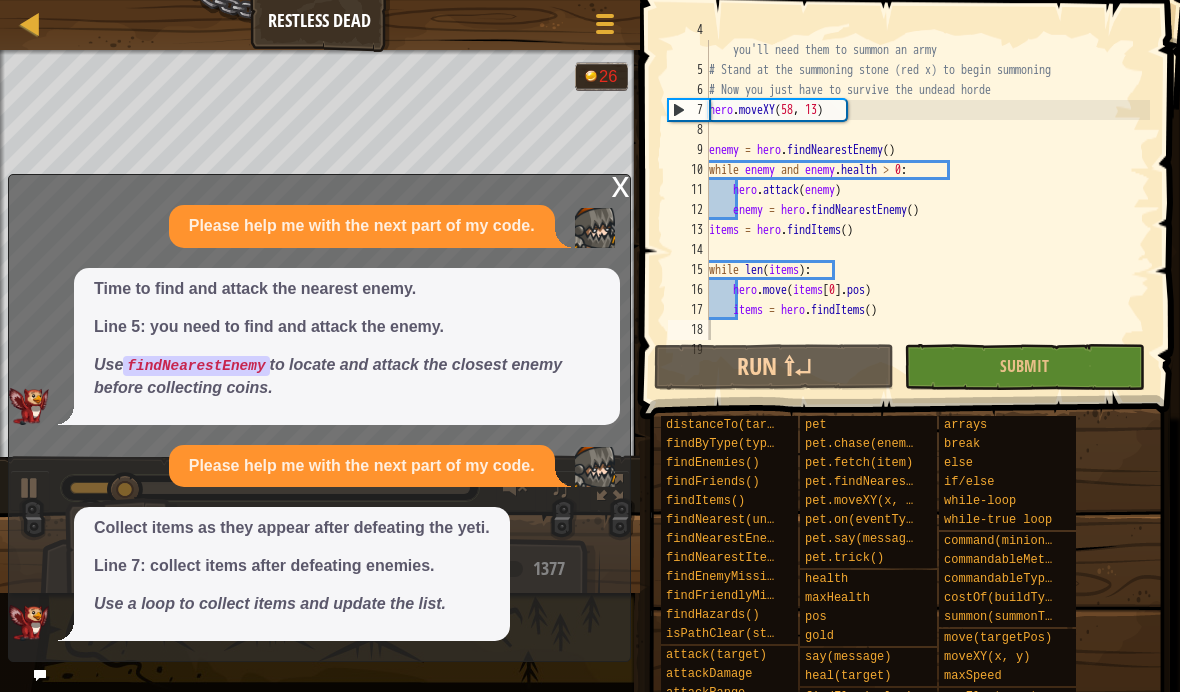 click at bounding box center (40, 675) 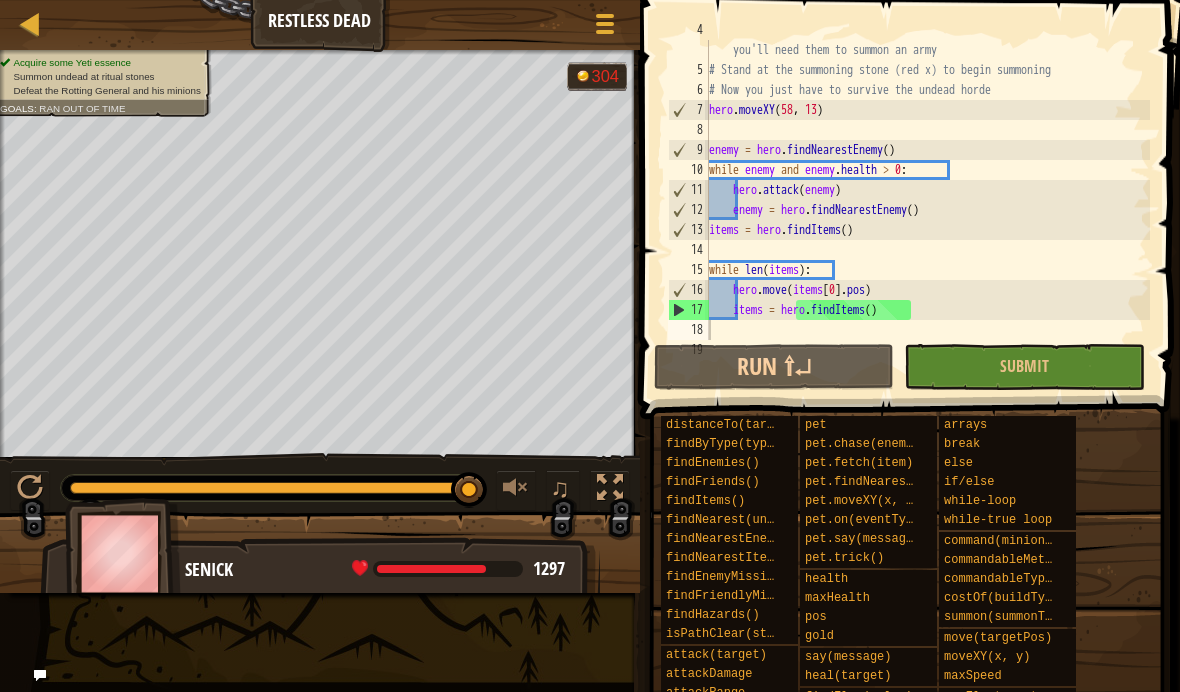 click on "Game Menu" at bounding box center (605, 27) 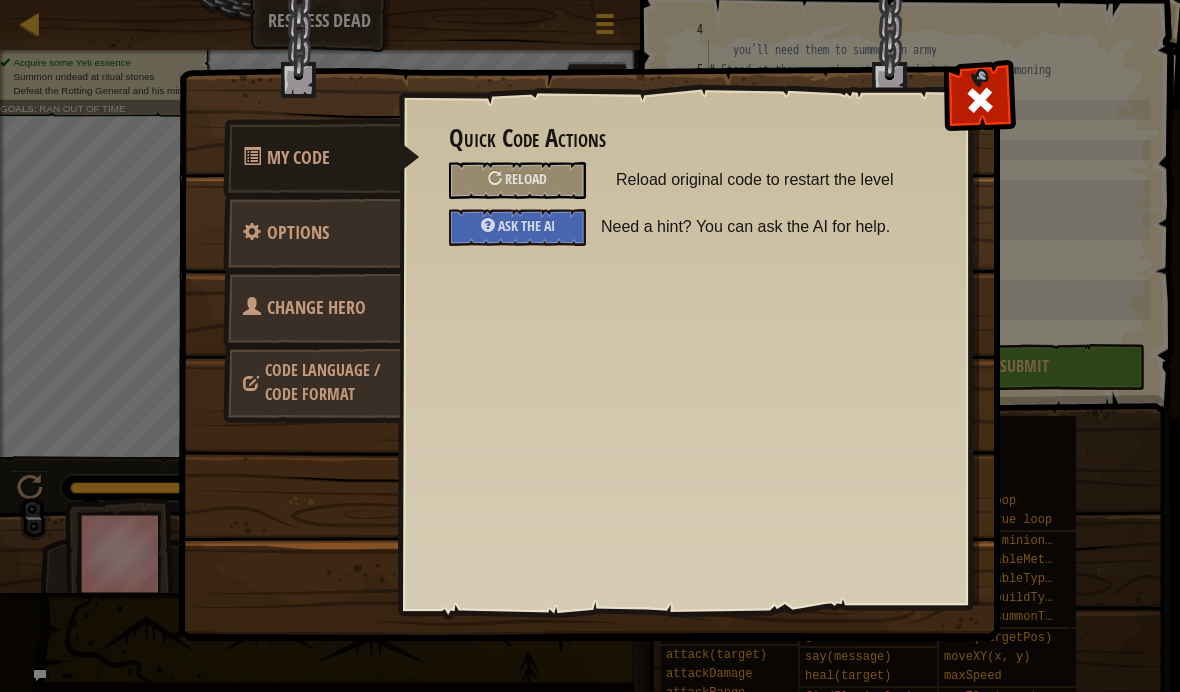 click on "Ask the AI" at bounding box center [517, 227] 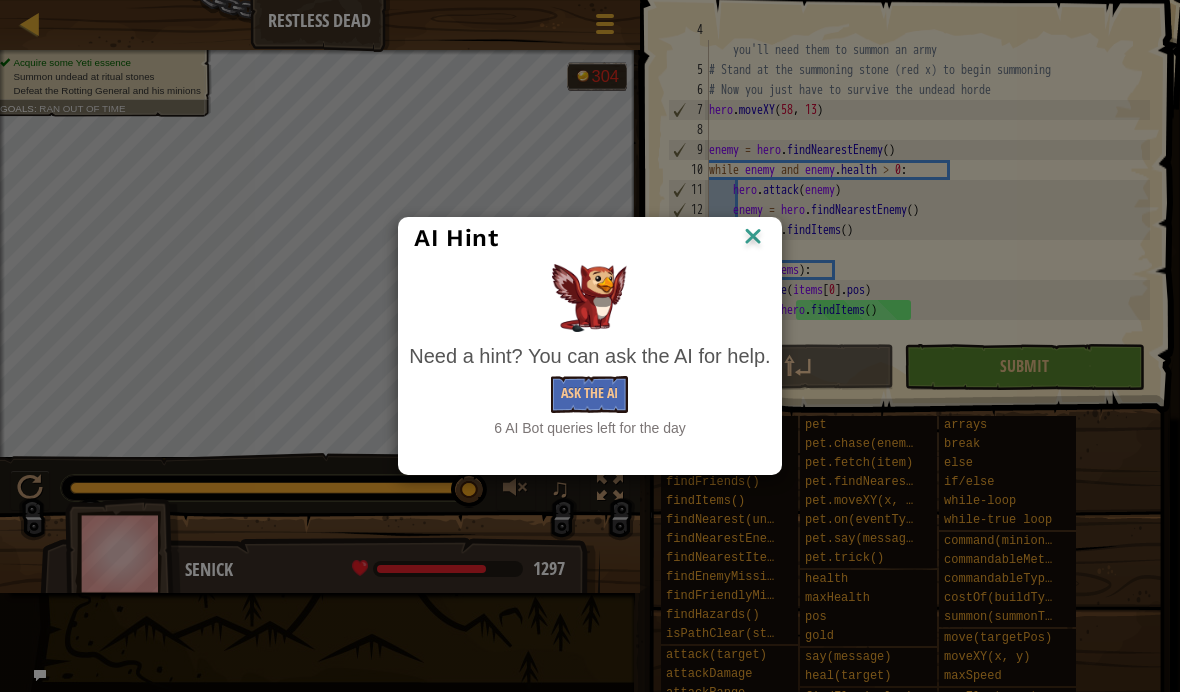 click on "Ask the AI" at bounding box center (589, 394) 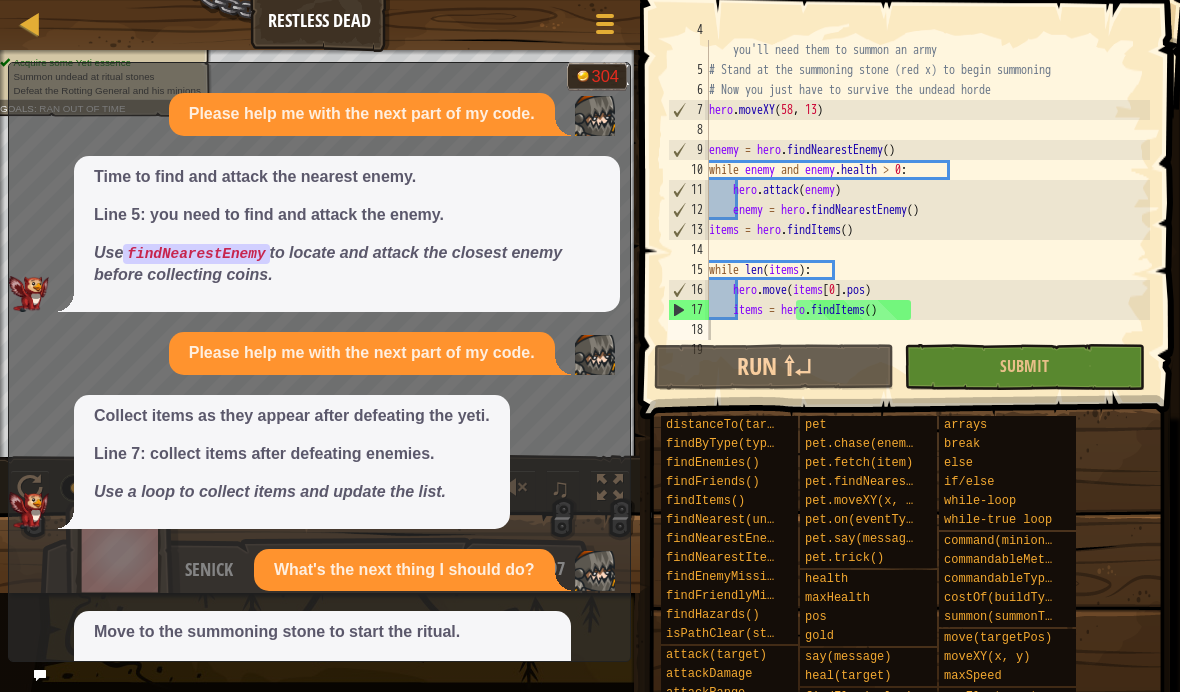 scroll, scrollTop: 130, scrollLeft: 0, axis: vertical 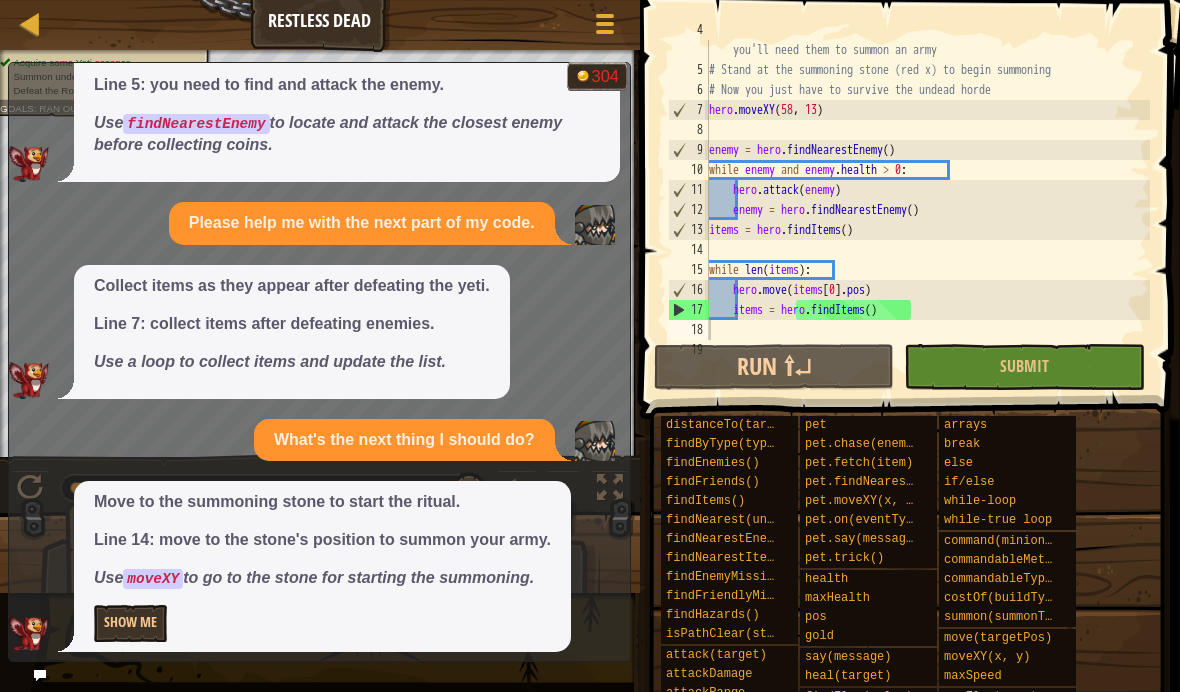 click on "Show Me" at bounding box center (130, 623) 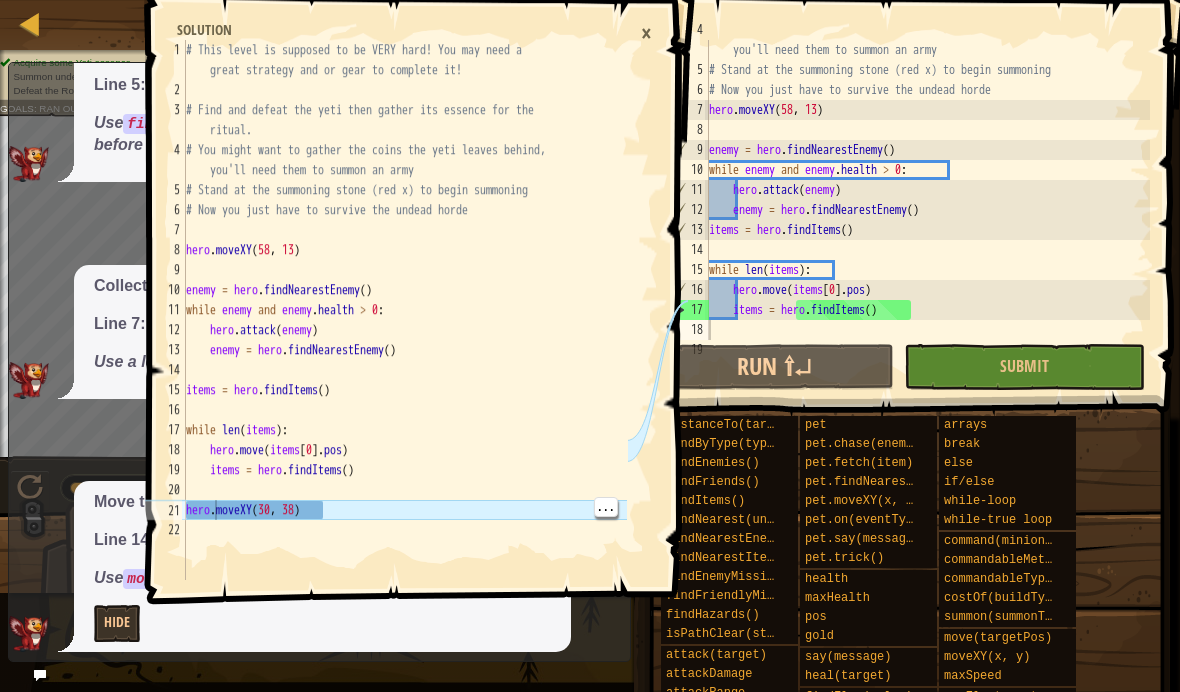 click on "# This level is supposed to be VERY hard! You may need a       great strategy and or gear to complete it! # Find and defeat the yeti then gather its essence for the       ritual. # You might want to gather the coins the yeti leaves behind,       you'll need them to summon an army # Stand at the summoning stone (red x) to begin summoning # Now you just have to survive the undead horde hero . moveXY ( 58 ,   13 ) enemy   =   hero . findNearestEnemy ( ) while   enemy   and   enemy . health   >   0 :      hero . attack ( enemy )      enemy   =   hero . findNearestEnemy ( ) items   =   hero . findItems ( ) while   len ( items ) :      hero . move ( items [ 0 ] . pos )      items   =   hero . findItems ( ) hero . moveXY ( 30 ,   38 )" at bounding box center [404, 340] 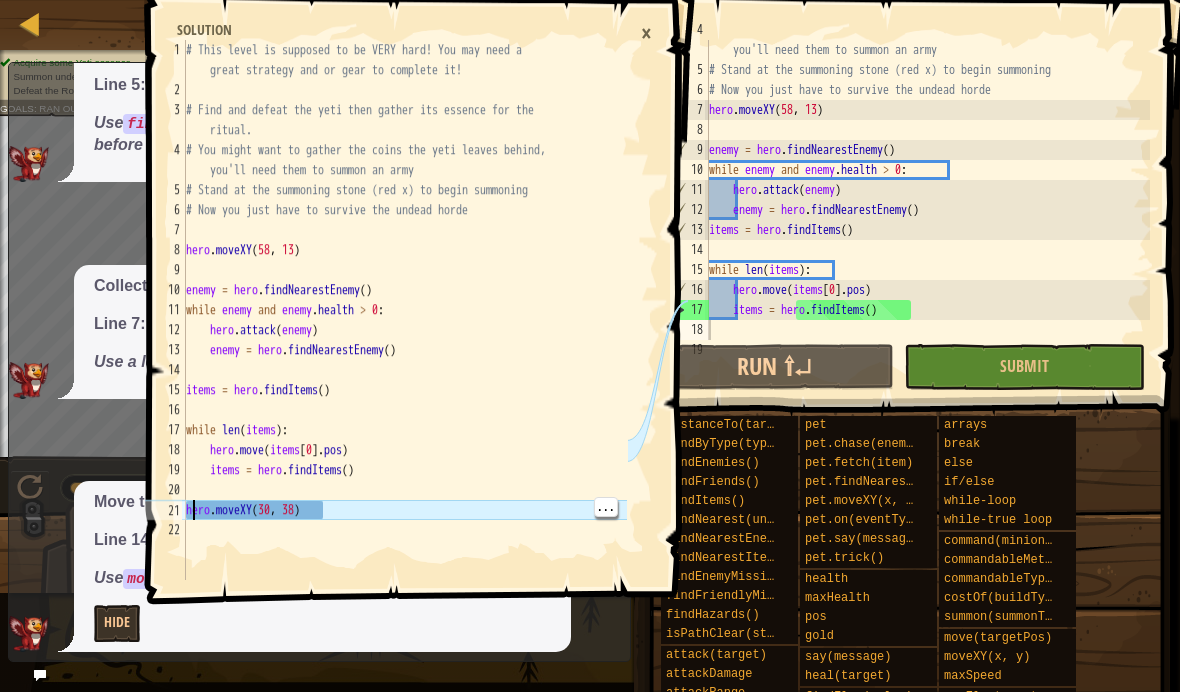 click on "21" at bounding box center [165, 510] 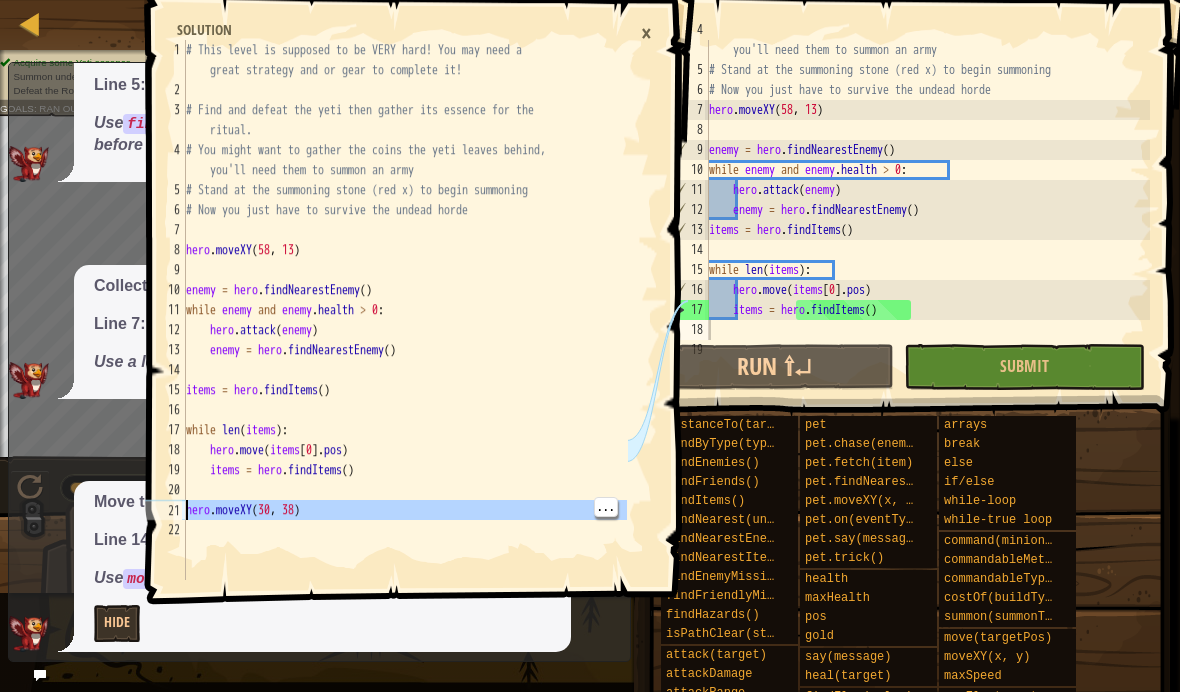 scroll, scrollTop: 140, scrollLeft: 0, axis: vertical 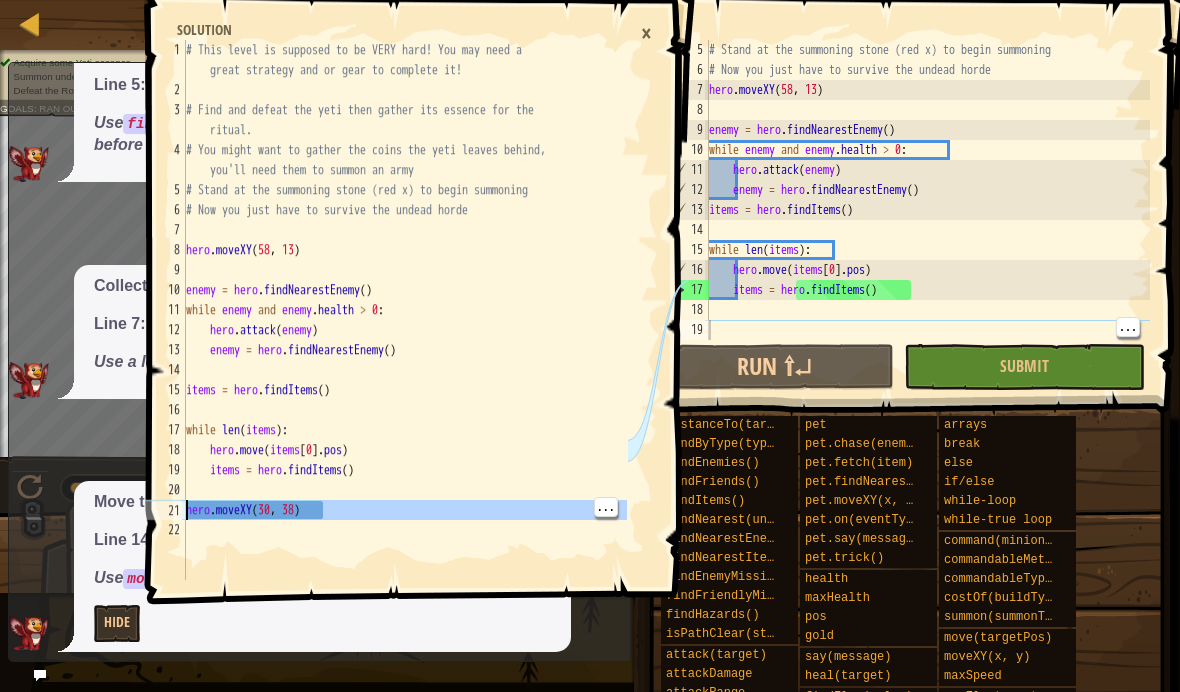 click on "# Stand at the summoning stone (red x) to begin summoning # Now you just have to survive the undead horde hero . moveXY ( 58 ,   13 ) enemy   =   hero . findNearestEnemy ( ) while   enemy   and   enemy . health   >   0 :      hero . attack ( enemy )      enemy   =   hero . findNearestEnemy ( ) items   =   hero . findItems ( ) while   len ( items ) :      hero . move ( items [ 0 ] . pos )      items   =   hero . findItems ( )" at bounding box center (927, 210) 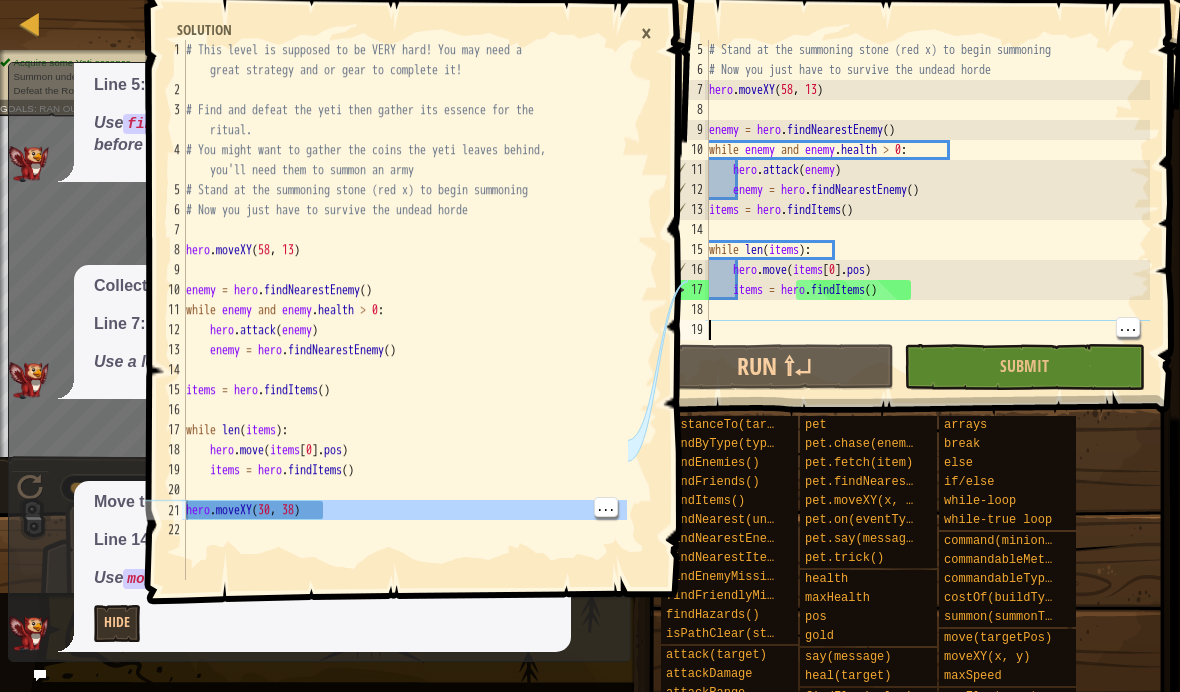 scroll, scrollTop: 93, scrollLeft: 0, axis: vertical 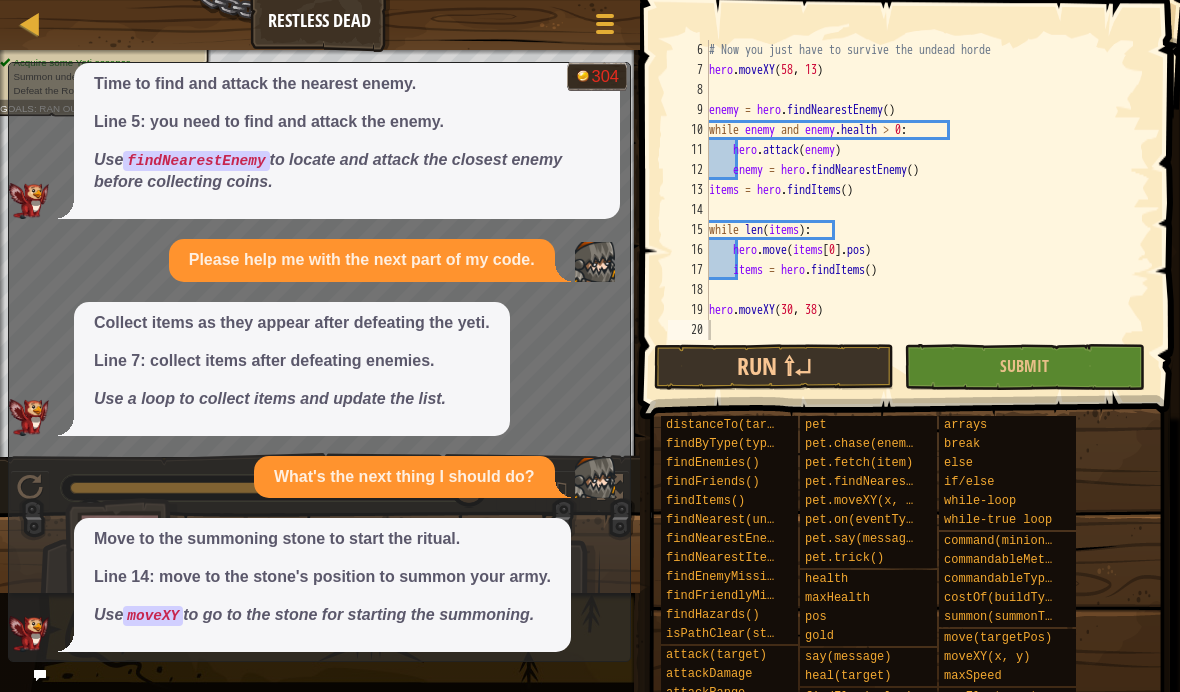 click on "Run ⇧↵" at bounding box center (774, 367) 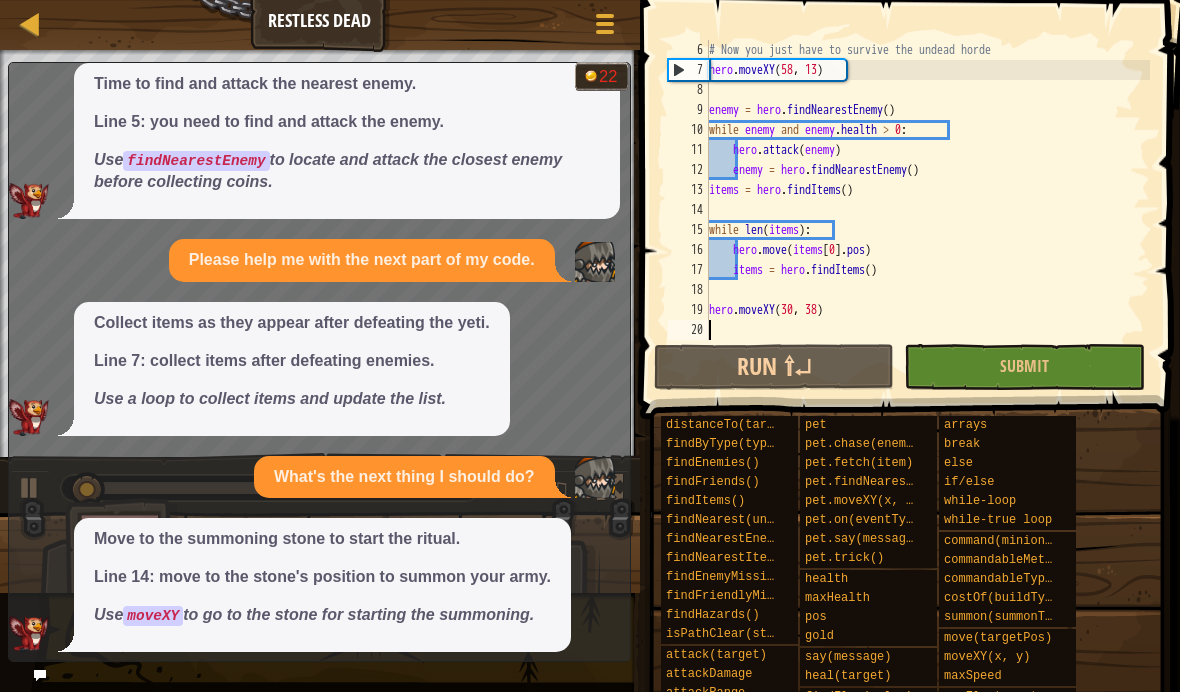 click at bounding box center (40, 675) 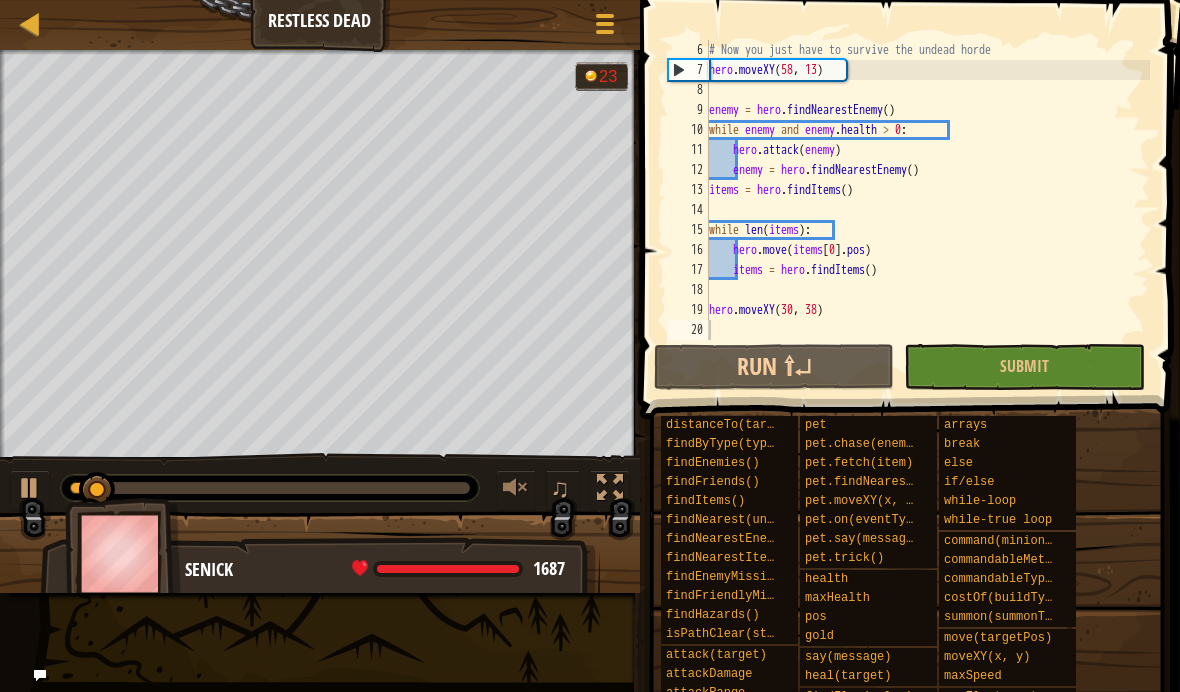 click on "Map Restless Dead Game Menu Done hero.moveXY(30, 38) 1 2 3 4 5 6 7 8 9 10 11 12 13 14 15 16 17 18 19 20 21 22 # This level is supposed to be VERY hard! You may need a       great strategy and or gear to complete it! # Find and defeat the yeti then gather its essence for the       ritual. # You might want to gather the coins the yeti leaves behind,       you'll need them to summon an army # Stand at the summoning stone (red x) to begin summoning # Now you just have to survive the undead horde hero . moveXY ( 58 ,   13 ) enemy   =   hero . findNearestEnemy ( ) while   enemy   and   enemy . health   >   0 :      hero . attack ( enemy )      enemy   =   hero . findNearestEnemy ( ) items   =   hero . findItems ( ) while   len ( items ) :      hero . move ( items [ 0 ] . pos )      items   =   hero . findItems ( ) hero . moveXY ( 30 ,   38 )     Copy Cut Paste Undo Find Pallete ... Solution × 6 7 8 9 10 11 12 13 14 15 16 17 18 19 20 # Now you just have to survive the undead horde hero . moveXY ( 58 ," at bounding box center (590, 346) 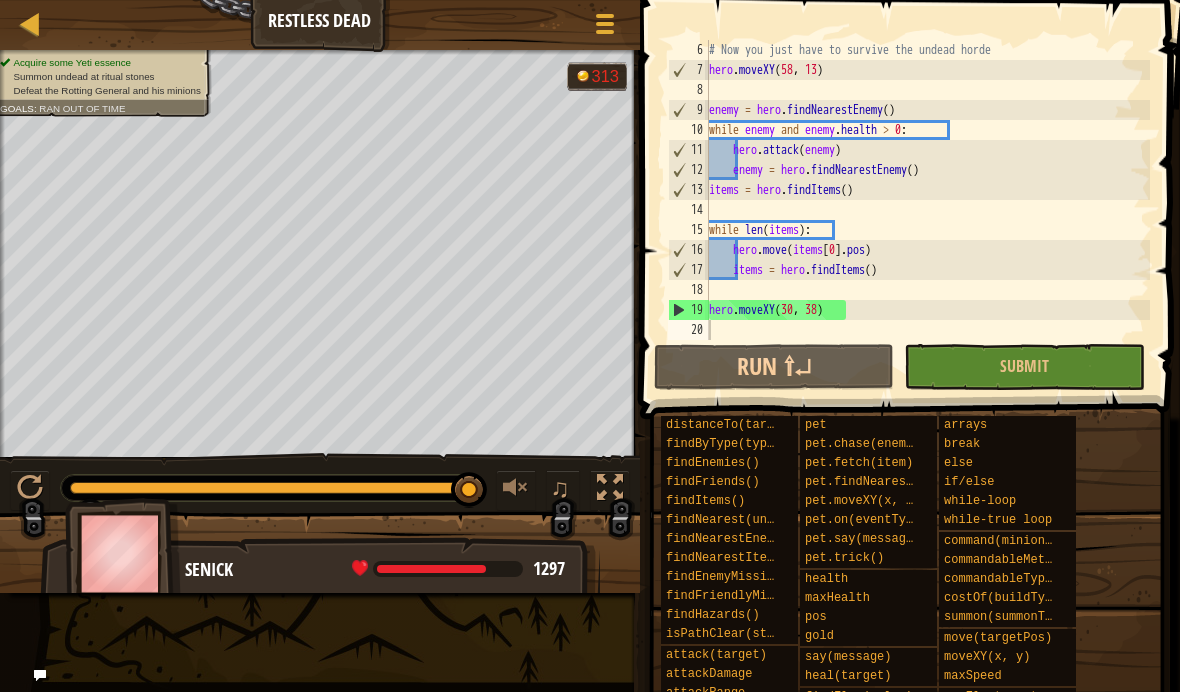click at bounding box center [605, 24] 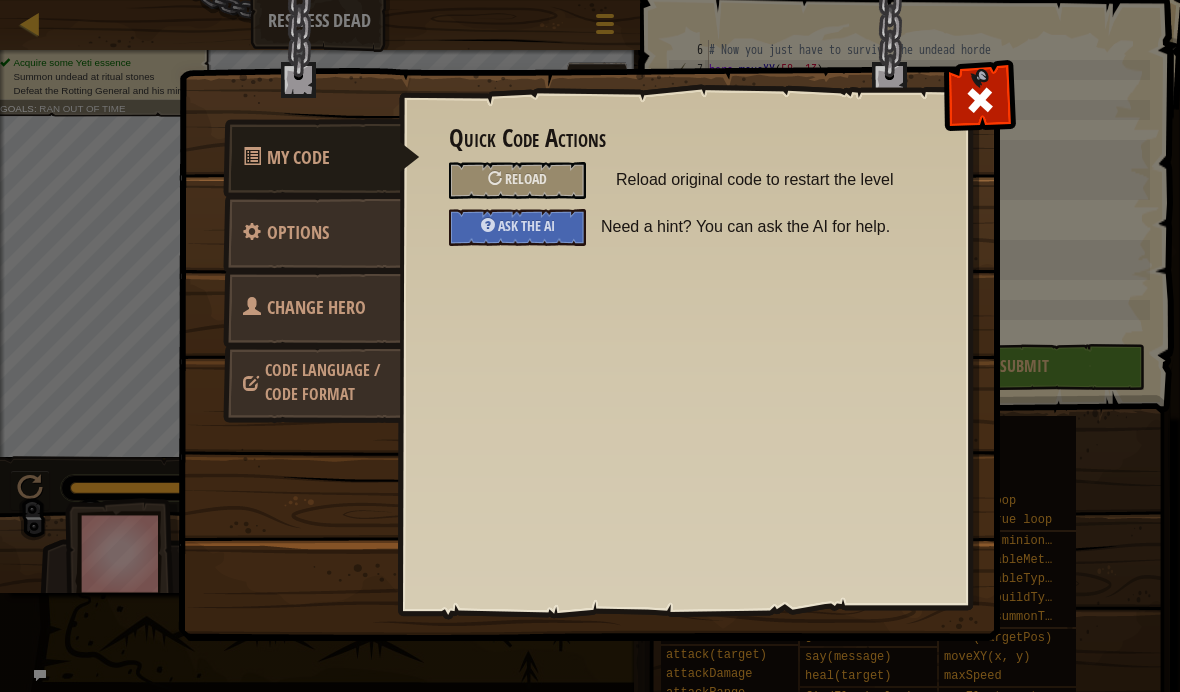 click on "Ask the AI" at bounding box center (526, 225) 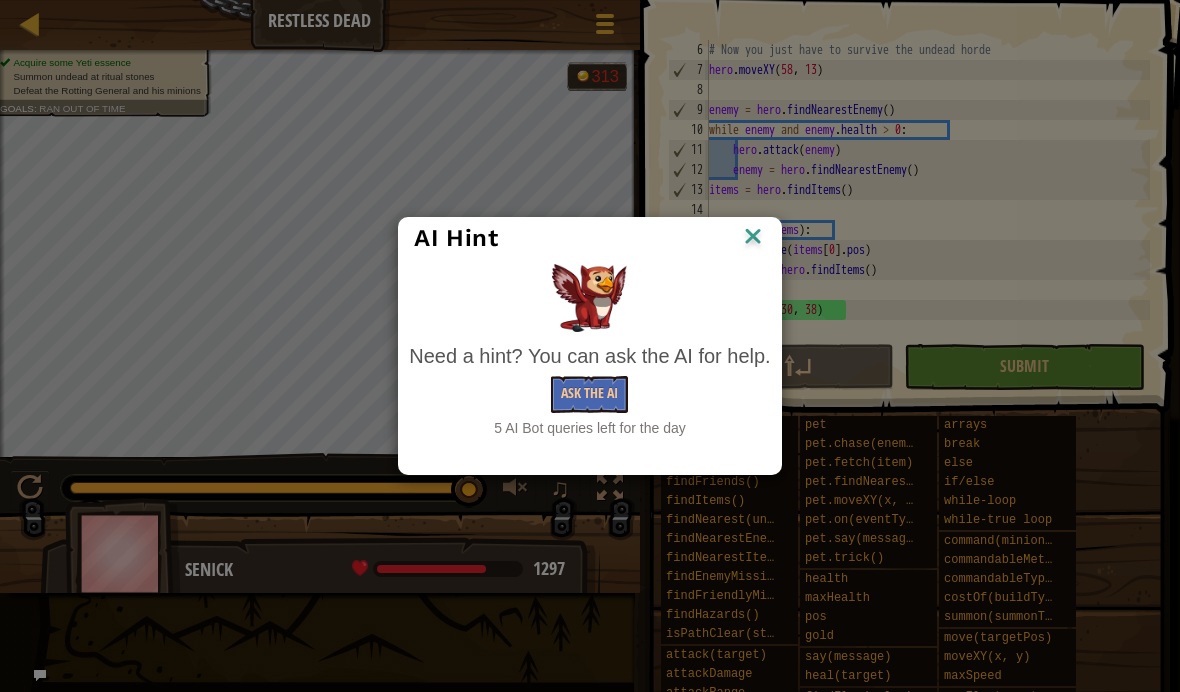 click on "Ask the AI" at bounding box center [589, 394] 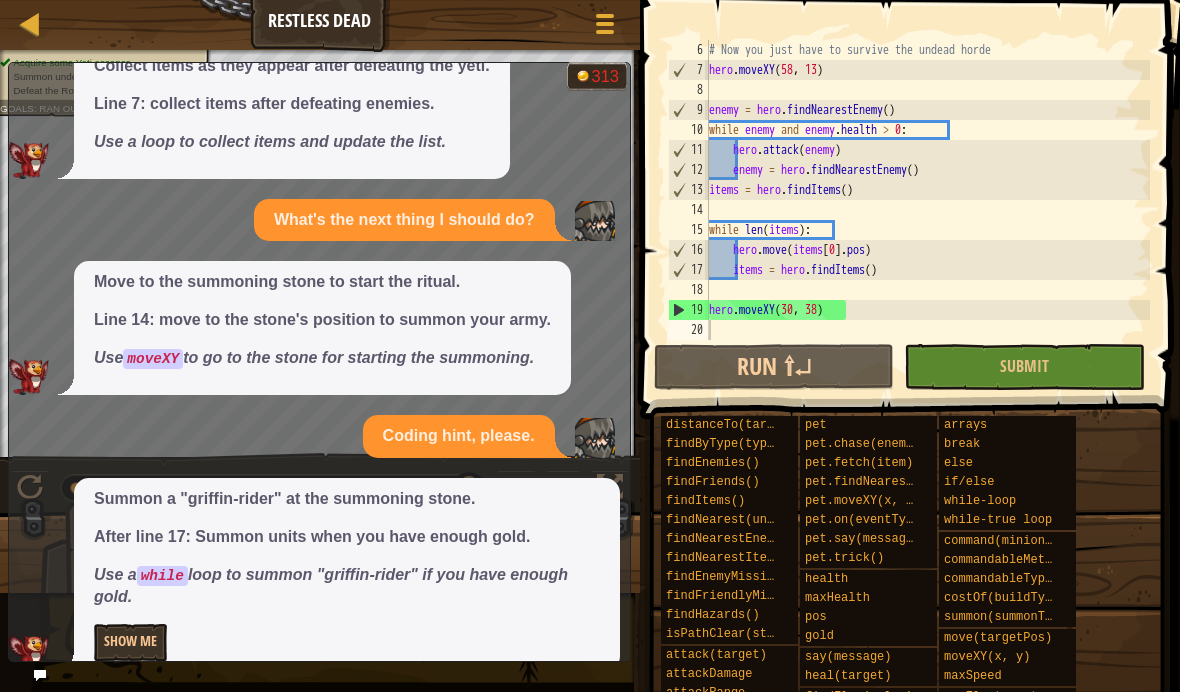 scroll, scrollTop: 365, scrollLeft: 0, axis: vertical 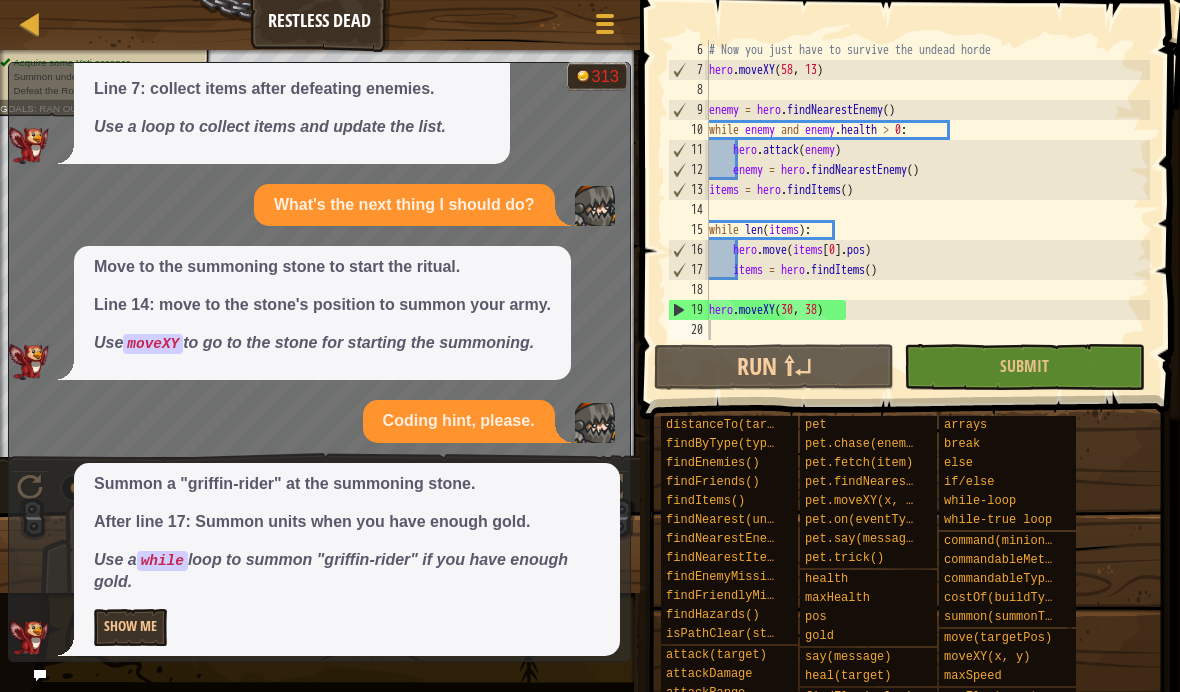 click on "Show Me" at bounding box center (130, 627) 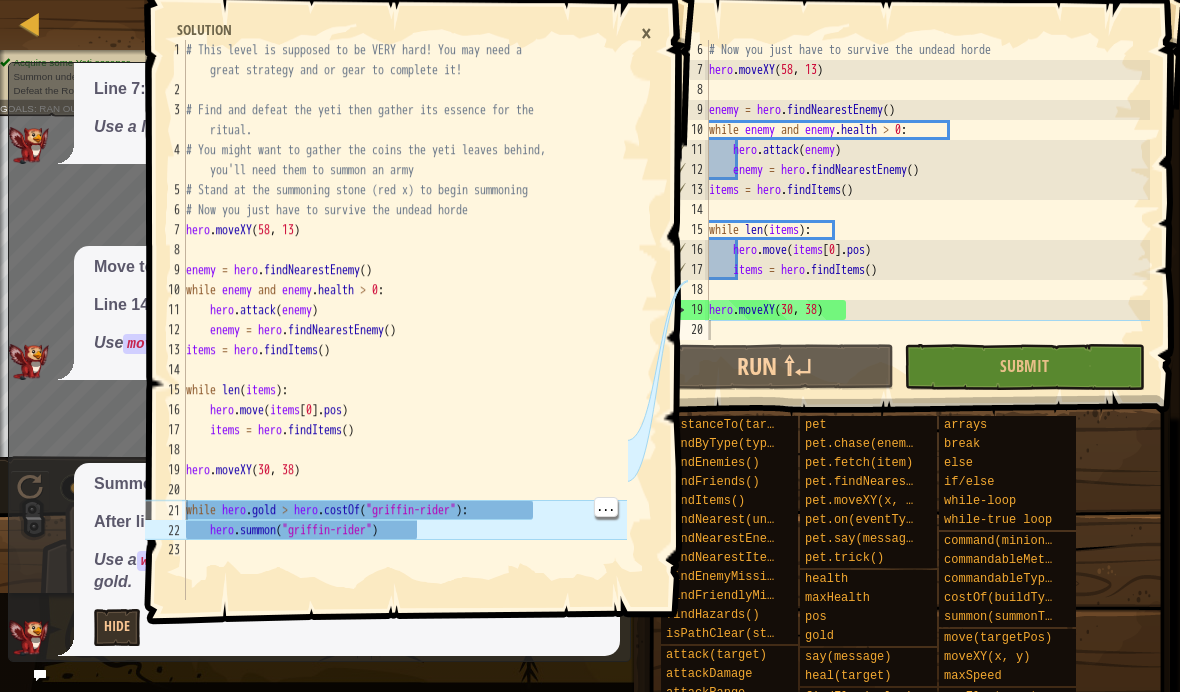 click on "21" at bounding box center (165, 510) 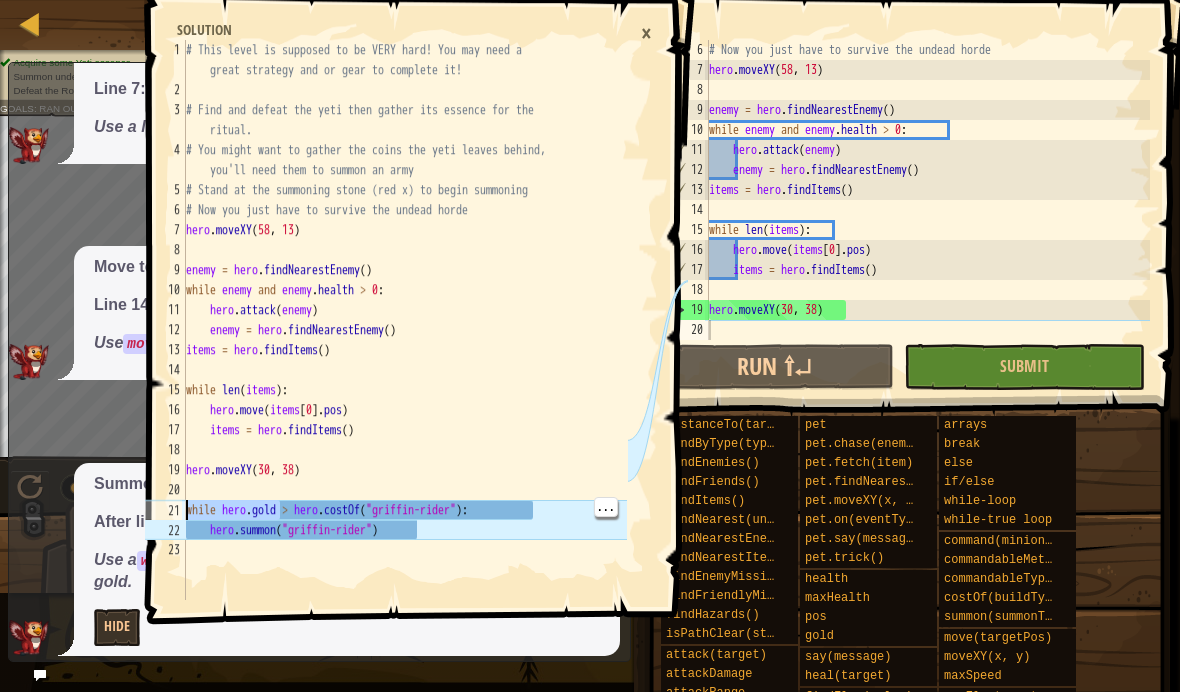 type on "while hero.gold > hero.costOf("griffin-rider"):
hero.summon("griffin-rider")" 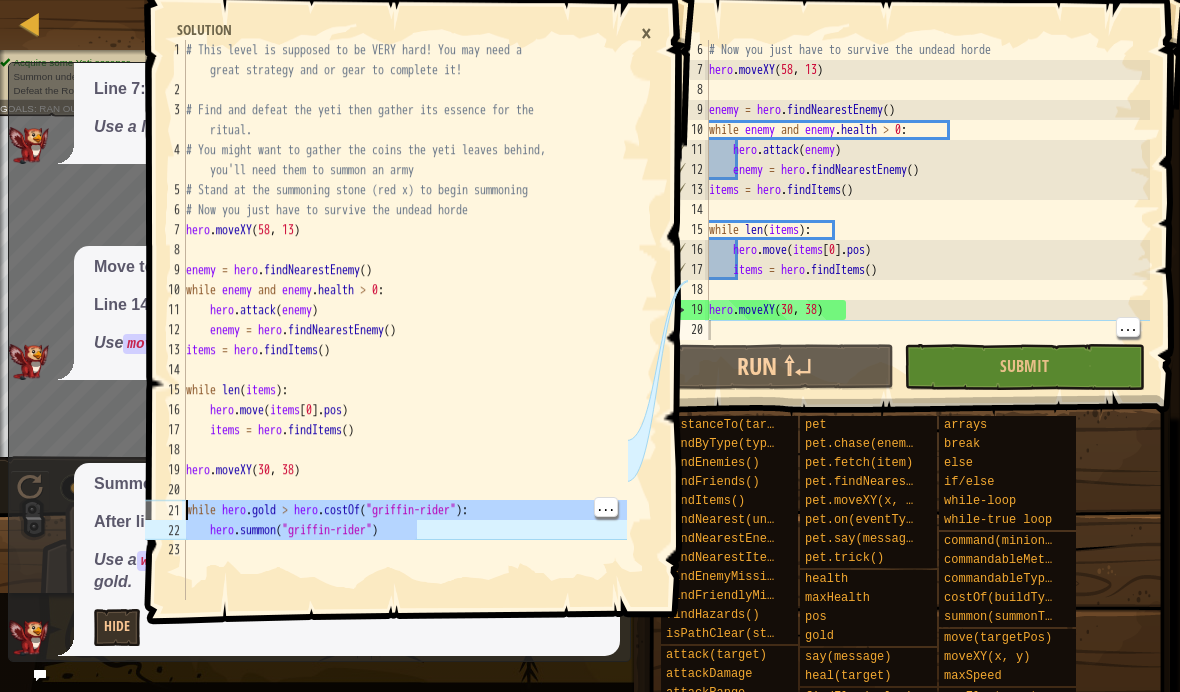 click on "# Now you just have to survive the undead horde hero . moveXY ( 58 ,   13 ) enemy   =   hero . findNearestEnemy ( ) while   enemy   and   enemy . health   >   0 :      hero . attack ( enemy )      enemy   =   hero . findNearestEnemy ( ) items   =   hero . findItems ( ) while   len ( items ) :      hero . move ( items [ 0 ] . pos )      items   =   hero . findItems ( ) hero . moveXY ( 30 ,   38 )" at bounding box center (927, 210) 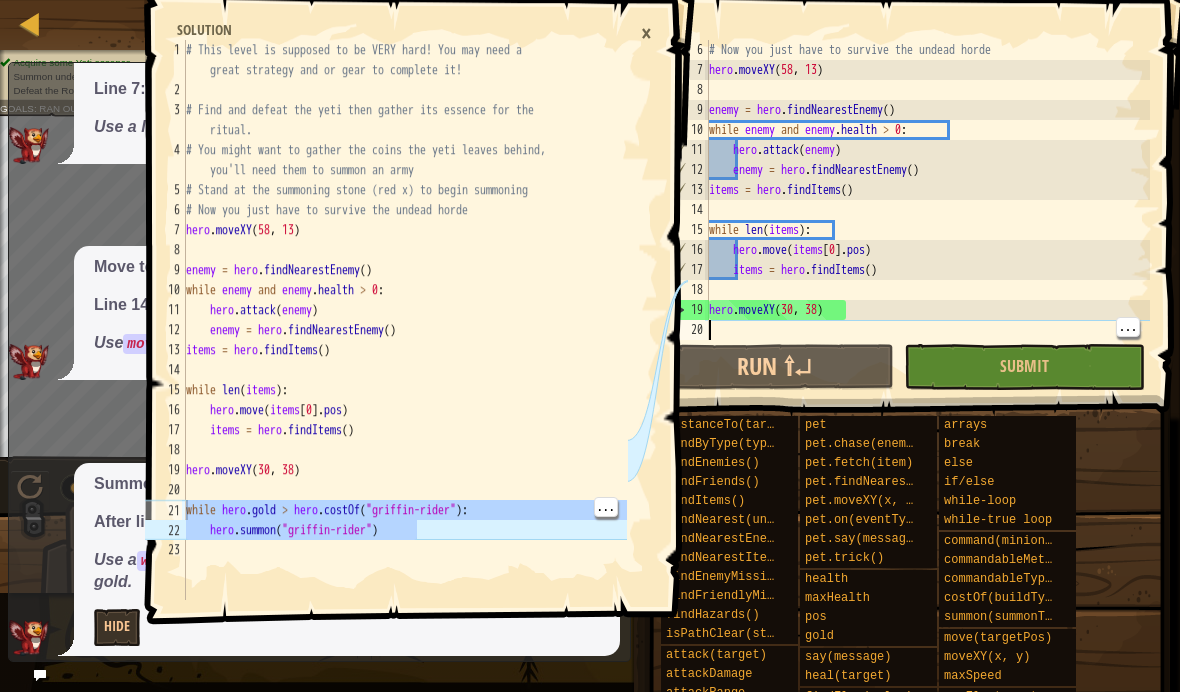 paste on "hero.summon("griffin-rider")" 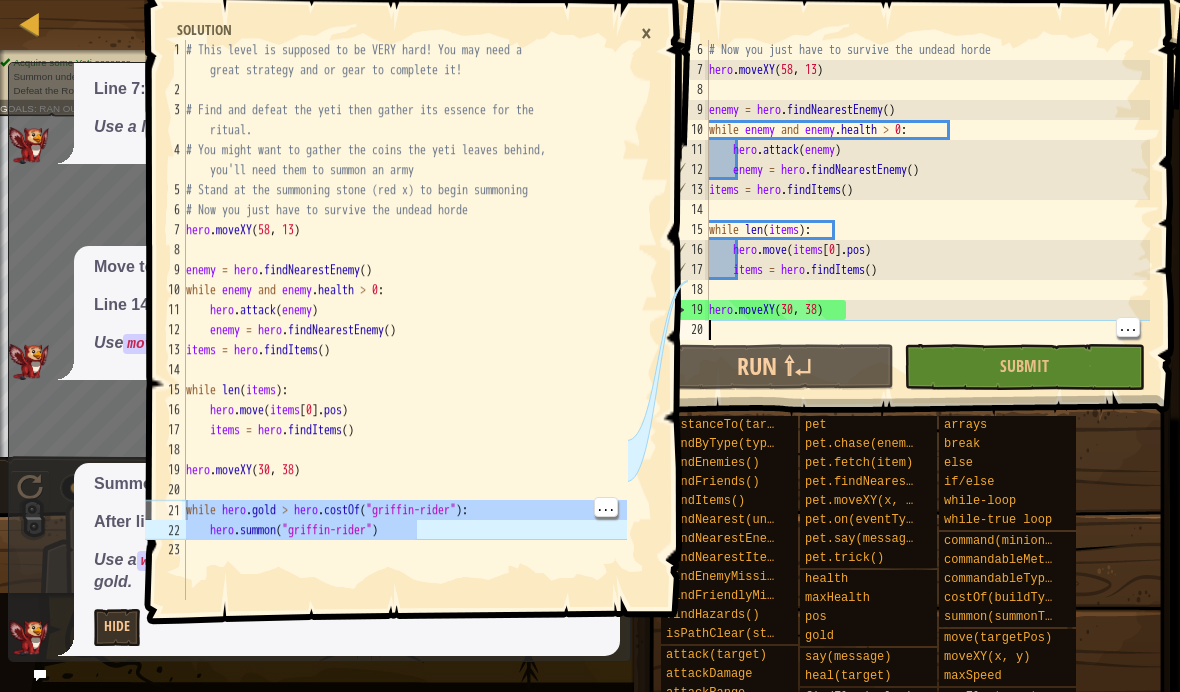 scroll, scrollTop: 328, scrollLeft: 0, axis: vertical 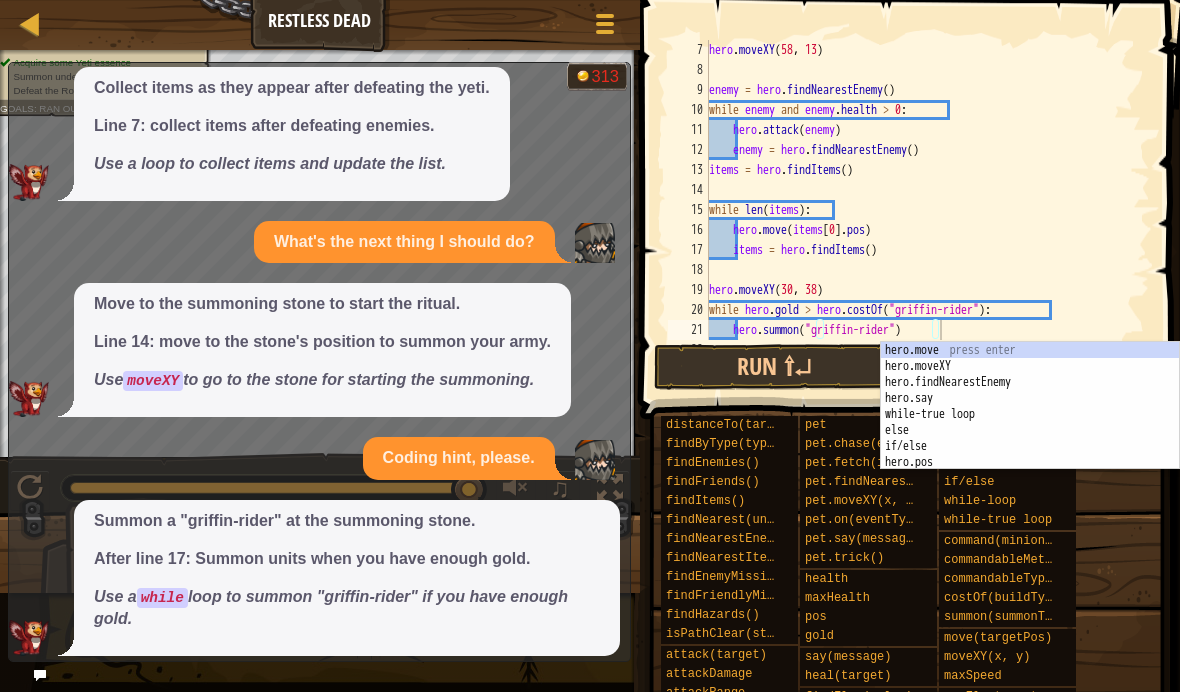 click on "Run ⇧↵" at bounding box center [774, 367] 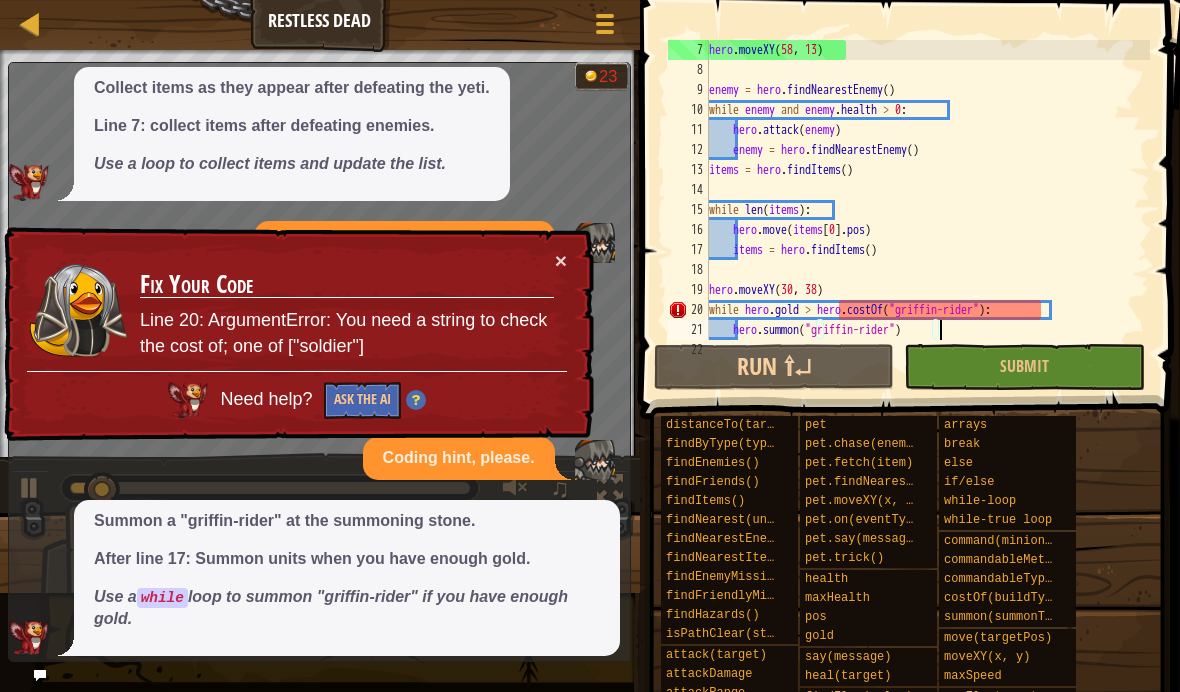 click at bounding box center (40, 675) 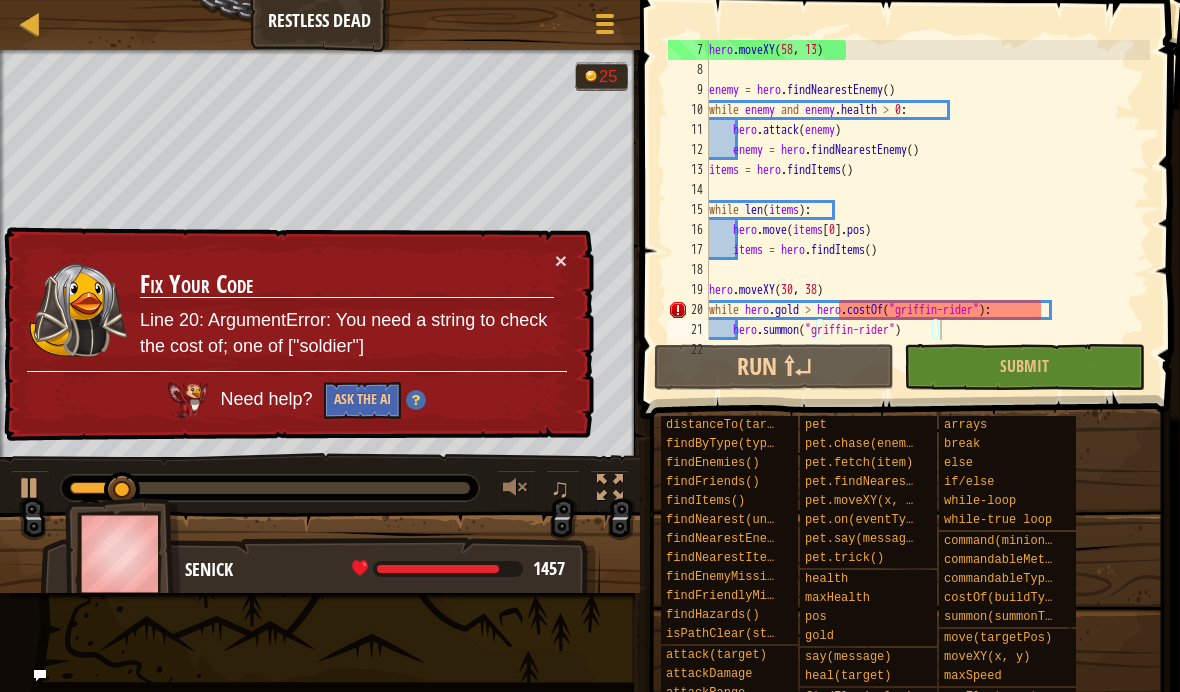 click at bounding box center [40, 675] 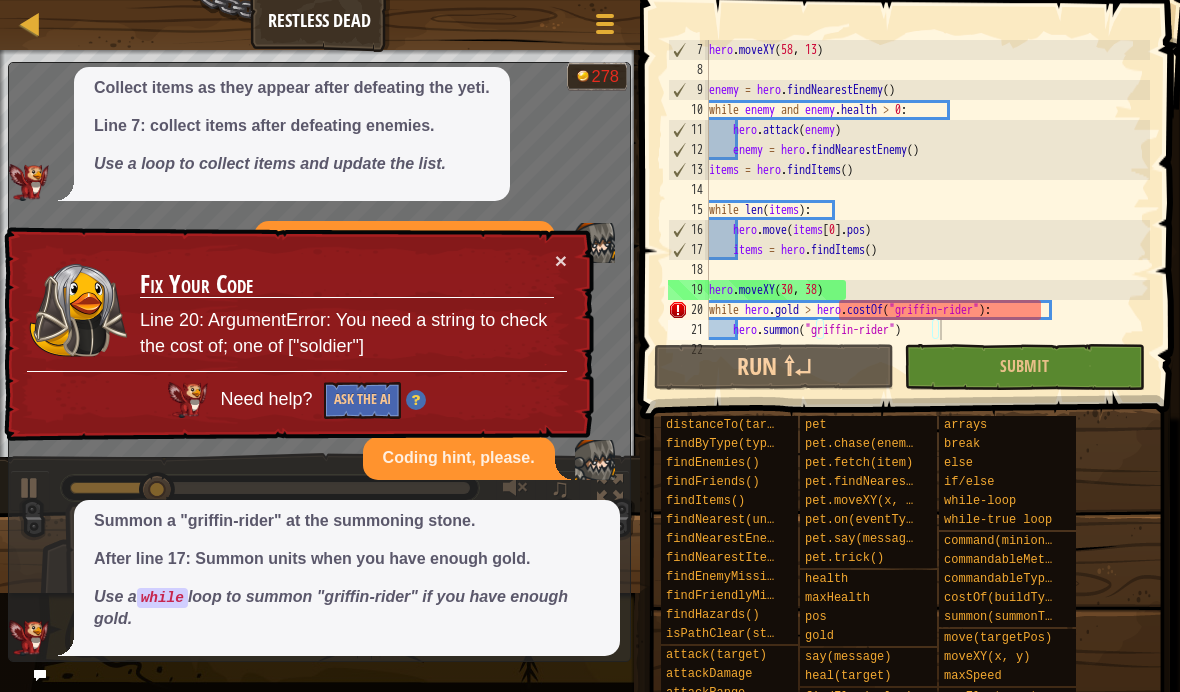 click on "× Fix Your Code Line 20: ArgumentError: You need a string to check the cost of; one of ["soldier"]
Need help? Ask the AI" at bounding box center (297, 334) 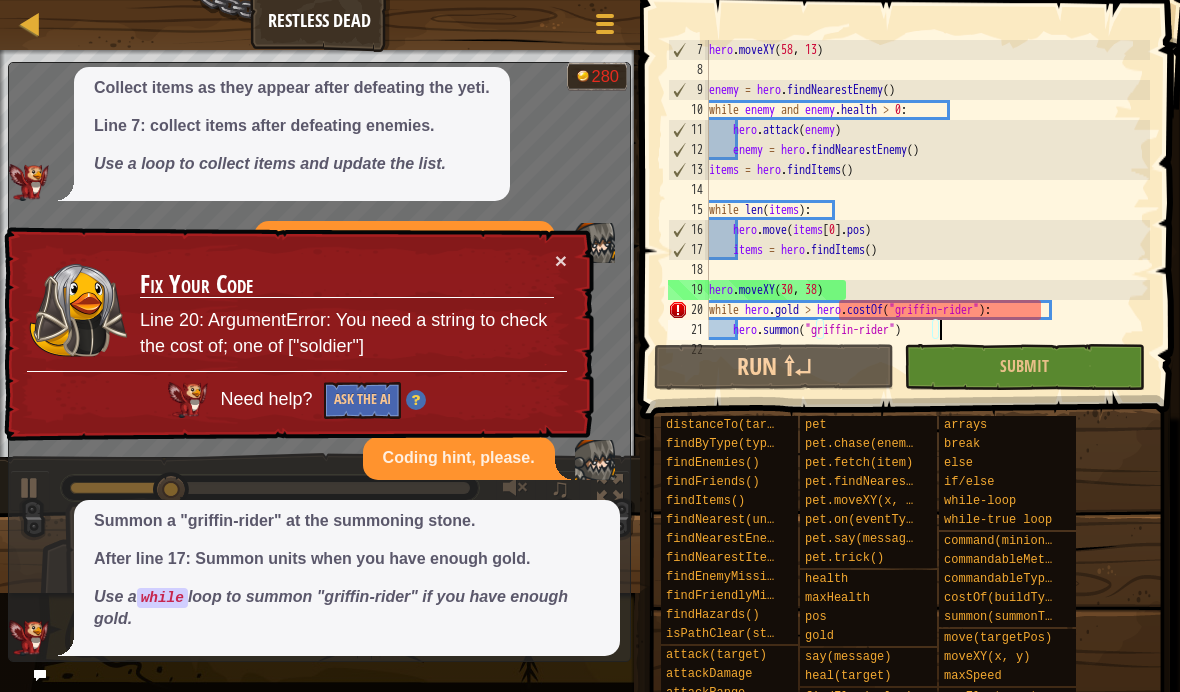 click on "× Fix Your Code Line 20: ArgumentError: You need a string to check the cost of; one of ["soldier"]
Need help? Ask the AI" at bounding box center [297, 334] 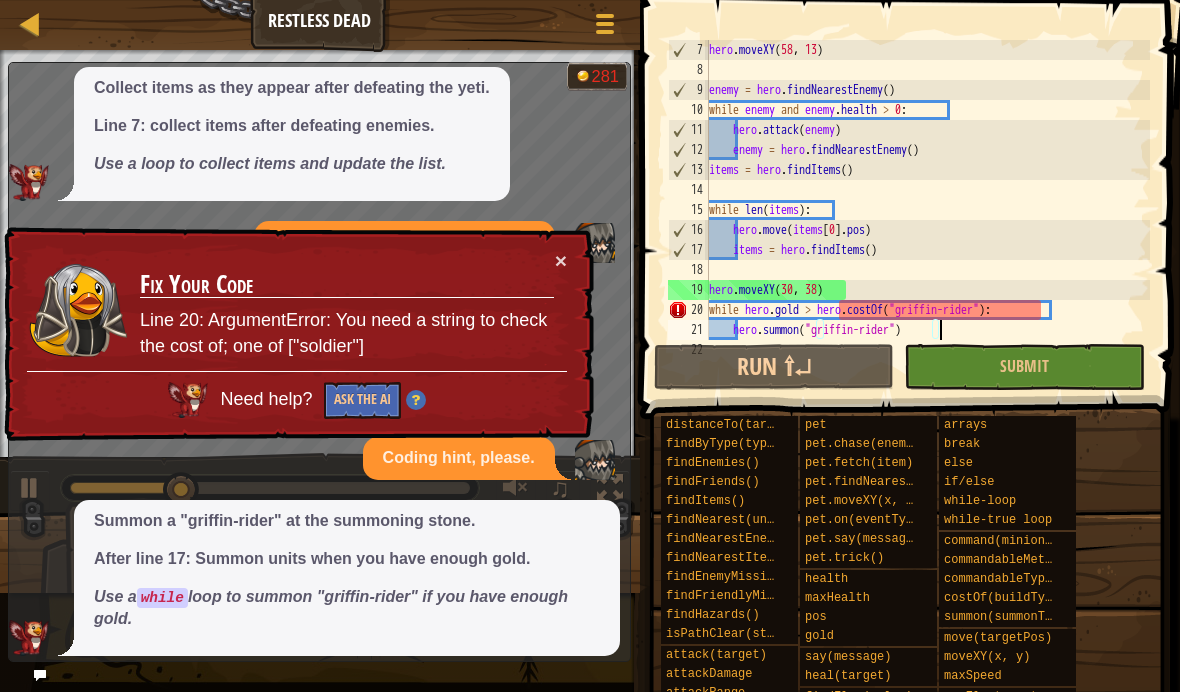 click on "×" at bounding box center (561, 260) 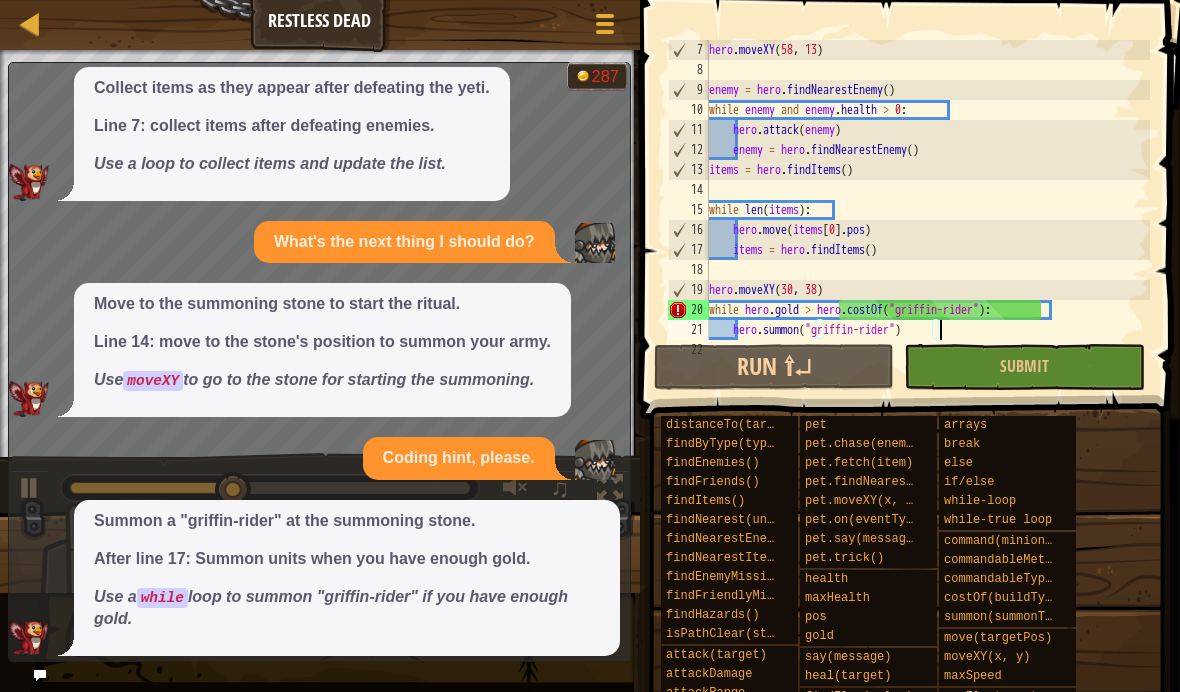 click at bounding box center [40, 675] 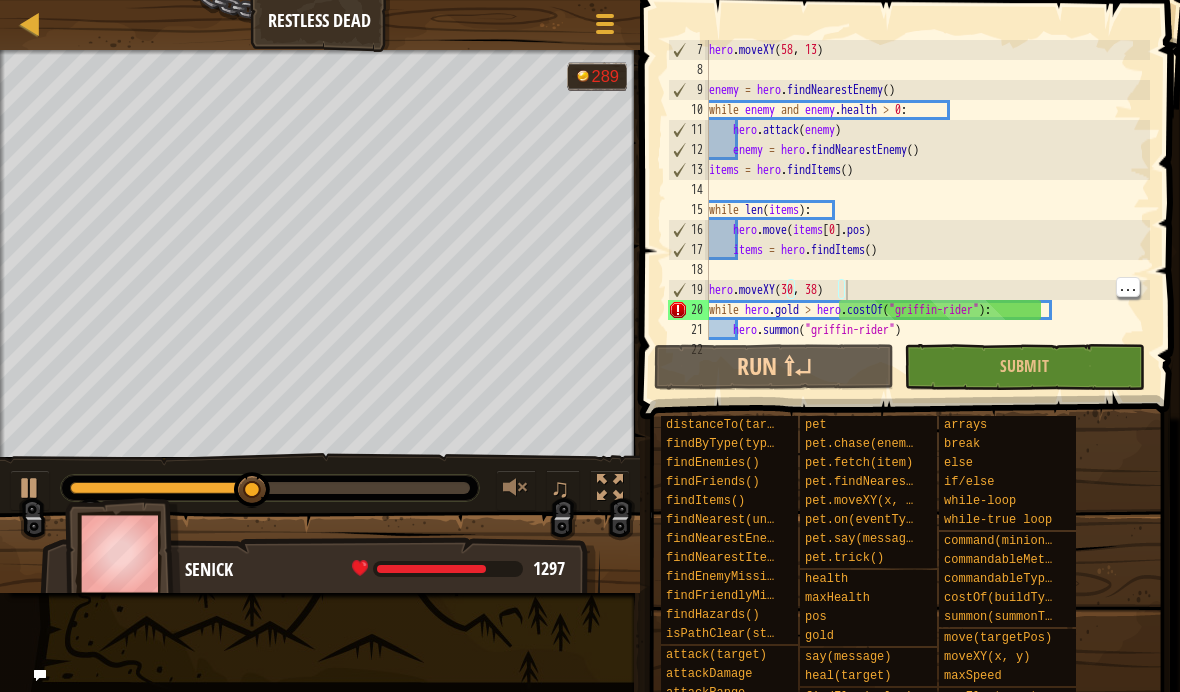 click on "hero . moveXY ( 58 ,   13 ) enemy   =   hero . findNearestEnemy ( ) while   enemy   and   enemy . health   >   0 :      hero . attack ( enemy )      enemy   =   hero . findNearestEnemy ( ) items   =   hero . findItems ( ) while   len ( items ) :      hero . move ( items [ 0 ] . pos )      items   =   hero . findItems ( ) hero . moveXY ( 30 ,   38 ) while   hero . gold   >   hero . costOf ( "griffin-rider" ) :      hero . summon ( "griffin-rider" )" at bounding box center [927, 210] 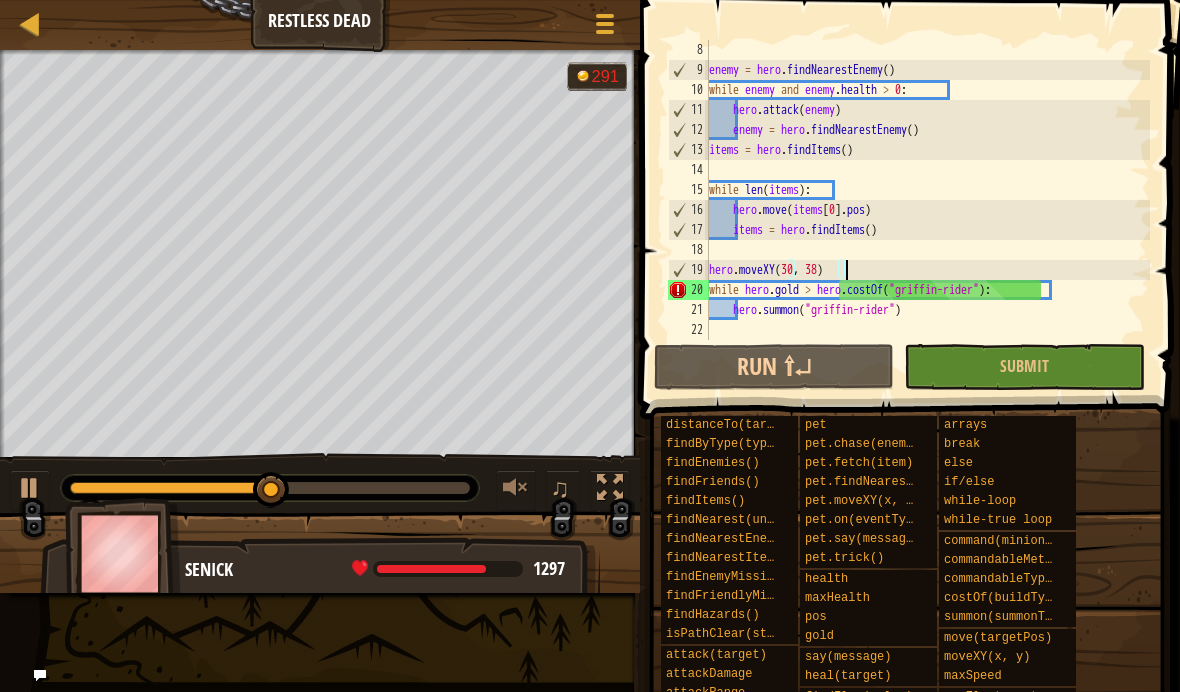 type 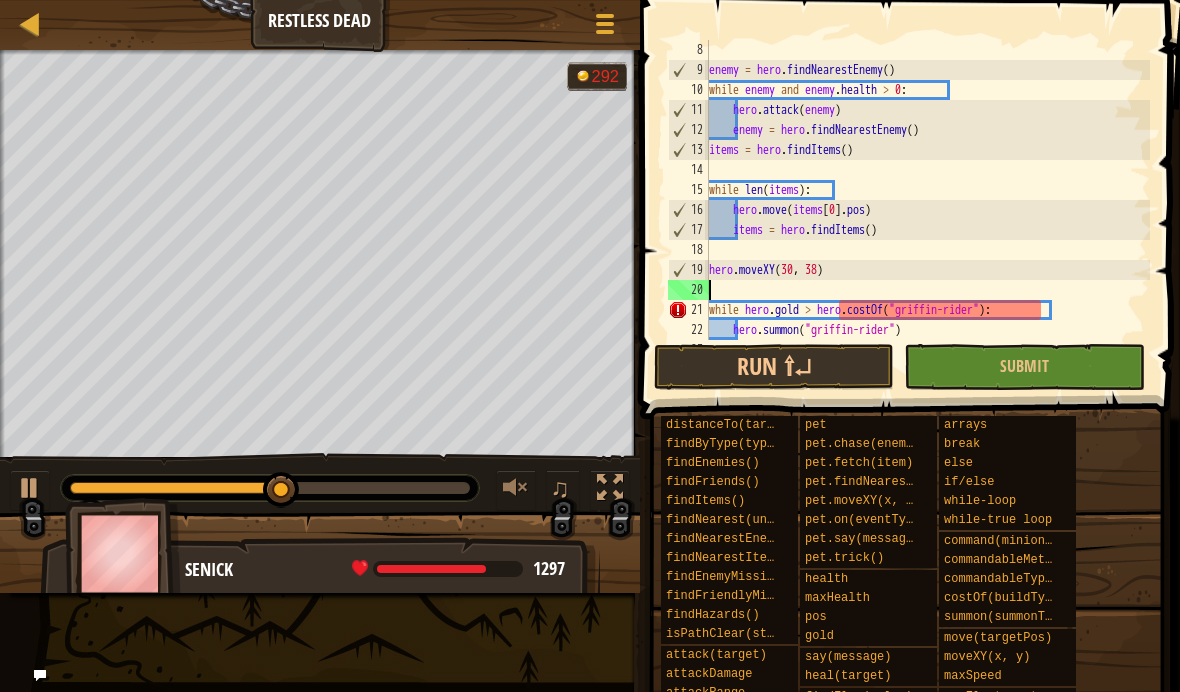 scroll, scrollTop: 220, scrollLeft: 0, axis: vertical 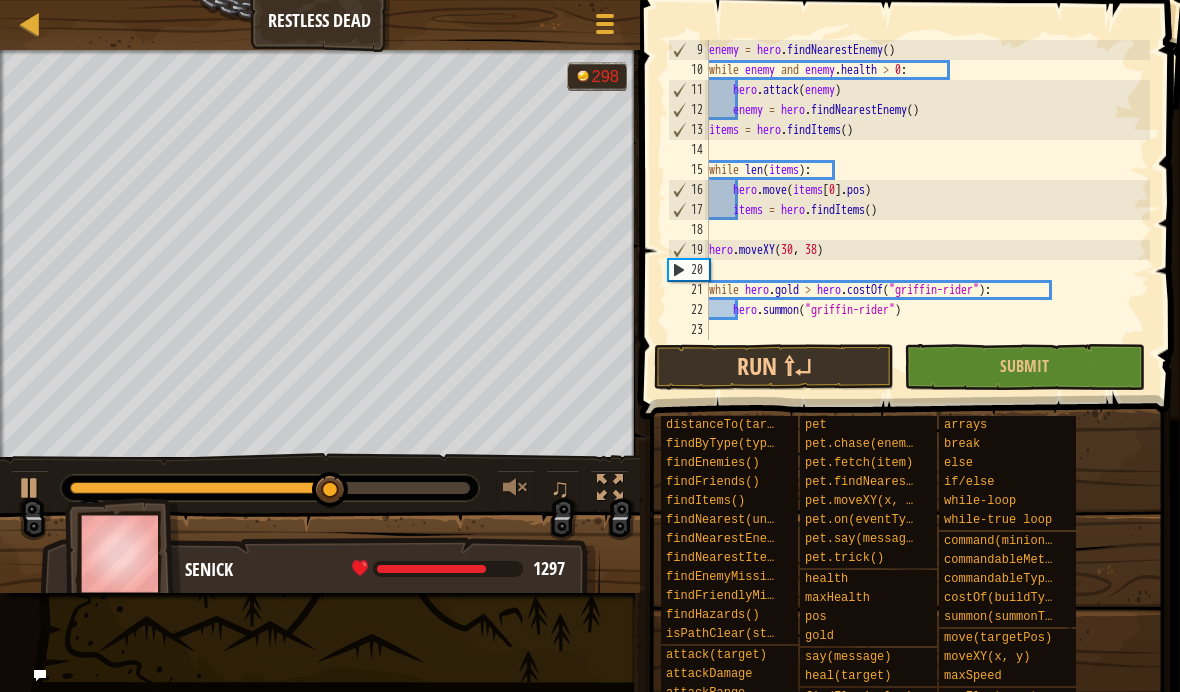 click on "Run ⇧↵" at bounding box center (774, 367) 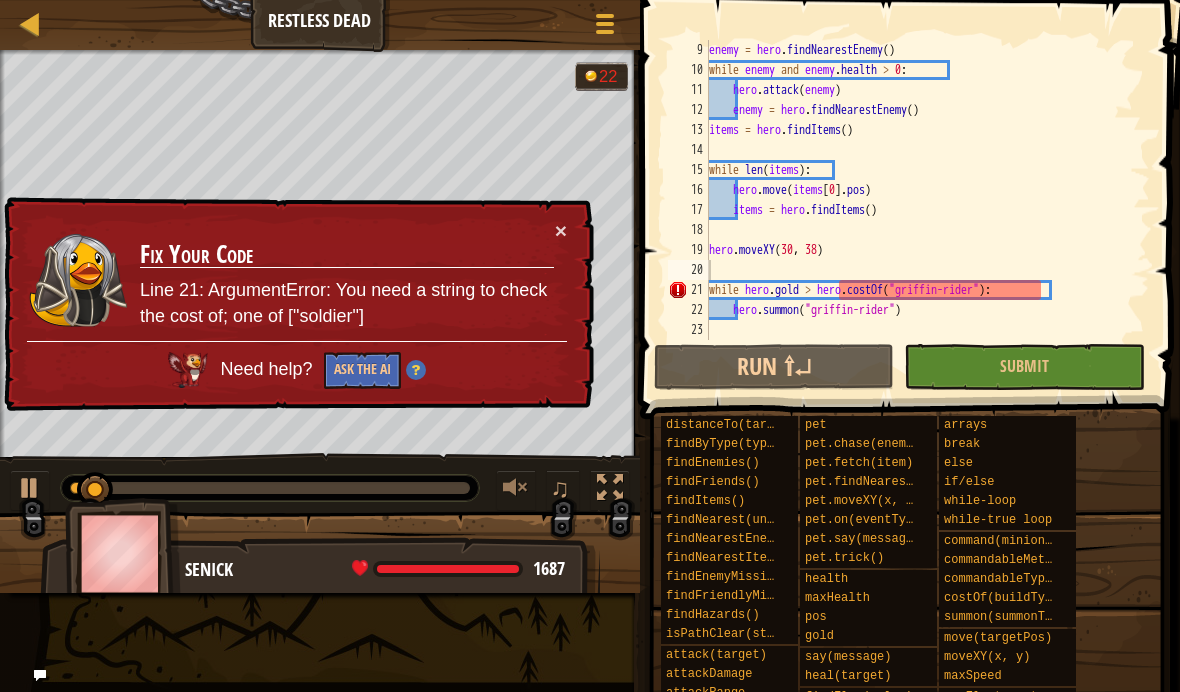 click on "Game Menu" at bounding box center [605, 27] 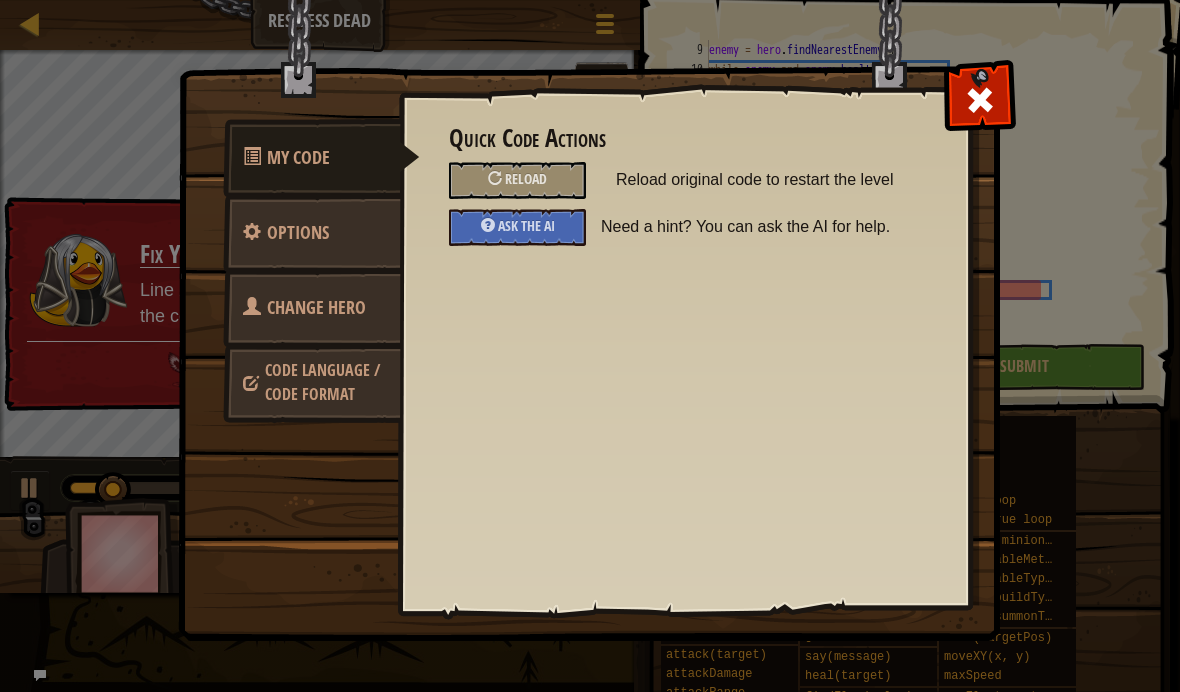 click on "Ask the AI" at bounding box center [517, 227] 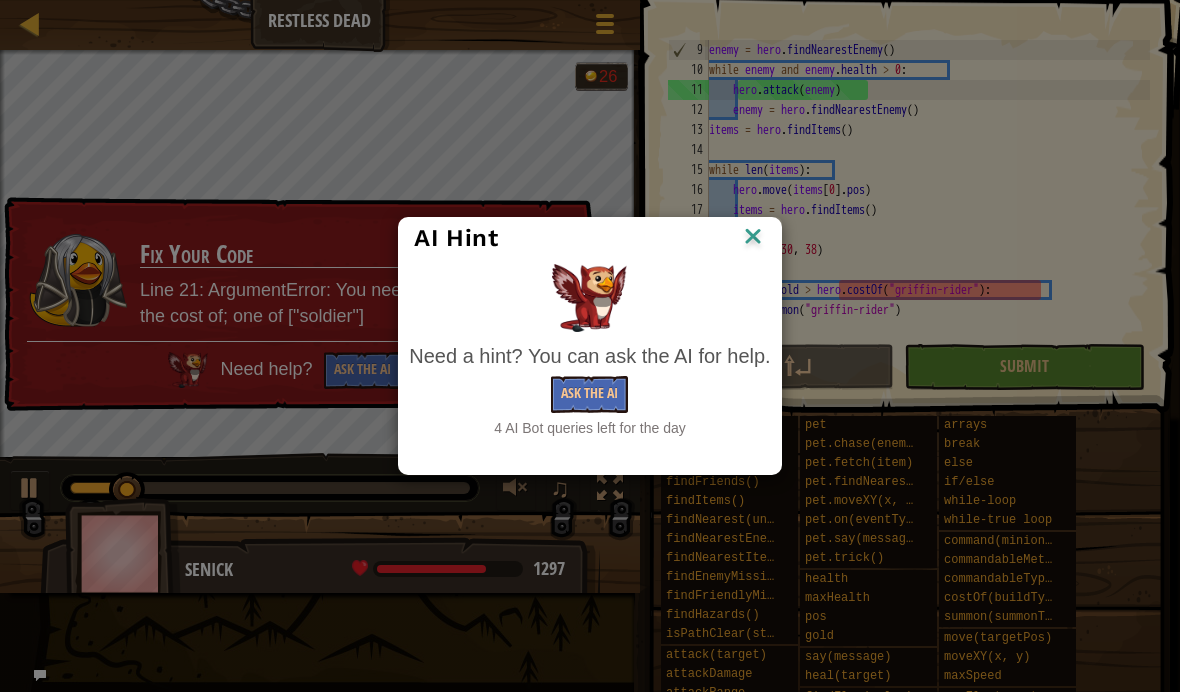 click on "Ask the AI" at bounding box center [589, 394] 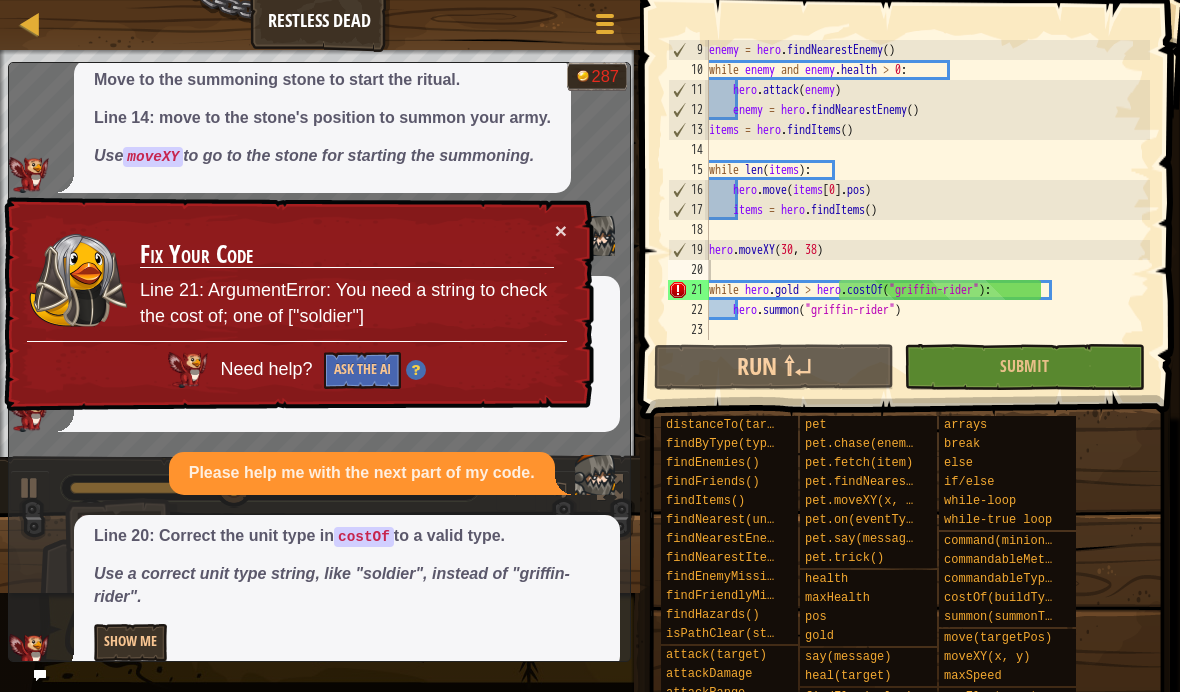 scroll, scrollTop: 563, scrollLeft: 0, axis: vertical 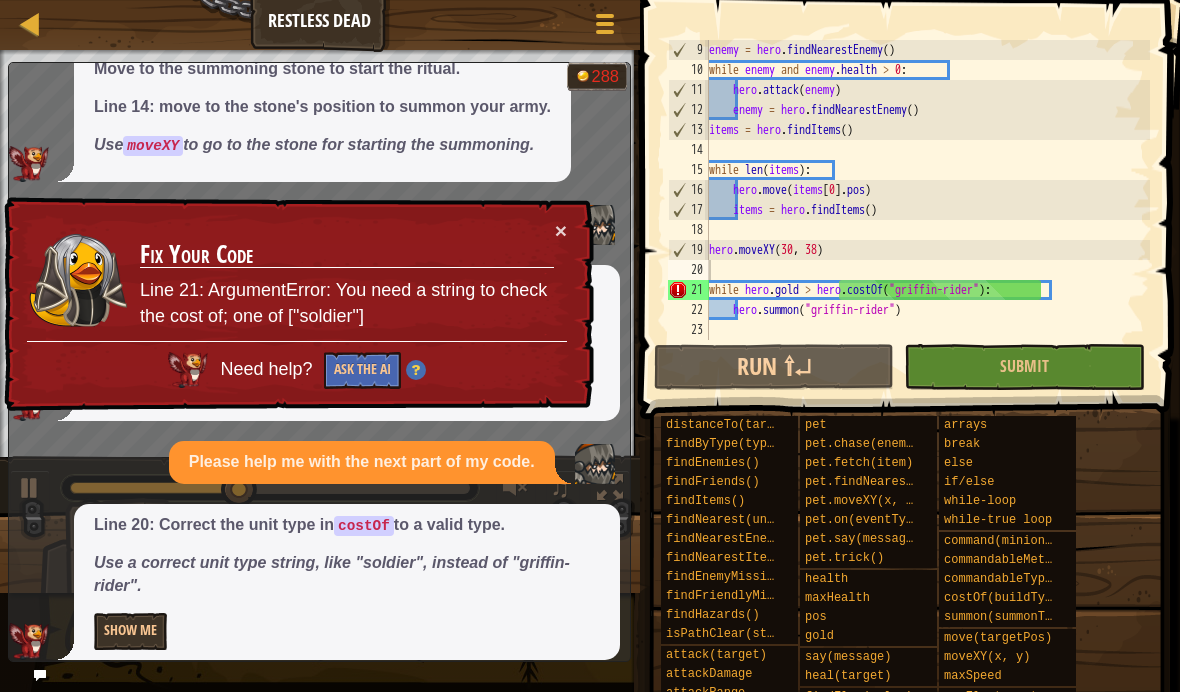 click on "Show Me" at bounding box center [130, 631] 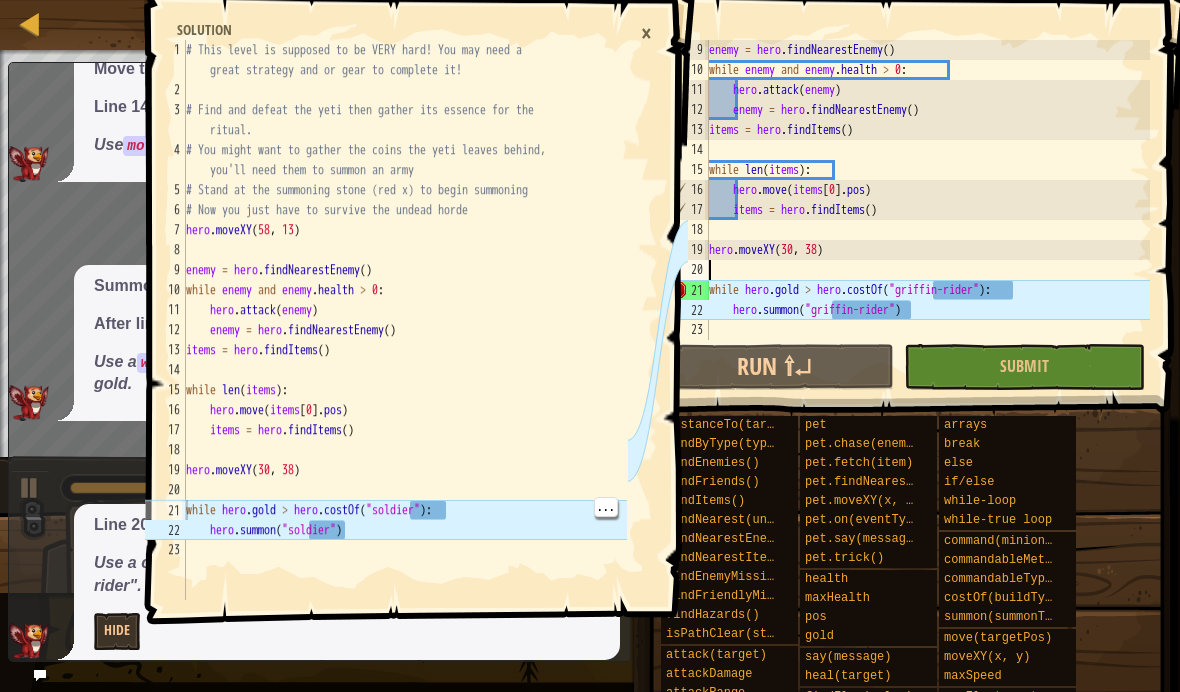 click on "# This level is supposed to be VERY hard! You may need a       great strategy and or gear to complete it! # Find and defeat the yeti then gather its essence for the       ritual. # You might want to gather the coins the yeti leaves behind,       you'll need them to summon an army # Stand at the summoning stone (red x) to begin summoning # Now you just have to survive the undead horde hero . moveXY ( 58 ,   13 ) enemy   =   hero . findNearestEnemy ( ) while   enemy   and   enemy . health   >   0 :      hero . attack ( enemy )      enemy   =   hero . findNearestEnemy ( ) items   =   hero . findItems ( ) while   len ( items ) :      hero . move ( items [ 0 ] . pos )      items   =   hero . findItems ( ) hero . moveXY ( 30 ,   38 ) while   hero . gold   >   hero . costOf ( "soldier" ) :      hero . summon ( "soldier" )" at bounding box center (404, 350) 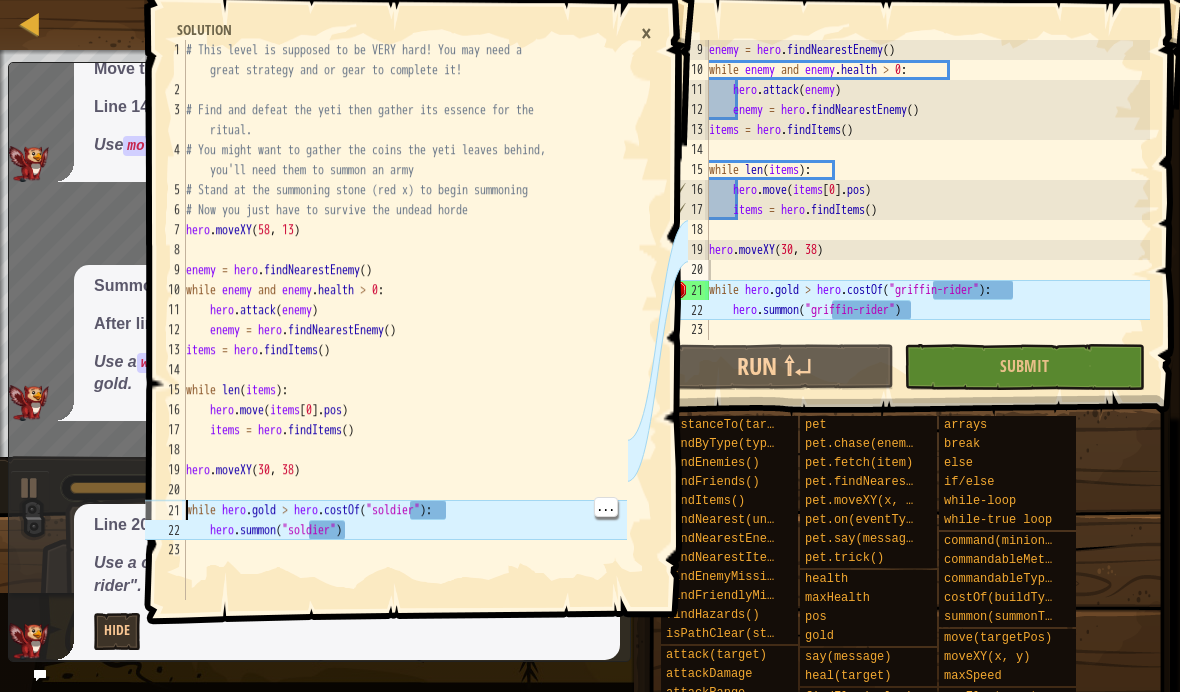 type on "while hero.gold > hero.costOf("soldier"):
hero.summon("soldier")" 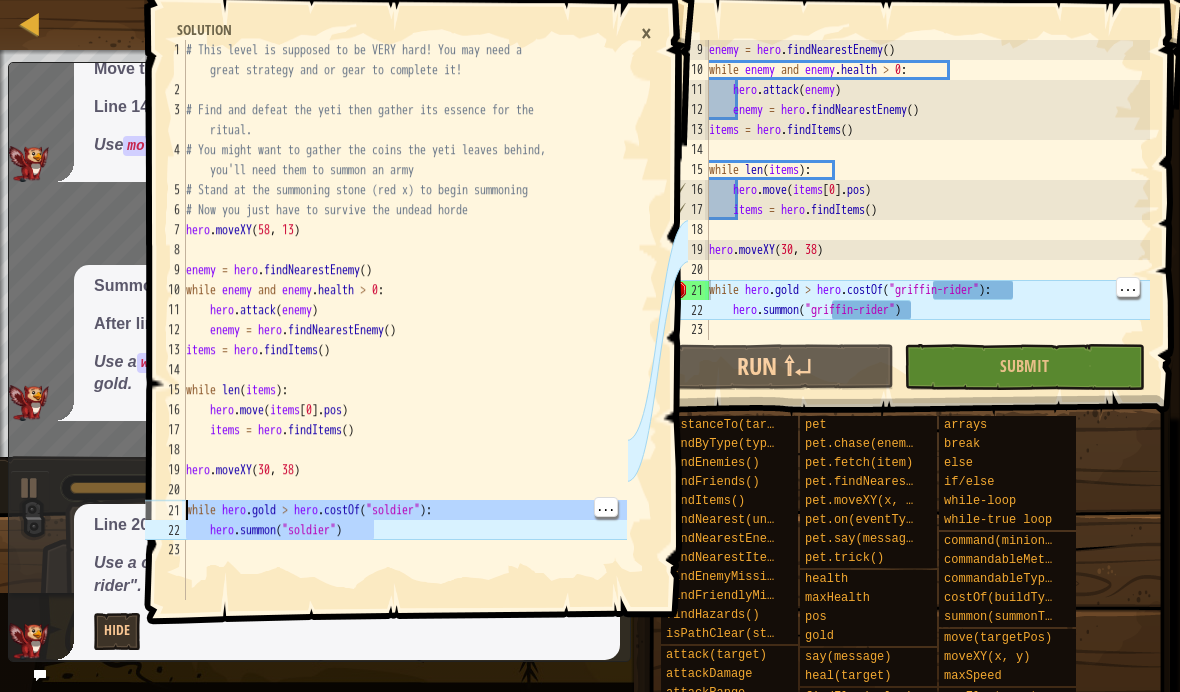 click on "enemy   =   hero . findNearestEnemy ( ) while   enemy   and   enemy . health   >   0 :      hero . attack ( enemy )      enemy   =   hero . findNearestEnemy ( ) items   =   hero . findItems ( ) while   len ( items ) :      hero . move ( items [ 0 ] . pos )      items   =   hero . findItems ( ) hero . moveXY ( 30 ,   38 ) while   hero . gold   >   hero . costOf ( "griffin-rider" ) :      hero . summon ( "griffin-rider" )" at bounding box center [927, 210] 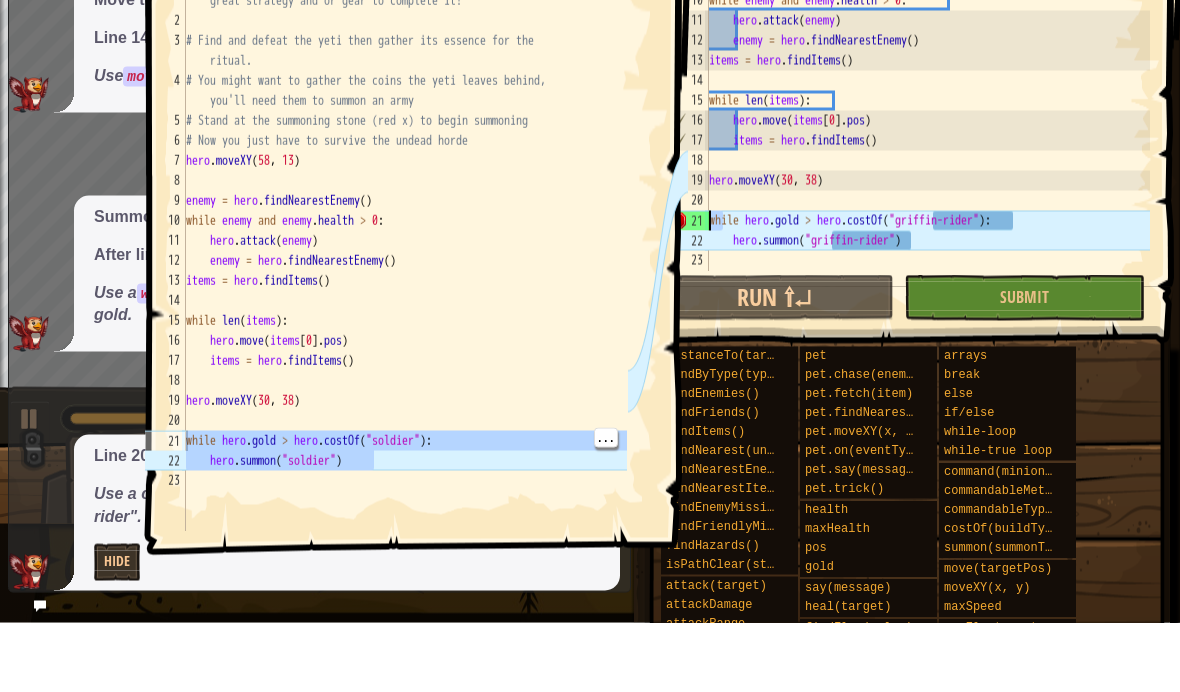 type on "while hero.gold > hero.costOf("griffin-rider"):
hero.summon("griffin-rider")" 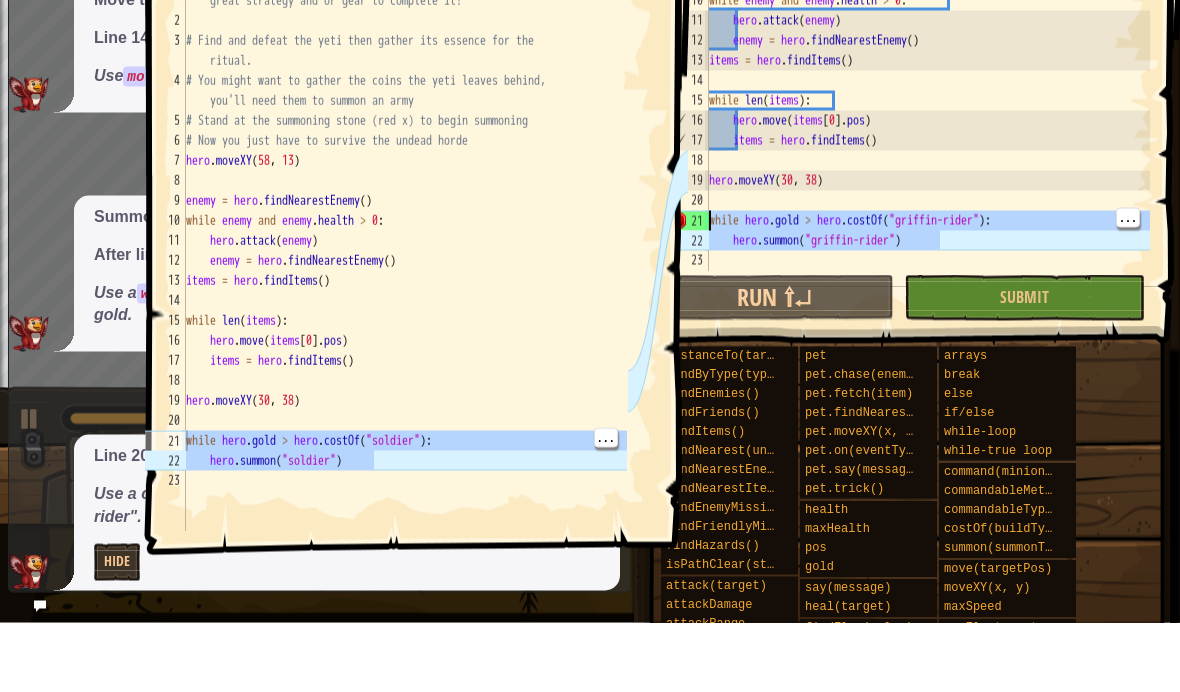 scroll, scrollTop: 200, scrollLeft: 0, axis: vertical 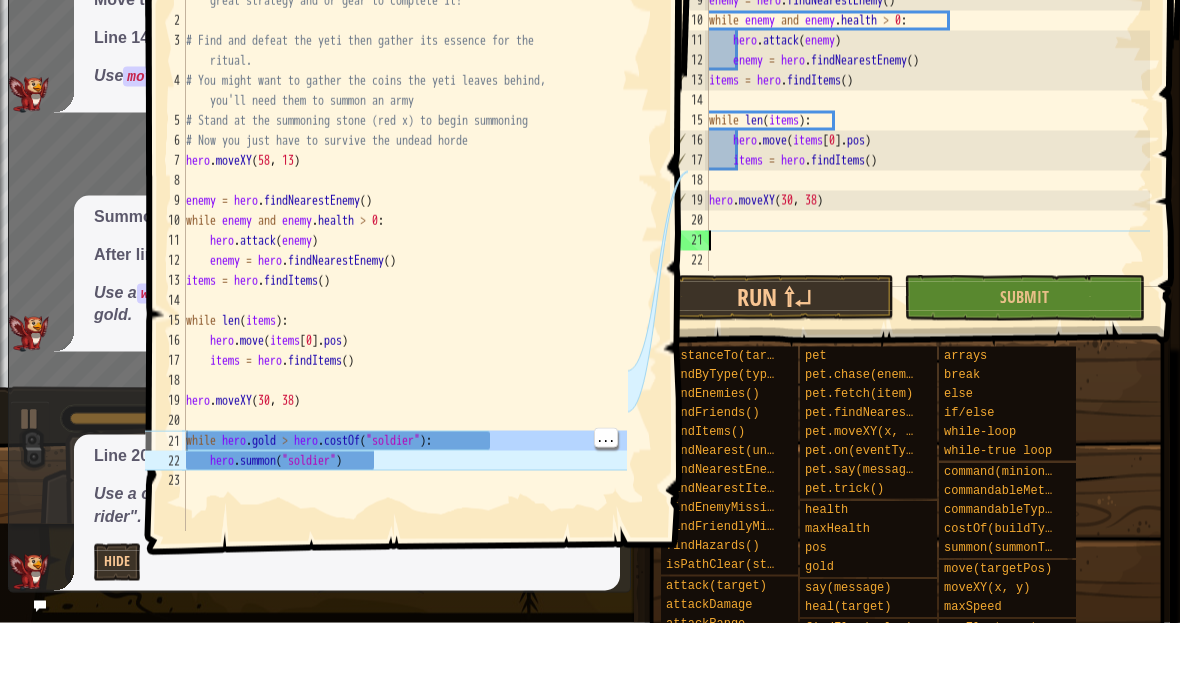 paste on "hero.summon("soldier")" 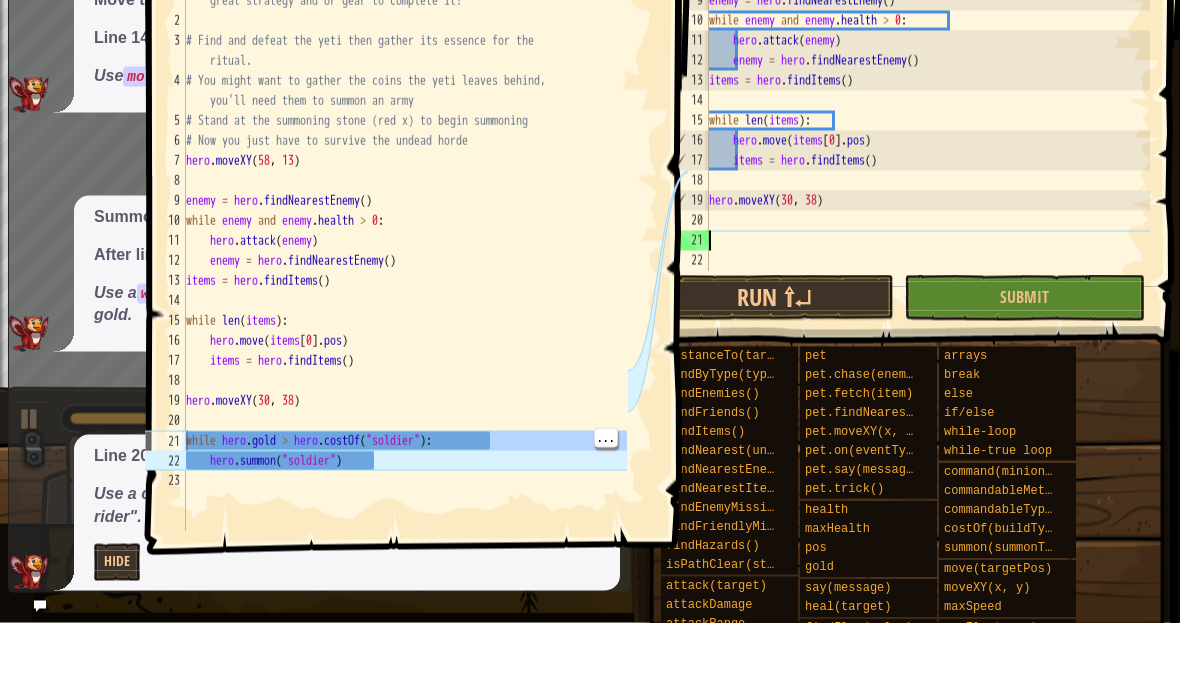 type on "hero.summon("soldier")" 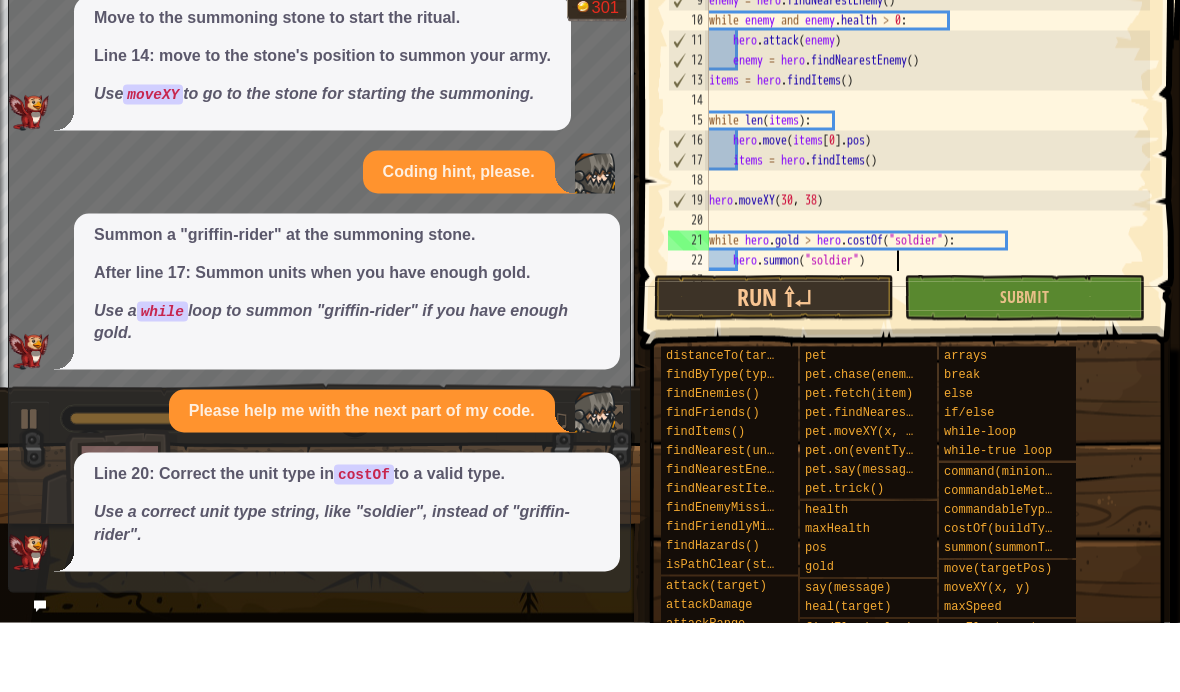 scroll, scrollTop: 526, scrollLeft: 0, axis: vertical 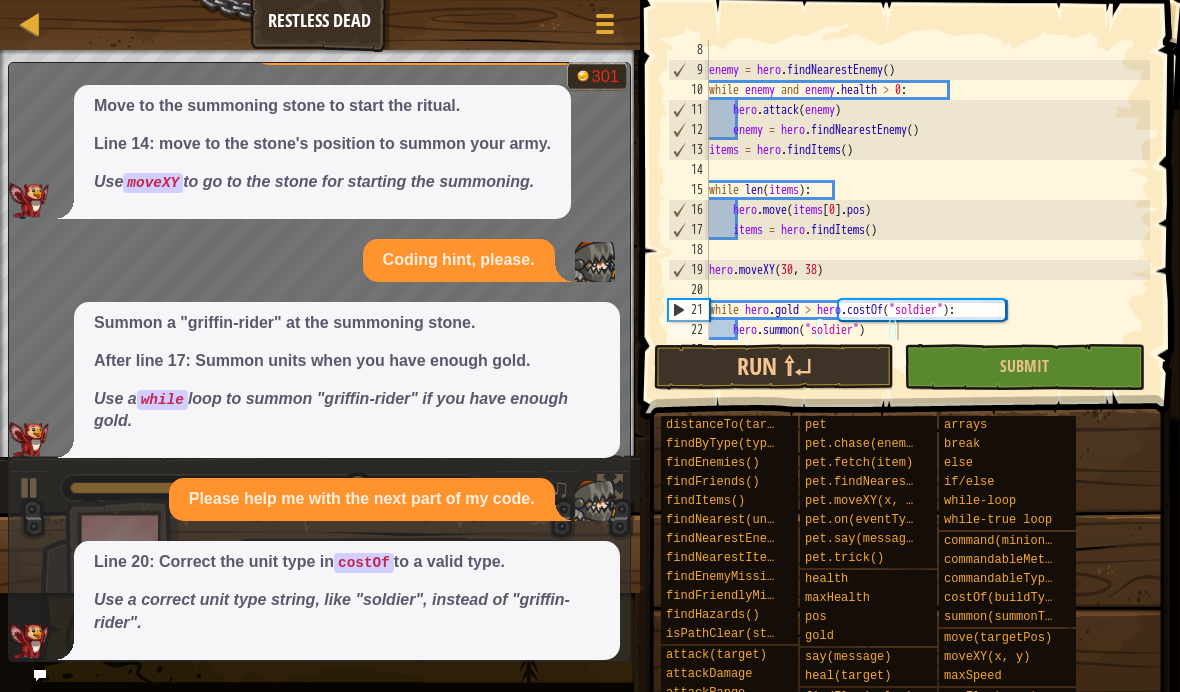 click on "Run ⇧↵" at bounding box center [774, 367] 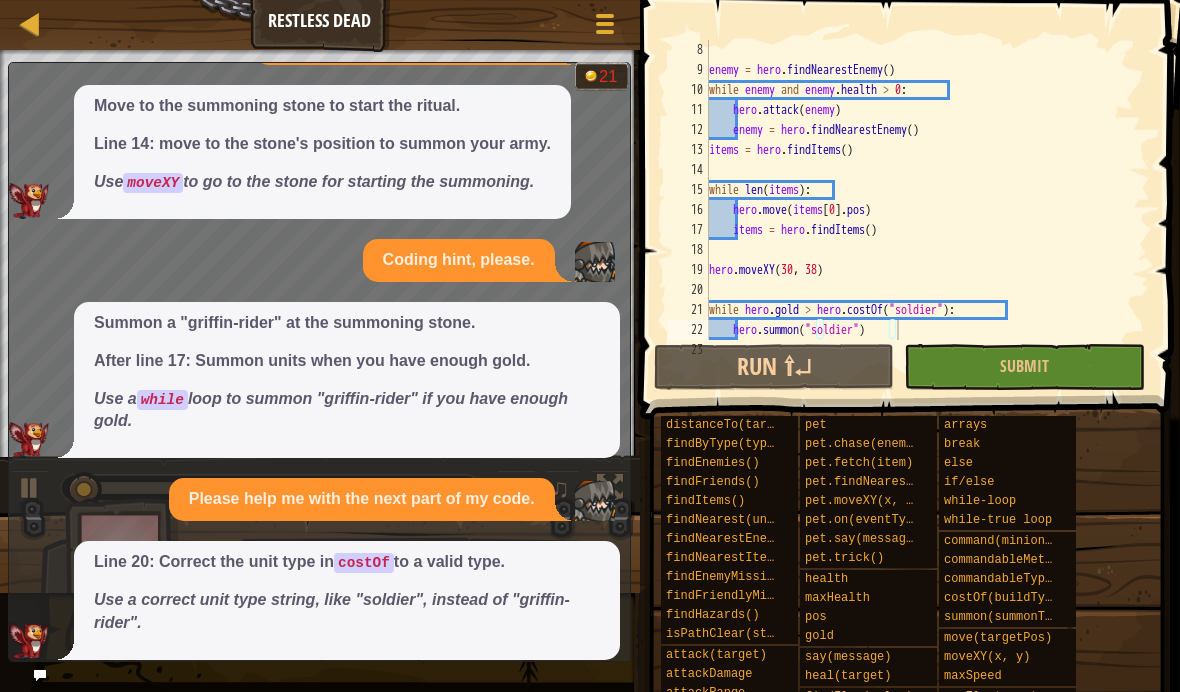 click at bounding box center [40, 675] 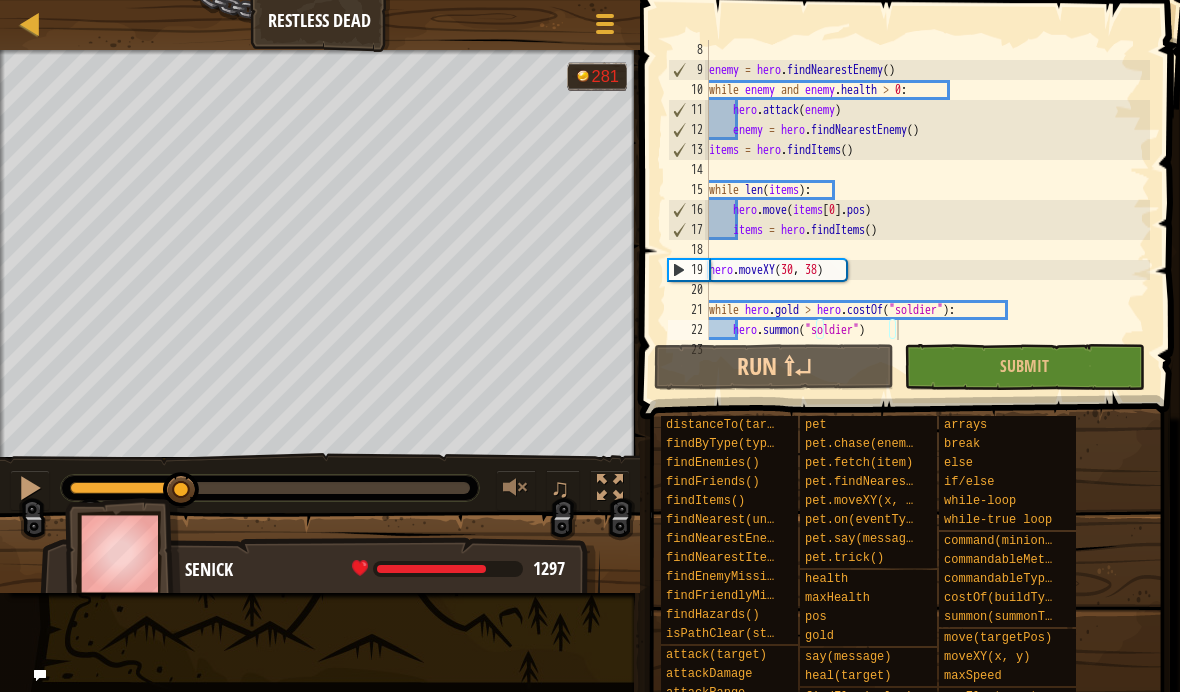 click at bounding box center (30, 490) 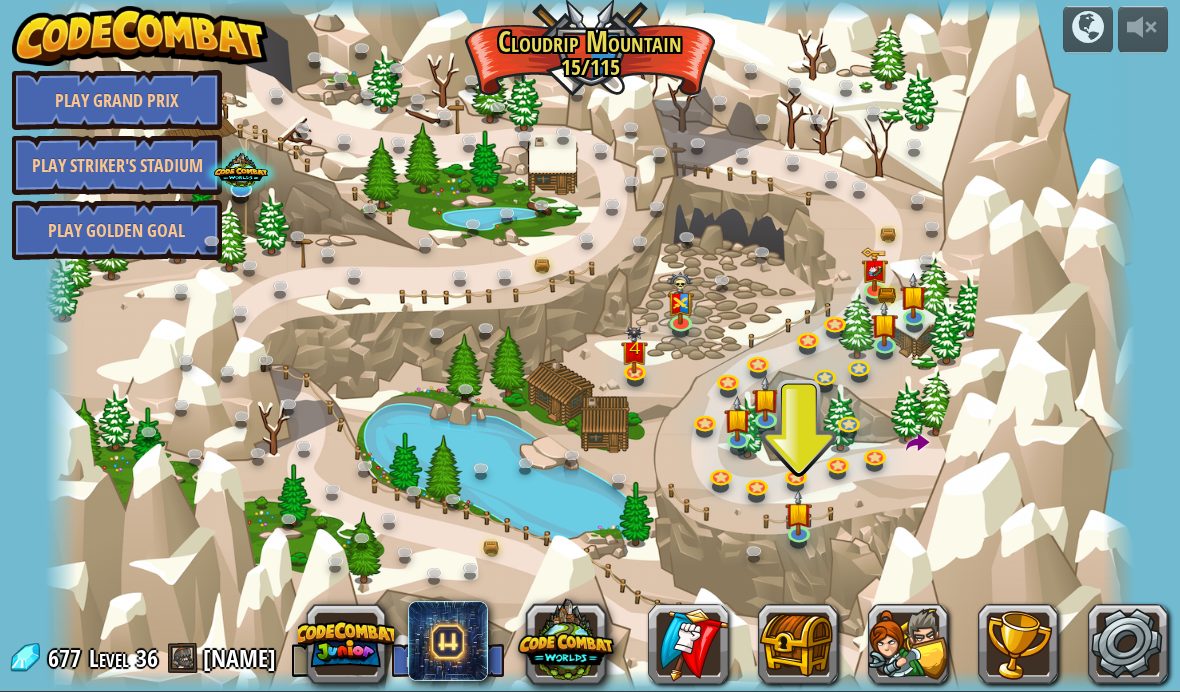 click at bounding box center [1088, 27] 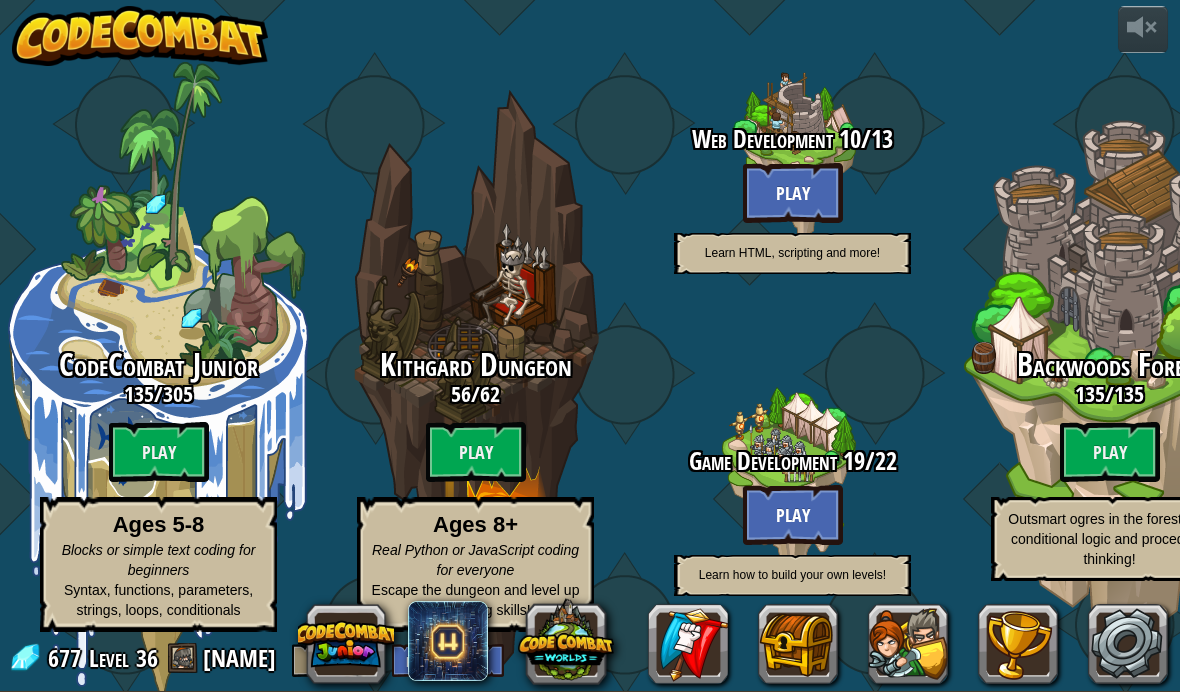 click on "Play" at bounding box center (476, 452) 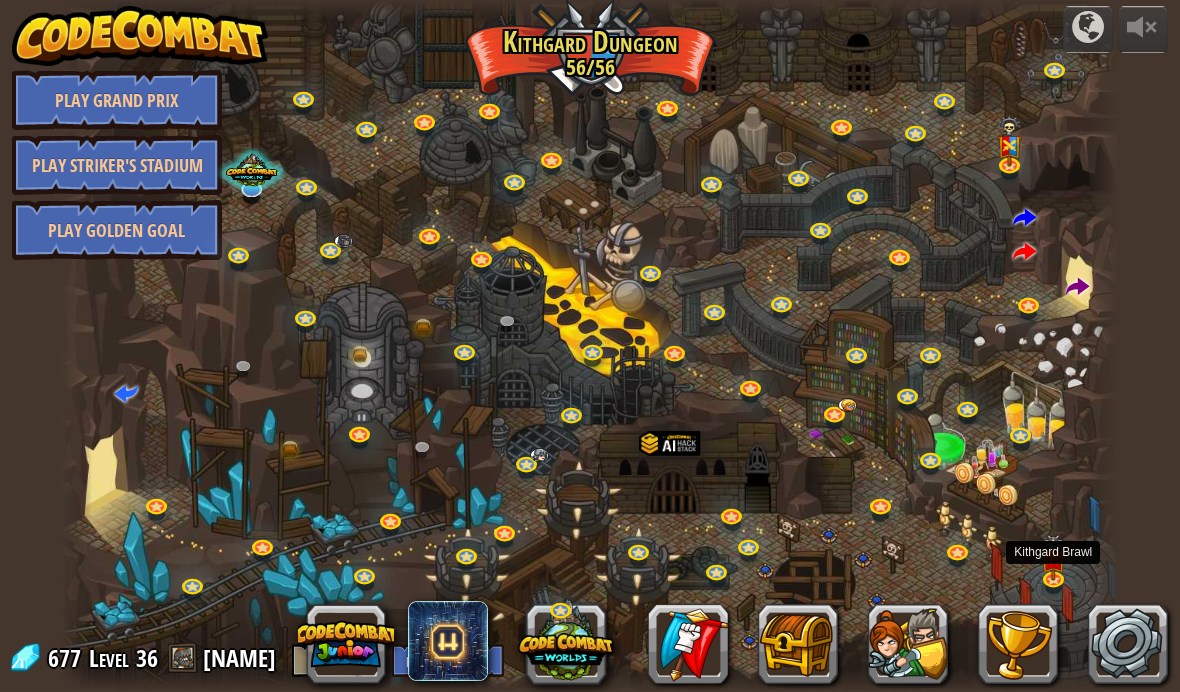 click at bounding box center [1054, 558] 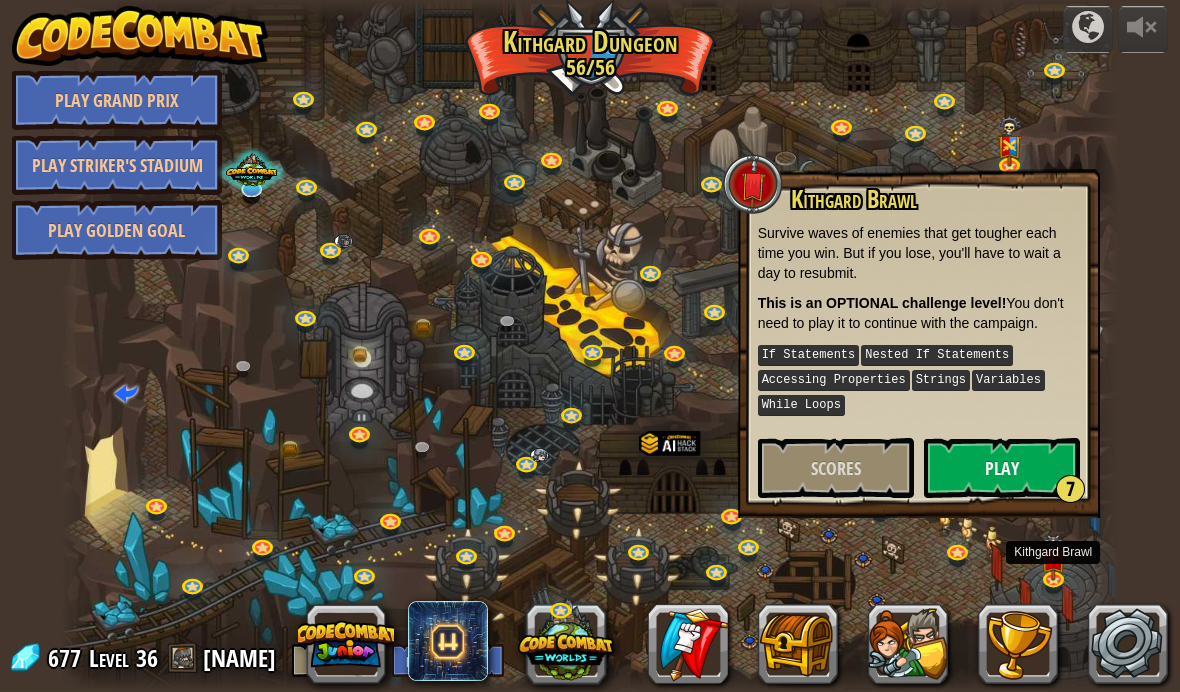 click on "Play 7" at bounding box center [1002, 468] 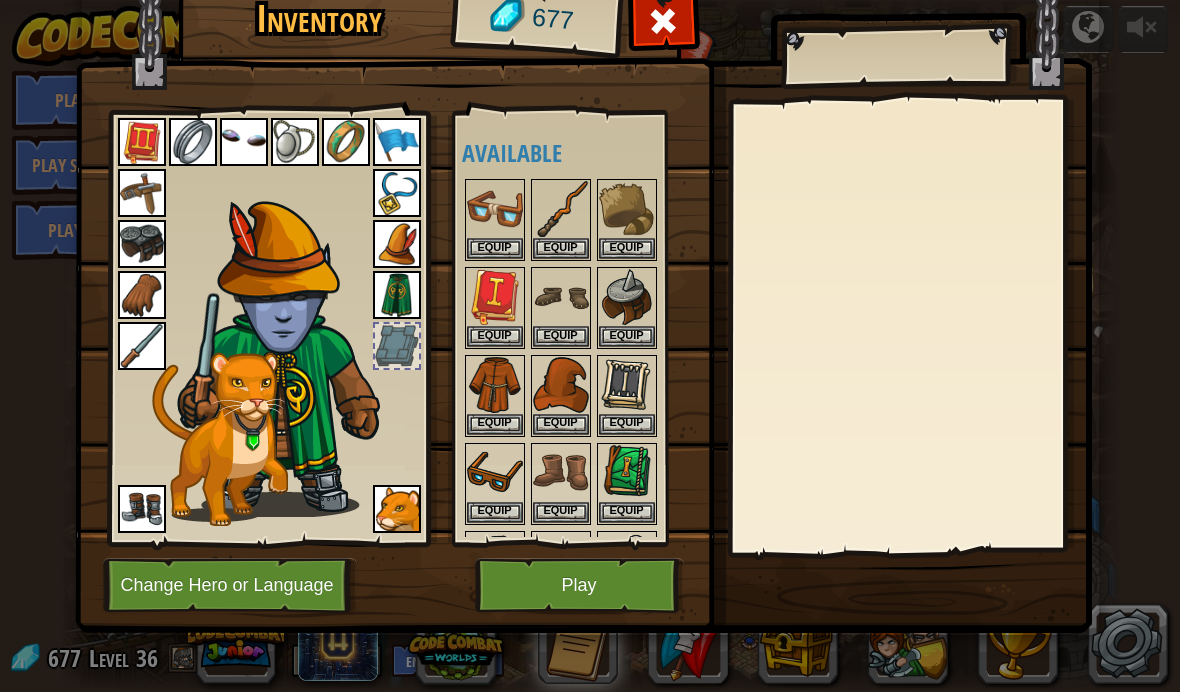 click on "Play" at bounding box center (579, 585) 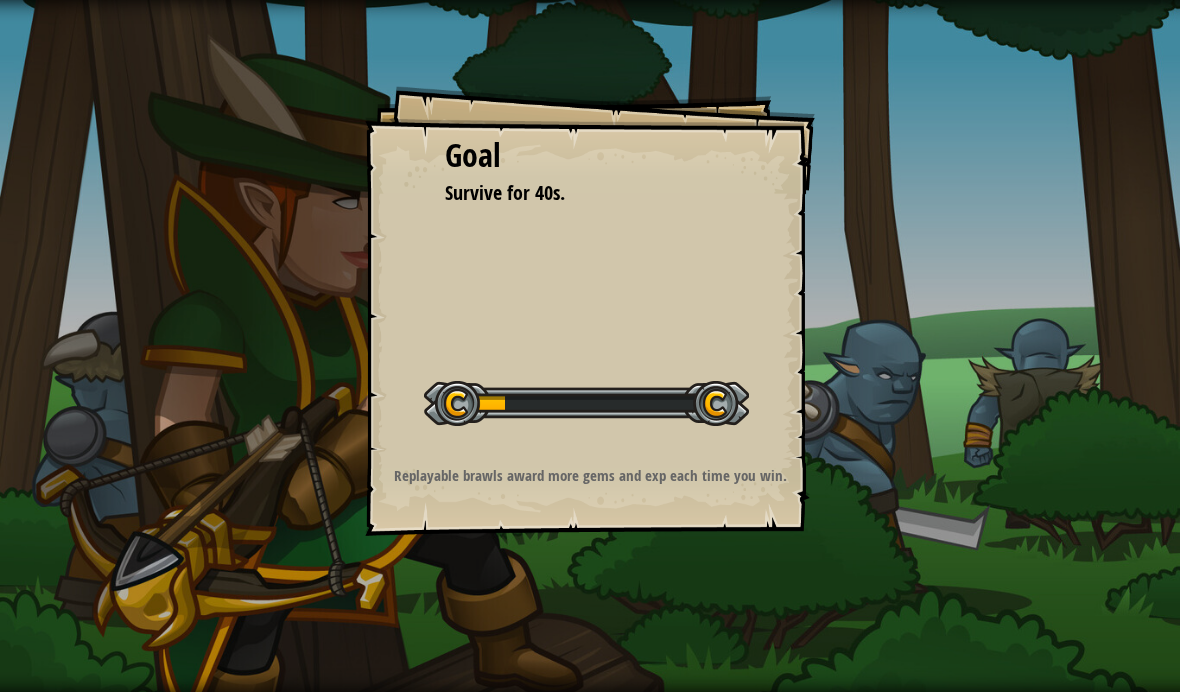 click at bounding box center (586, 403) 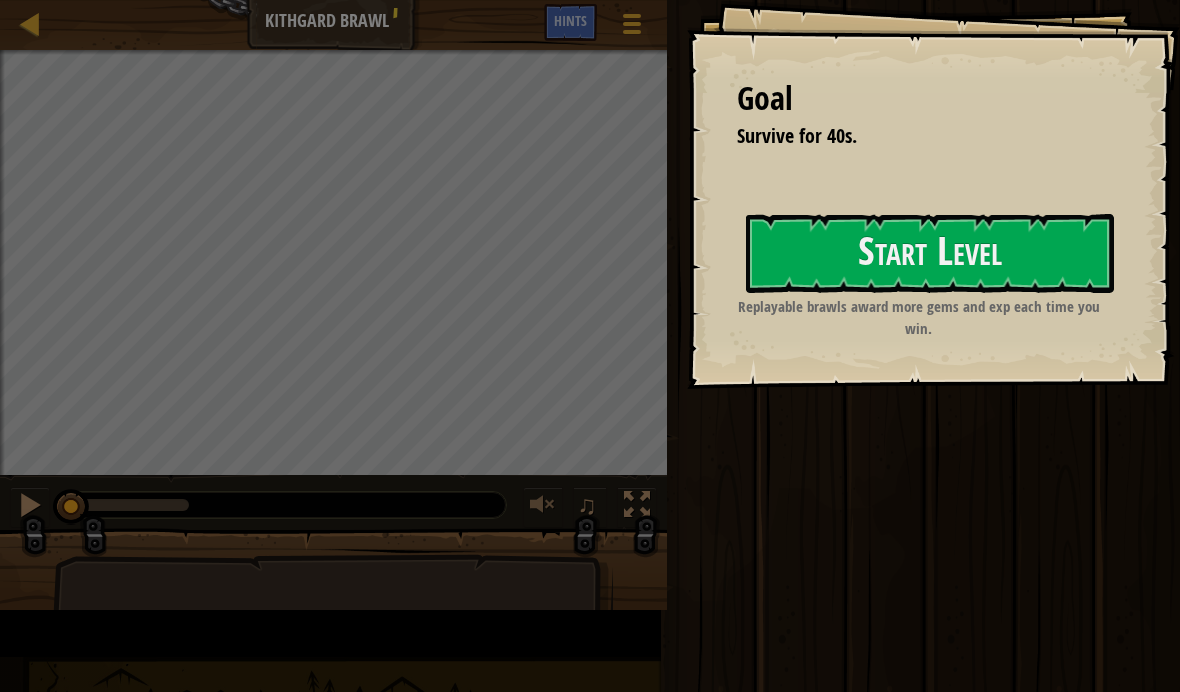 click on "Start Level" at bounding box center (930, 253) 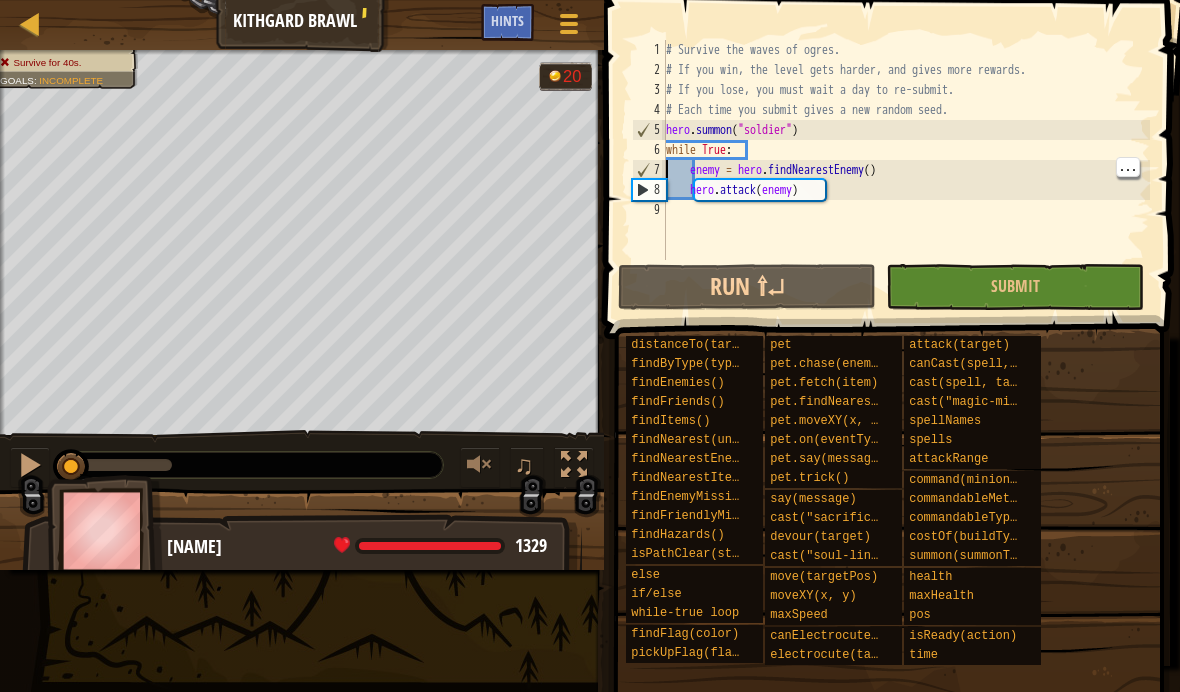 click on "# Survive the waves of ogres. # If you win, the level gets harder, and gives more rewards. # If you lose, you must wait a day to re-submit. # Each time you submit gives a new random seed. hero . summon ( "soldier" ) while   True :      enemy   =   hero . findNearestEnemy ( )      hero . attack ( enemy )" at bounding box center [906, 170] 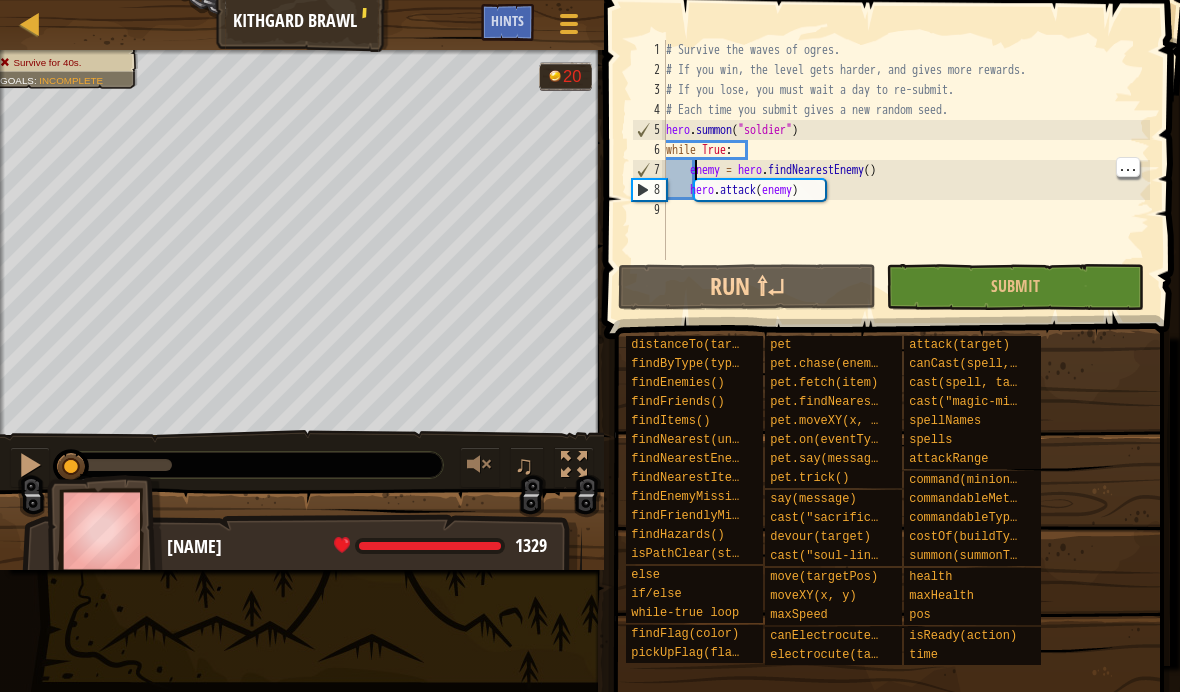 click on "5" at bounding box center [649, 130] 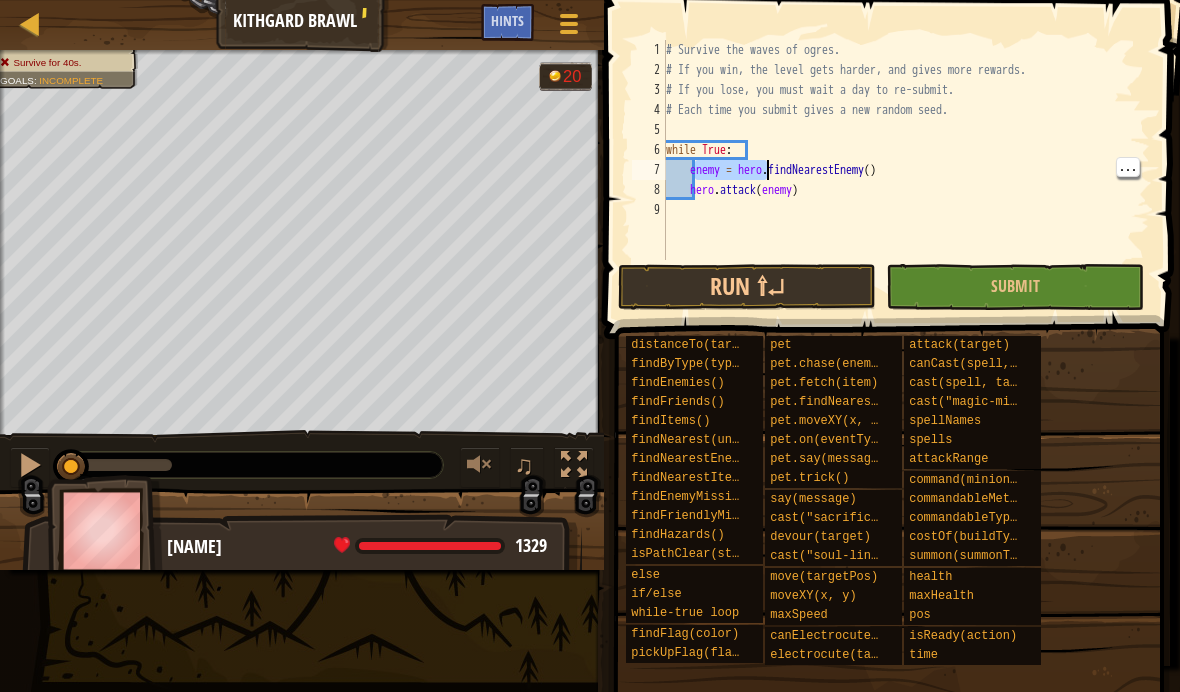 type on "enemy = hero.findNearestEnemy()
hero.attack(enemy)" 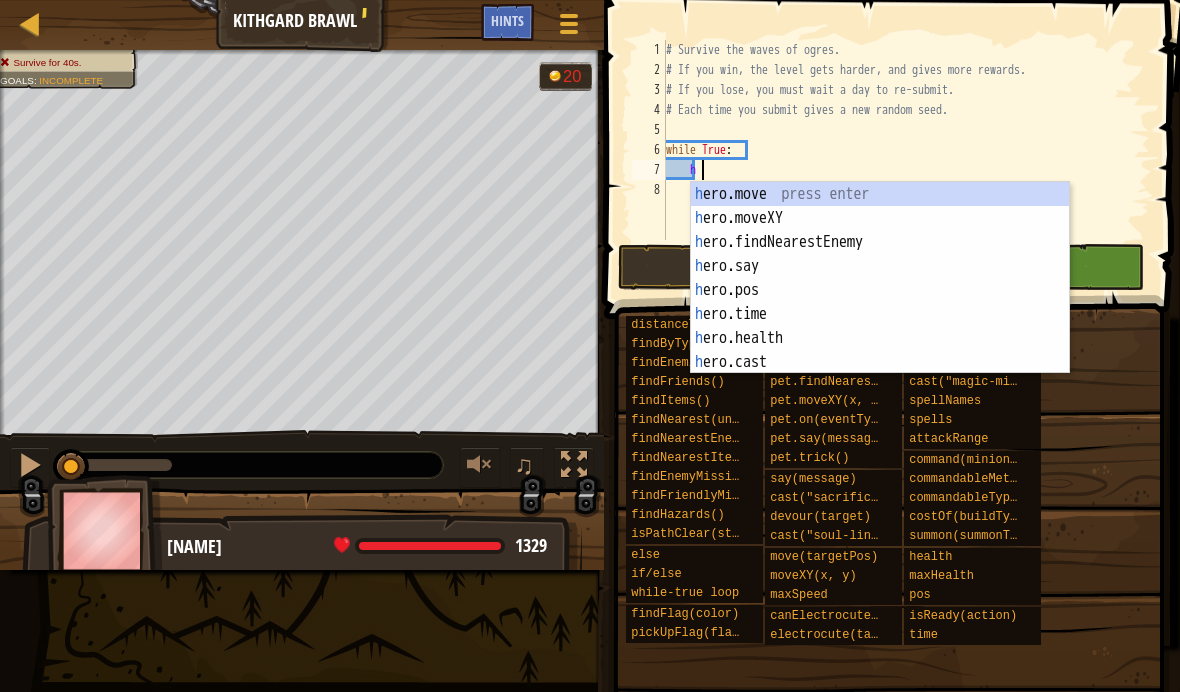 scroll, scrollTop: 10, scrollLeft: 2, axis: both 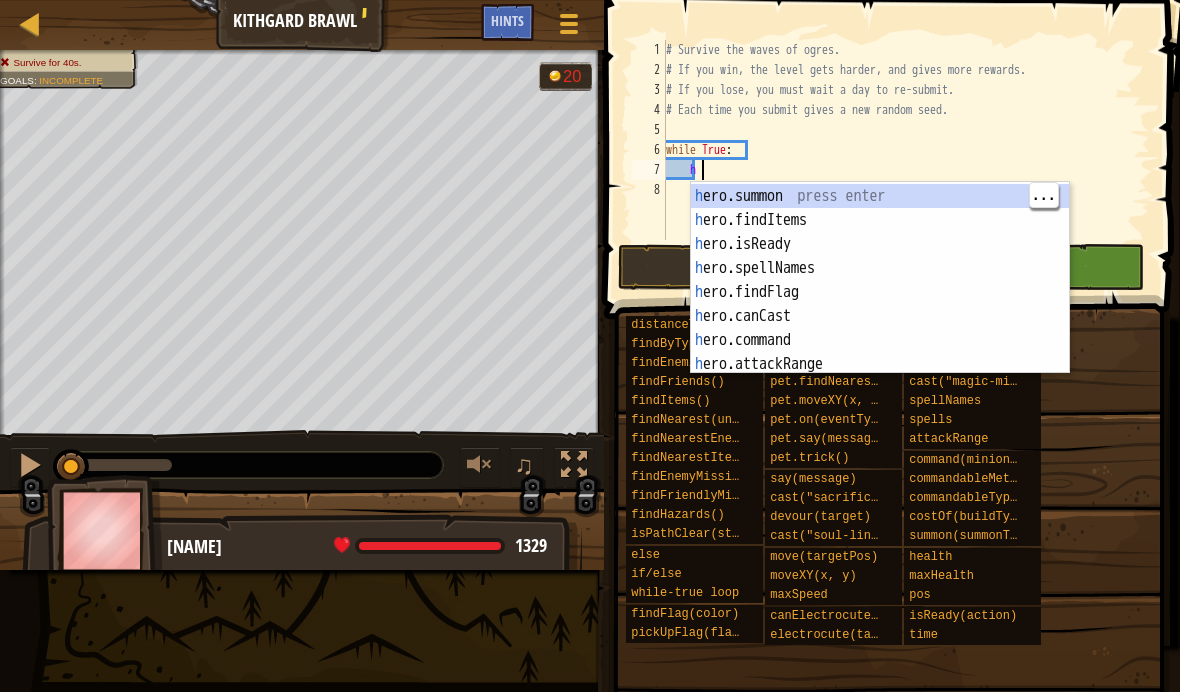 type on "hero.summon("soldier")" 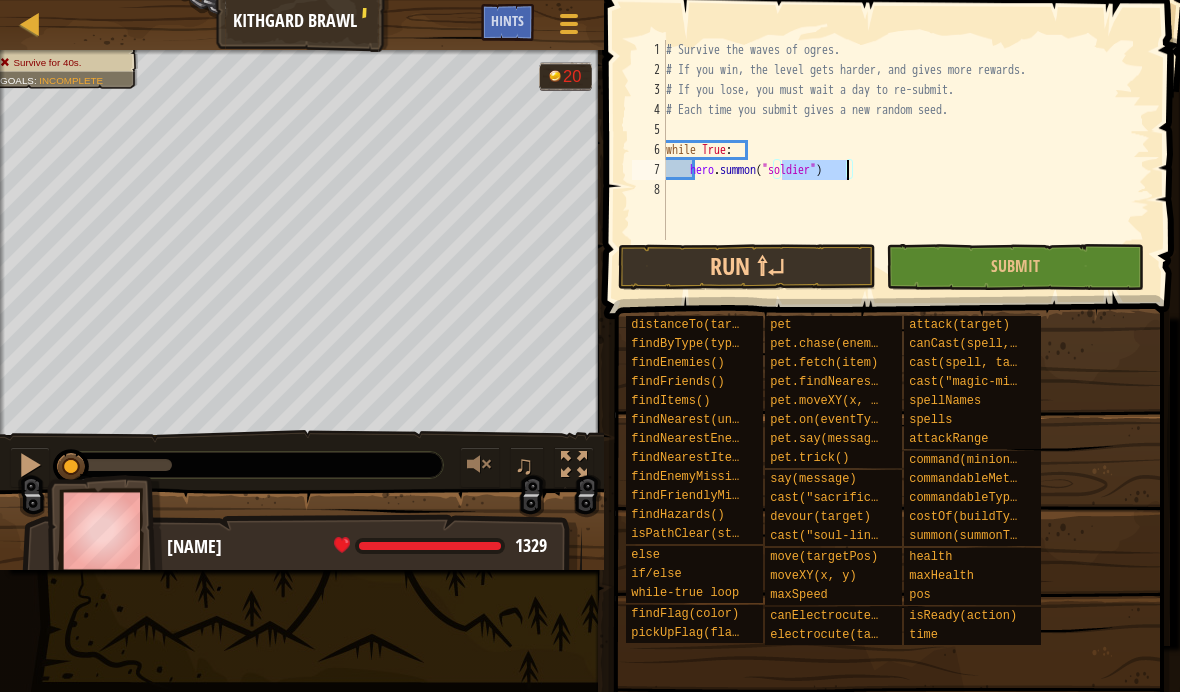 click on "Run ⇧↵" at bounding box center [747, 267] 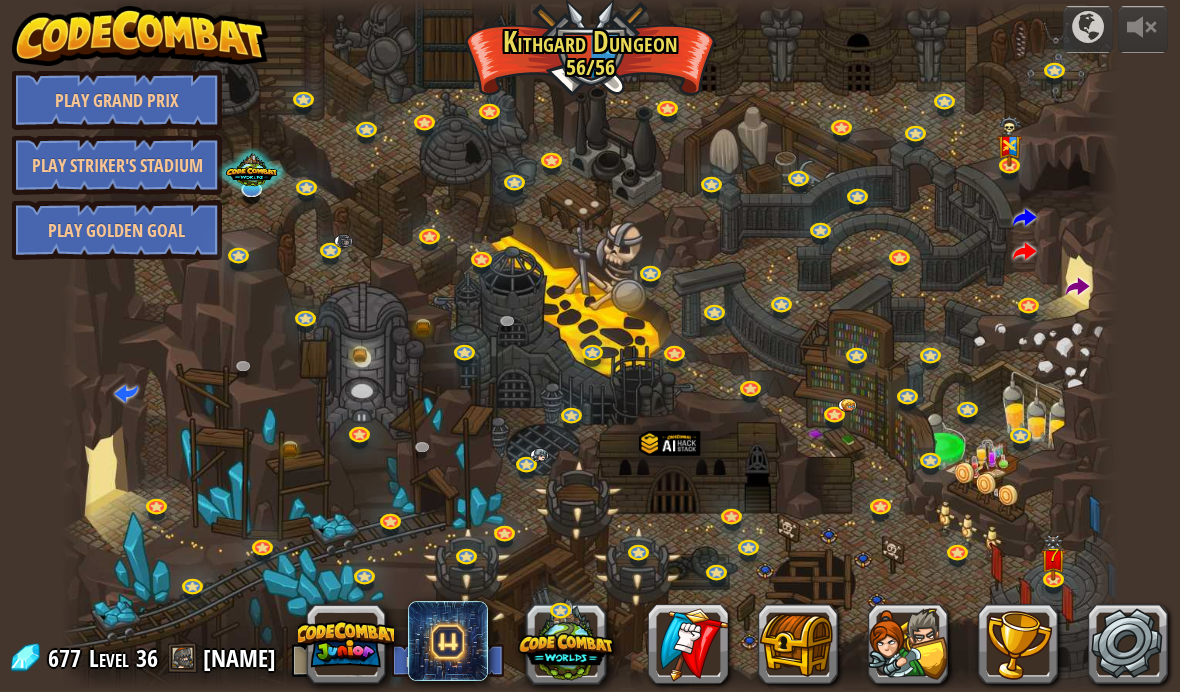 click at bounding box center [1054, 558] 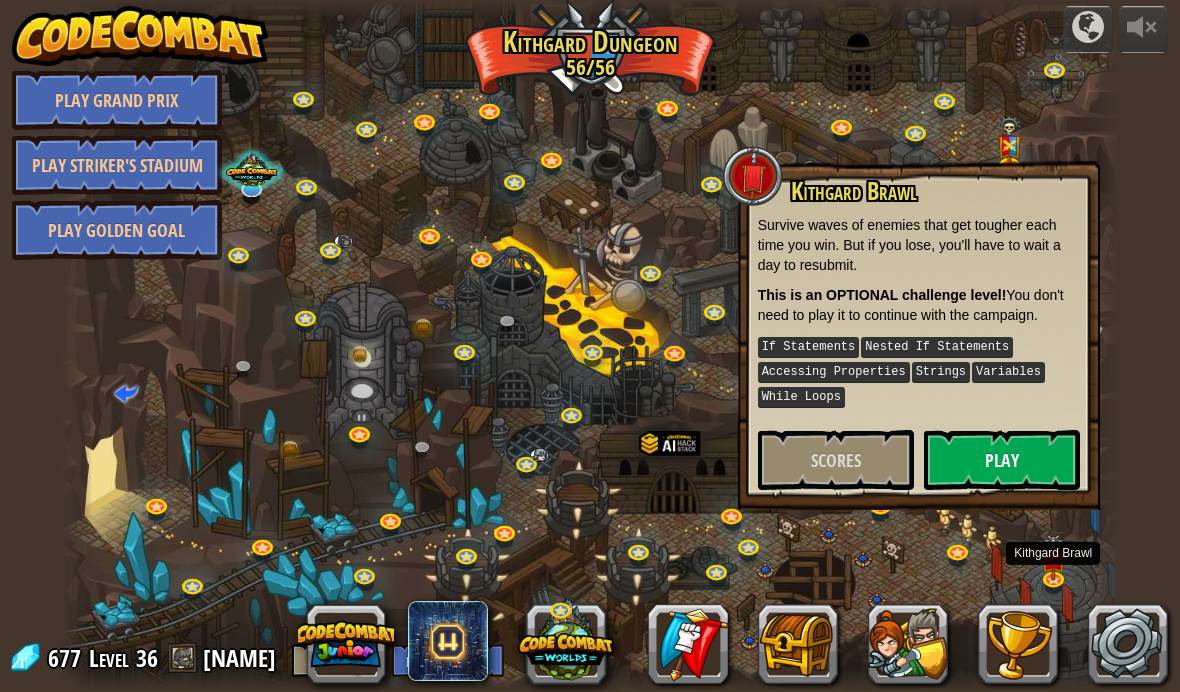 click on "Play" at bounding box center [1002, 460] 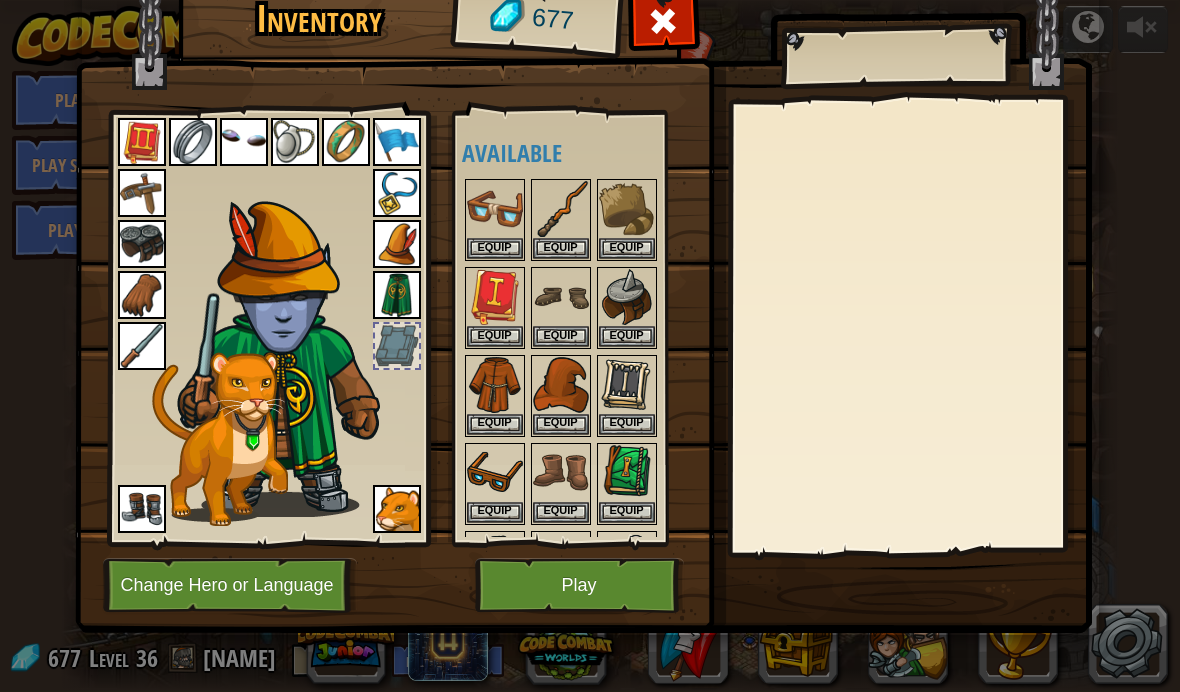 click on "Change Hero or Language" at bounding box center [230, 585] 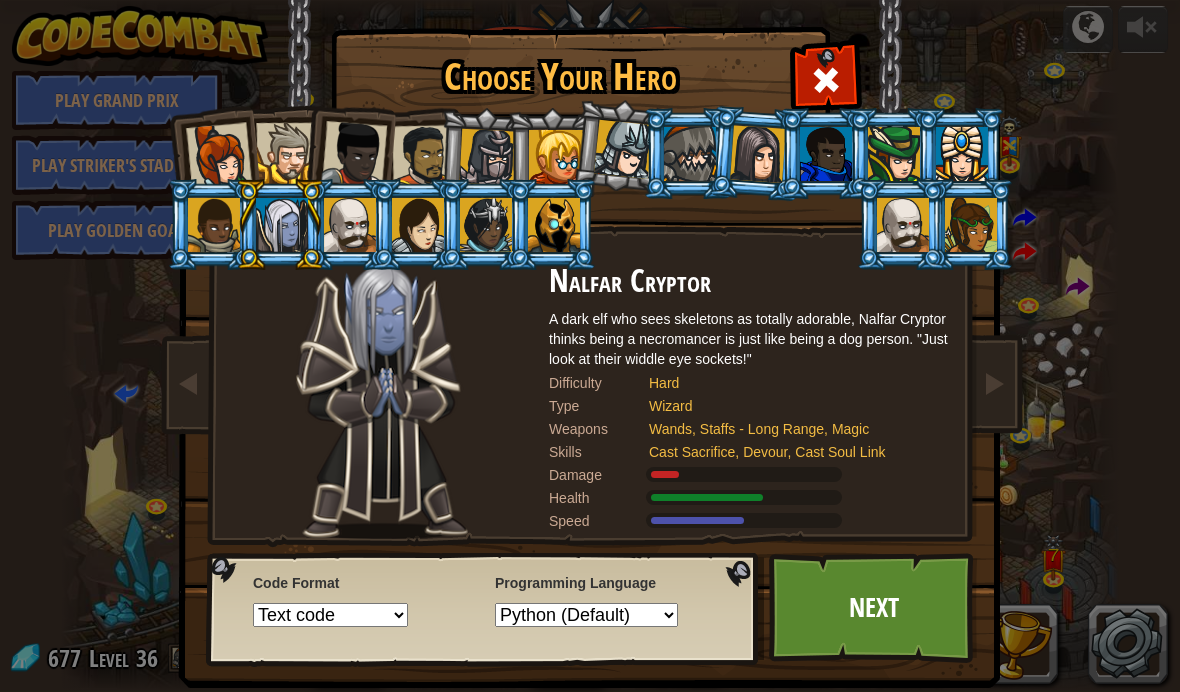 click at bounding box center (688, 153) 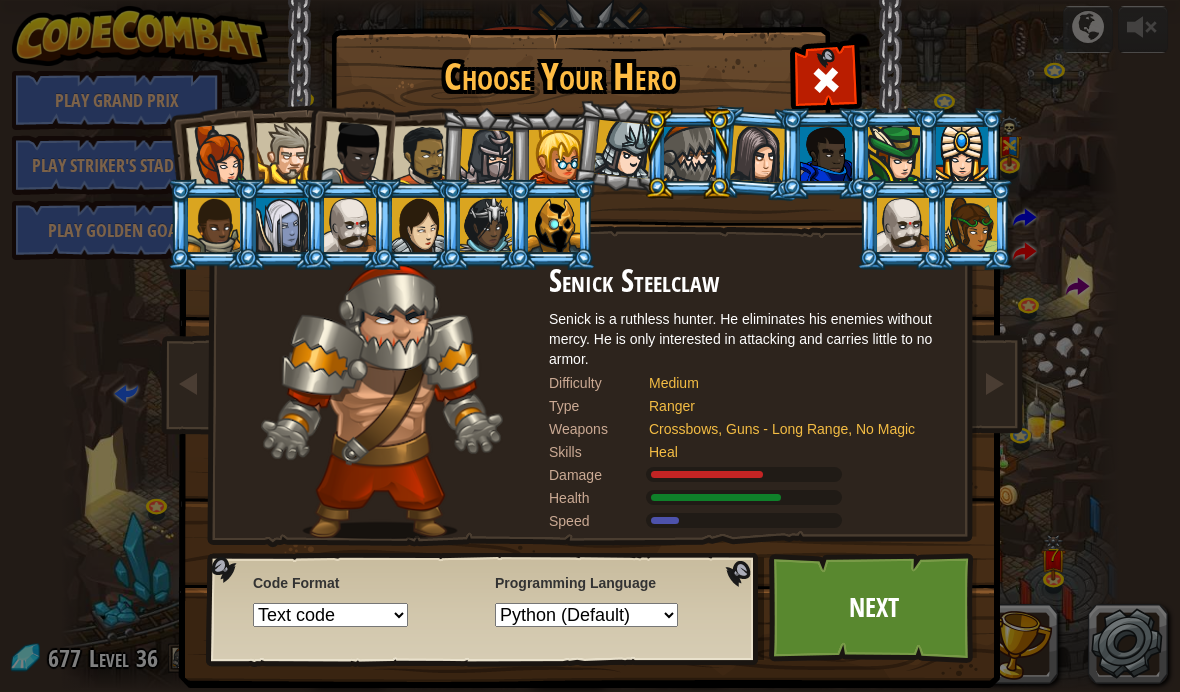click at bounding box center [758, 153] 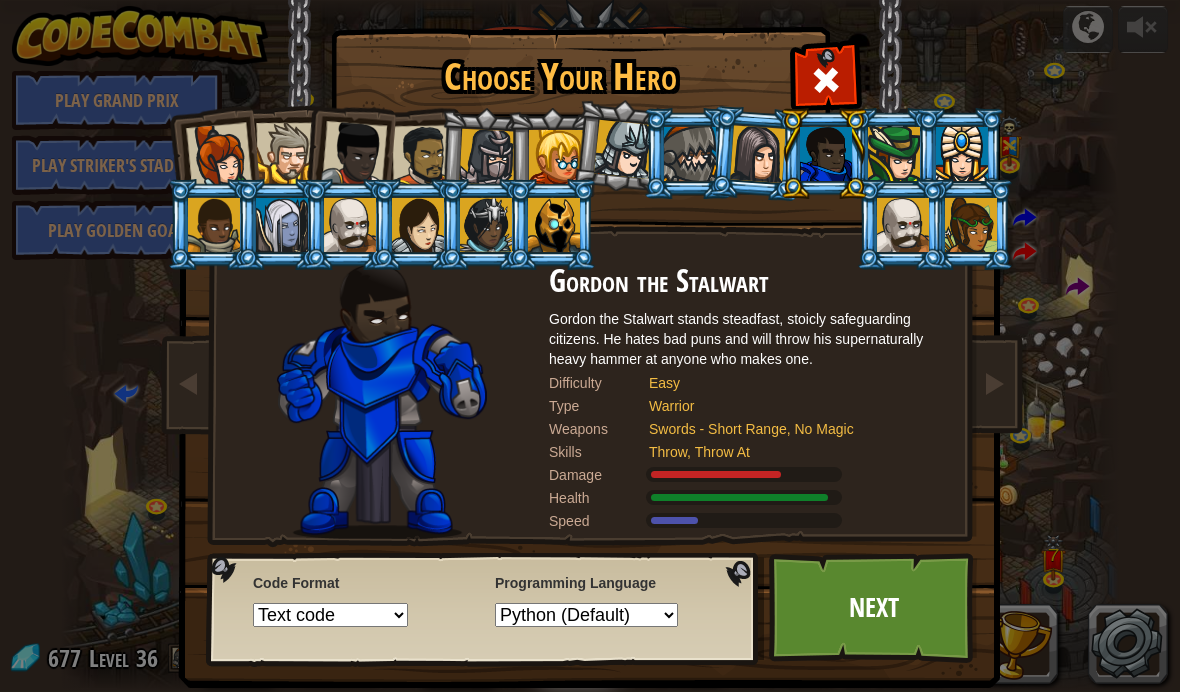 click on "Next" at bounding box center (873, 608) 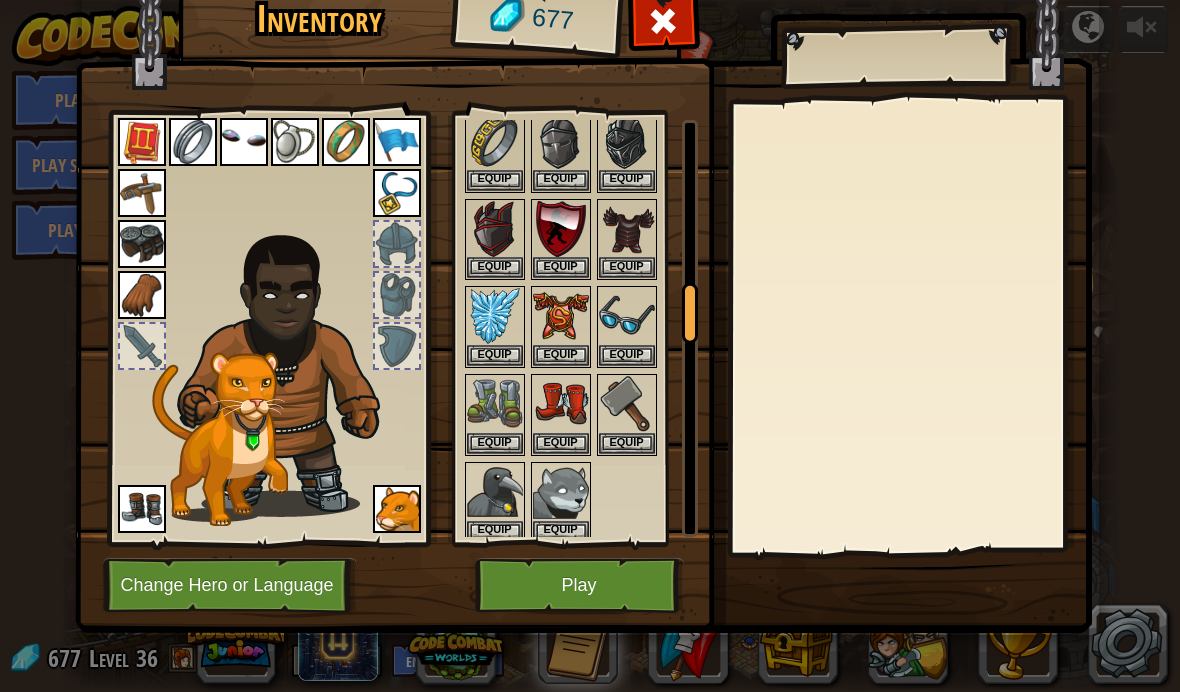 scroll, scrollTop: 1219, scrollLeft: 0, axis: vertical 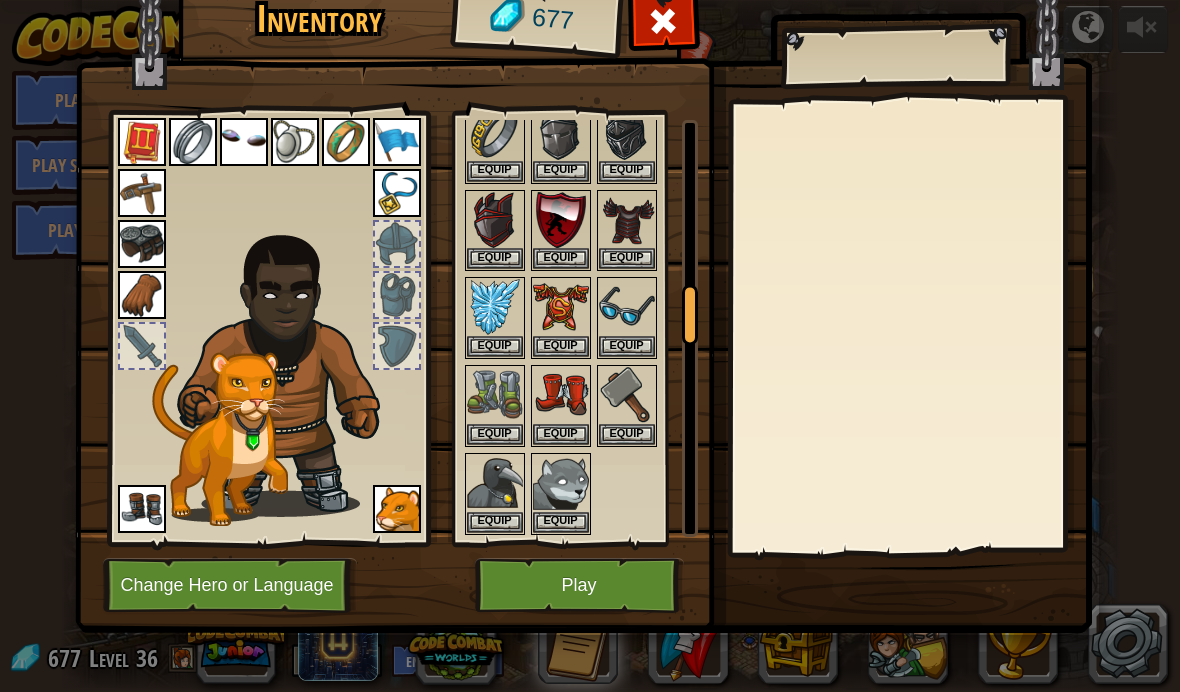 click on "Equip" at bounding box center [561, 346] 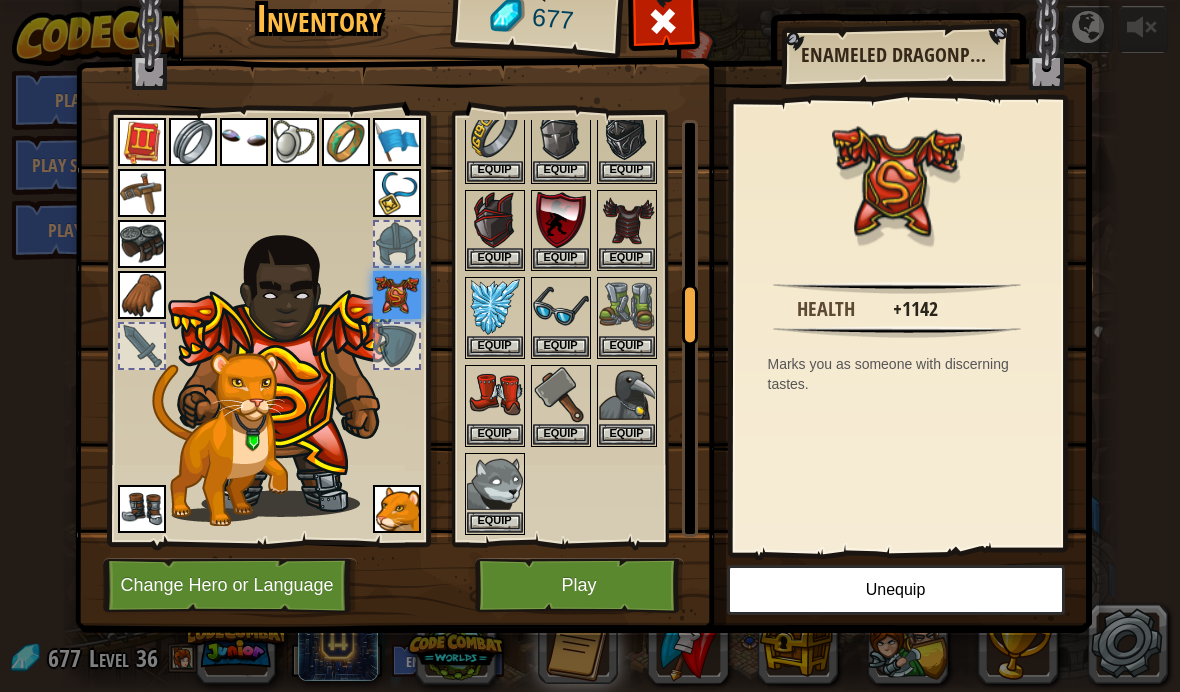 click on "Equip" at bounding box center [495, 346] 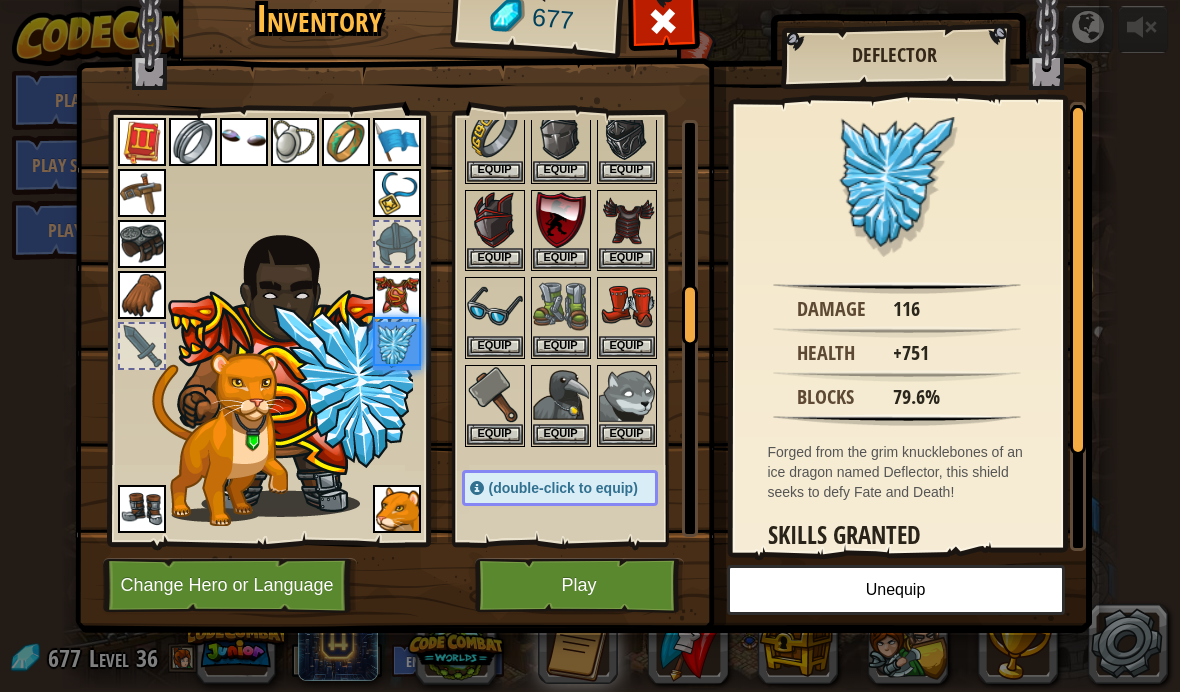 click on "Equip" at bounding box center [627, 258] 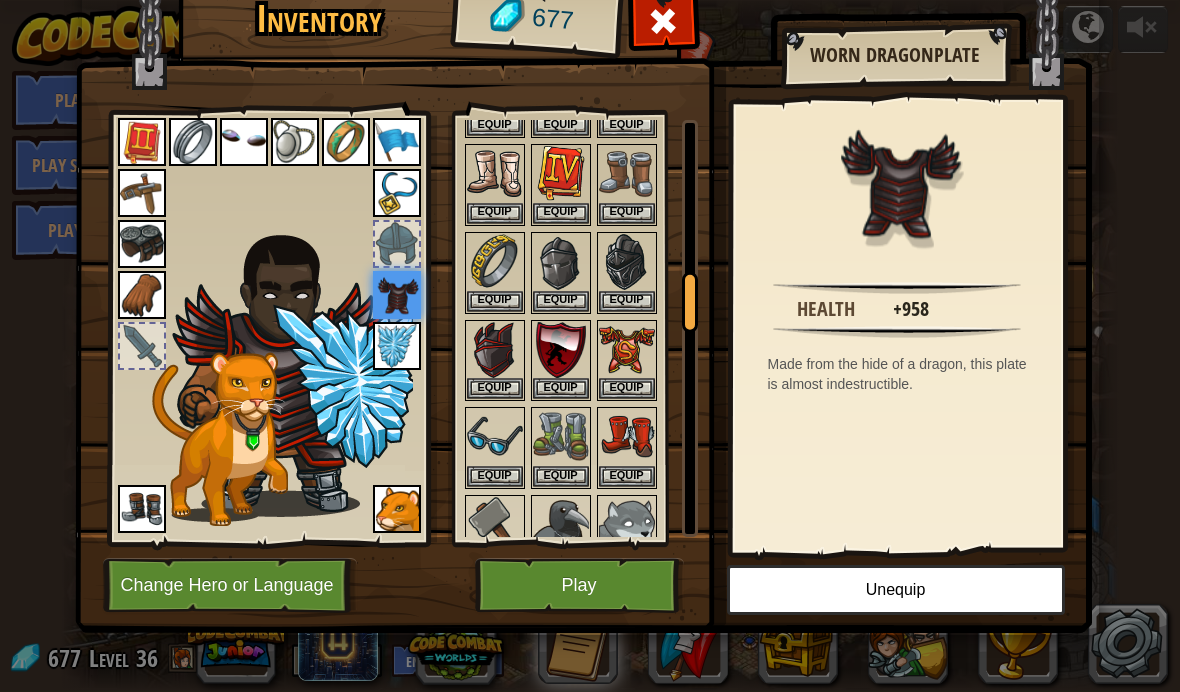 scroll, scrollTop: 1086, scrollLeft: 0, axis: vertical 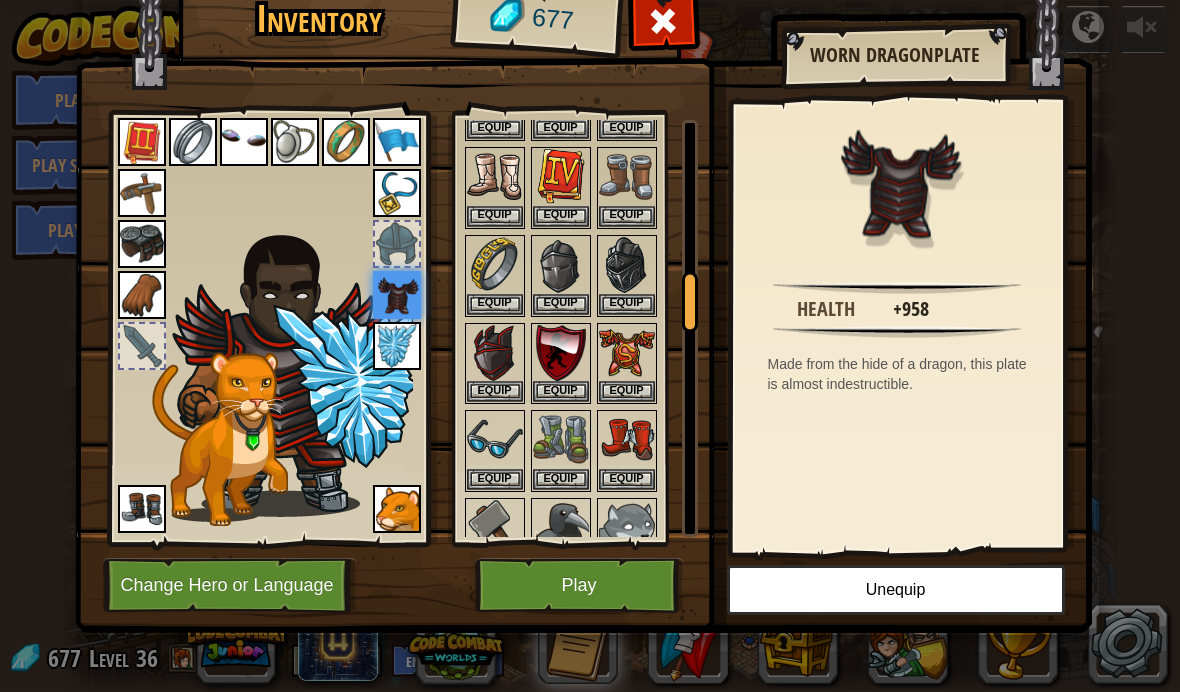 click on "Equip" at bounding box center [495, 391] 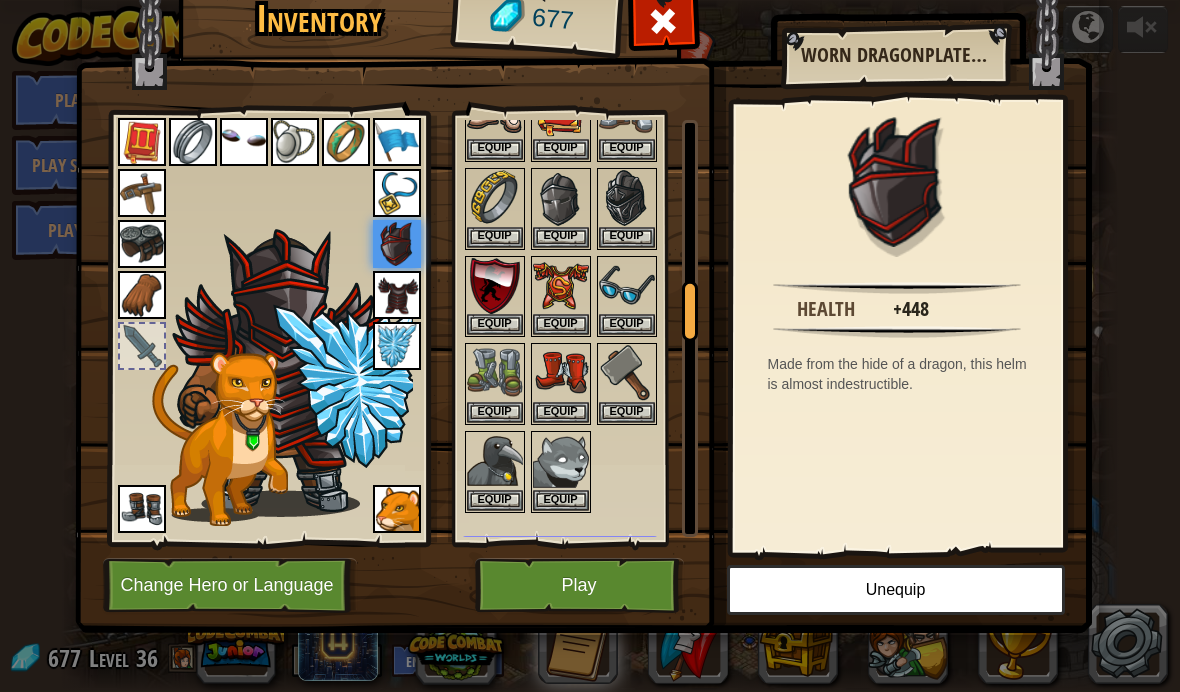 click on "Play" at bounding box center [579, 585] 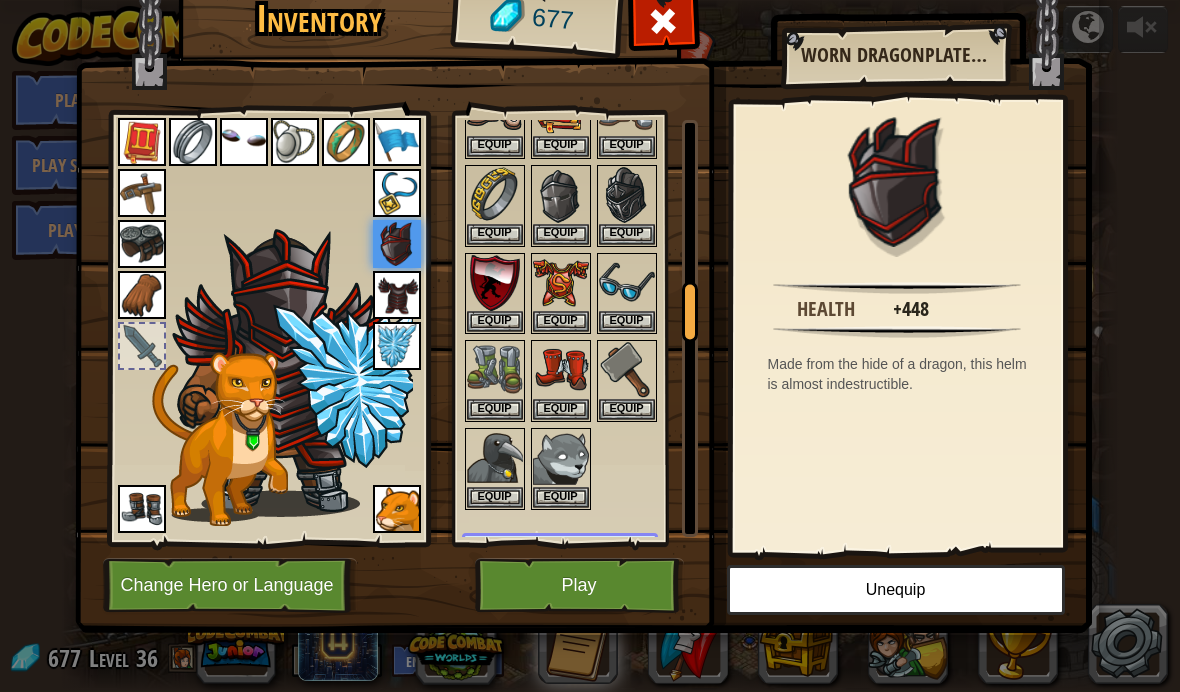 scroll, scrollTop: 1159, scrollLeft: 0, axis: vertical 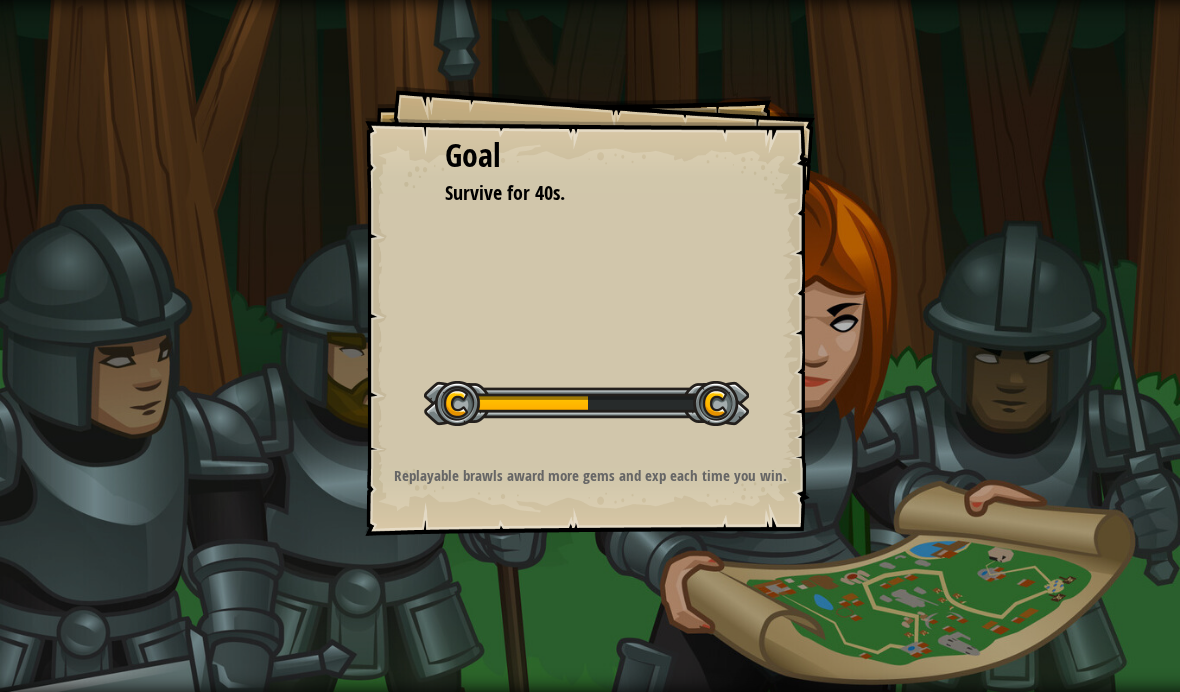 click at bounding box center (586, 403) 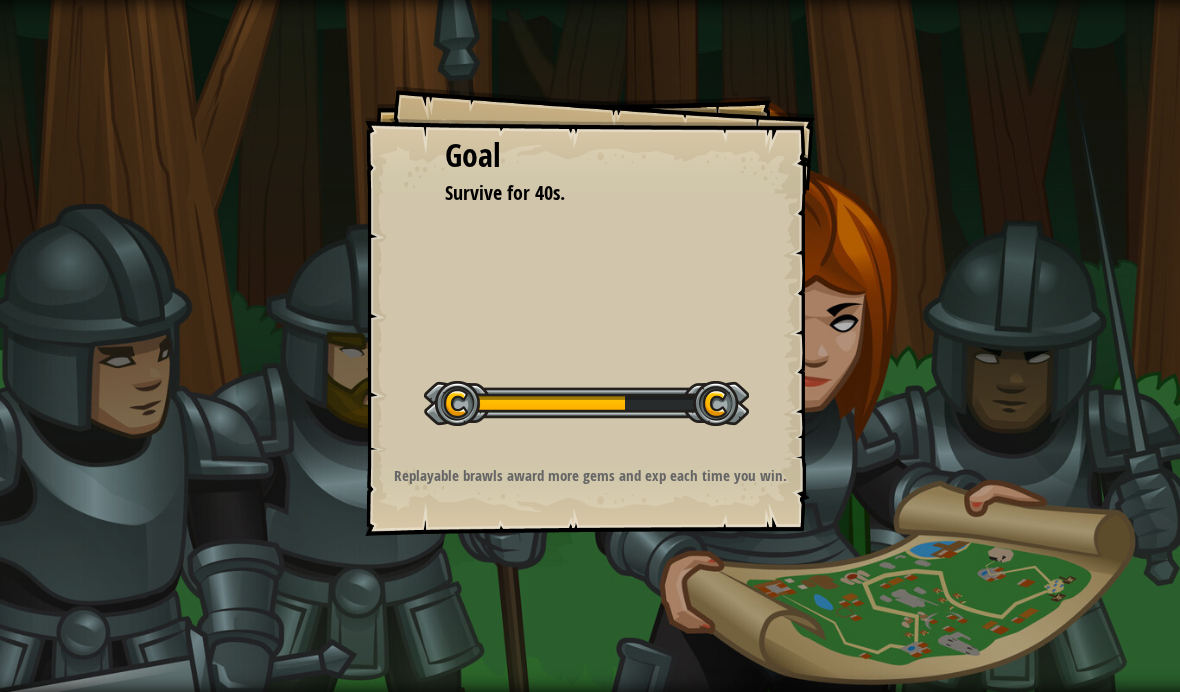 click at bounding box center (586, 403) 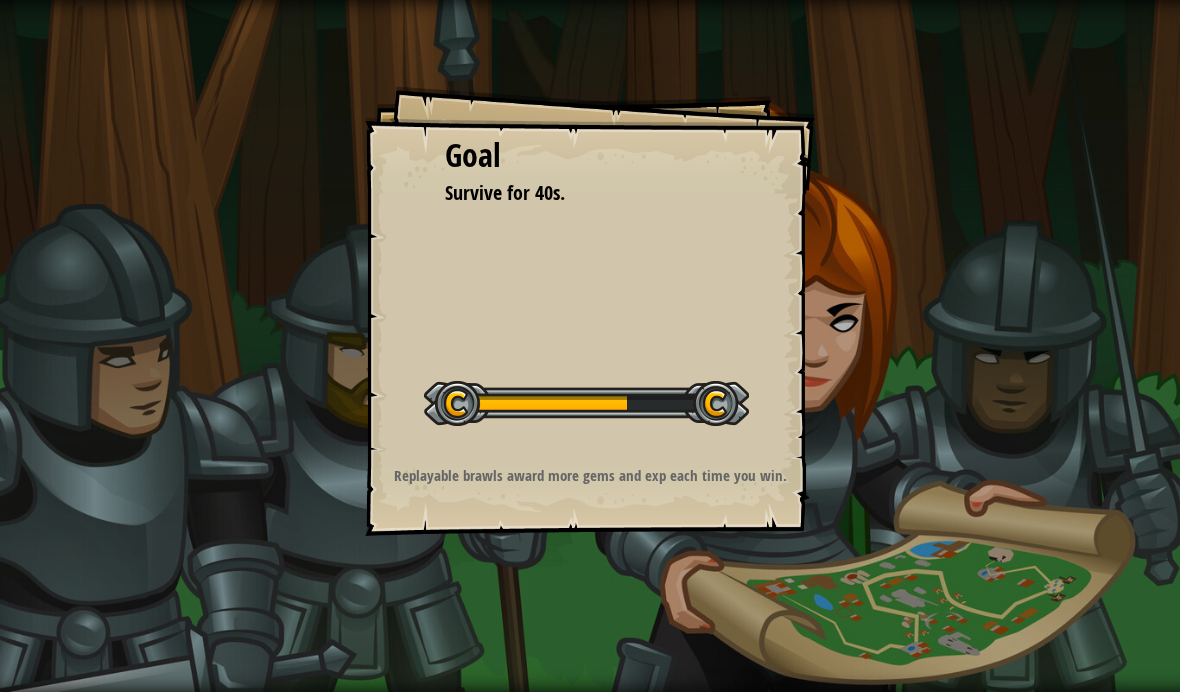 click at bounding box center [586, 403] 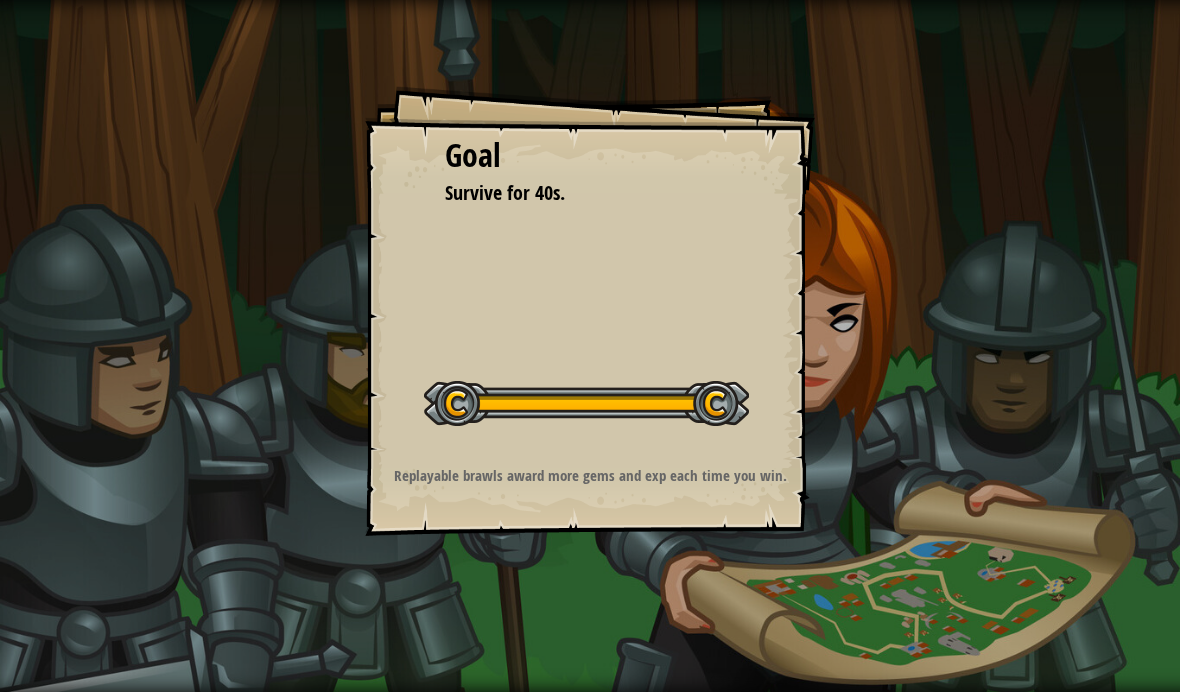 click at bounding box center [586, 403] 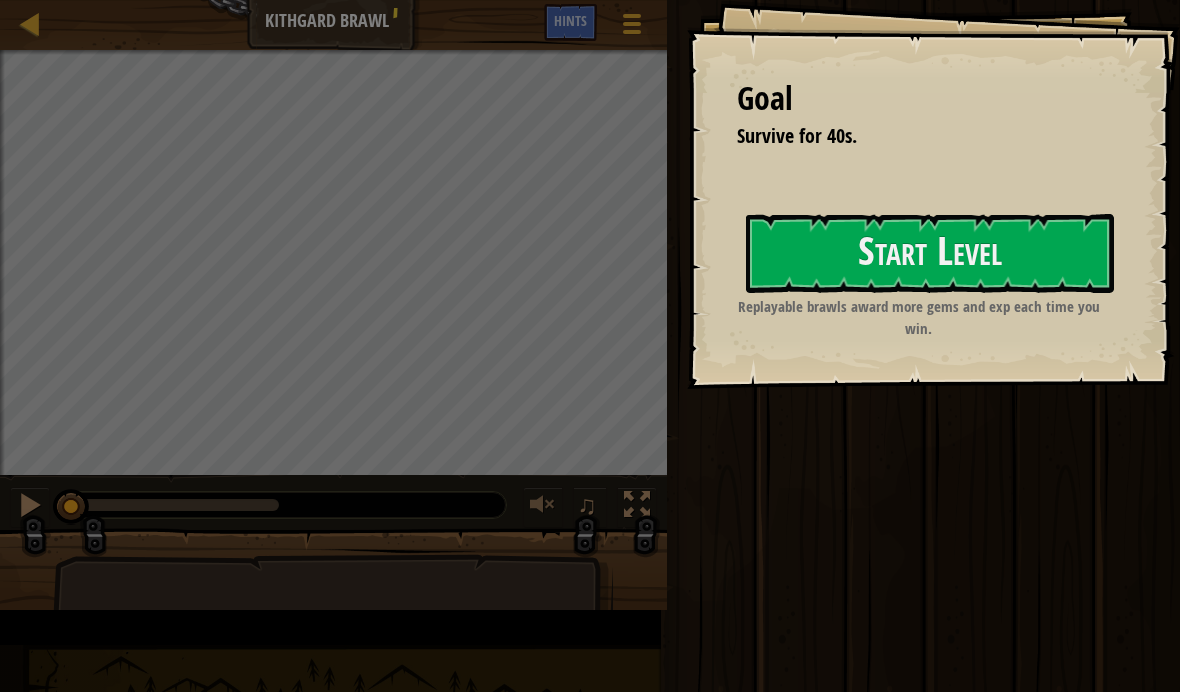 click on "Start Level" at bounding box center (930, 253) 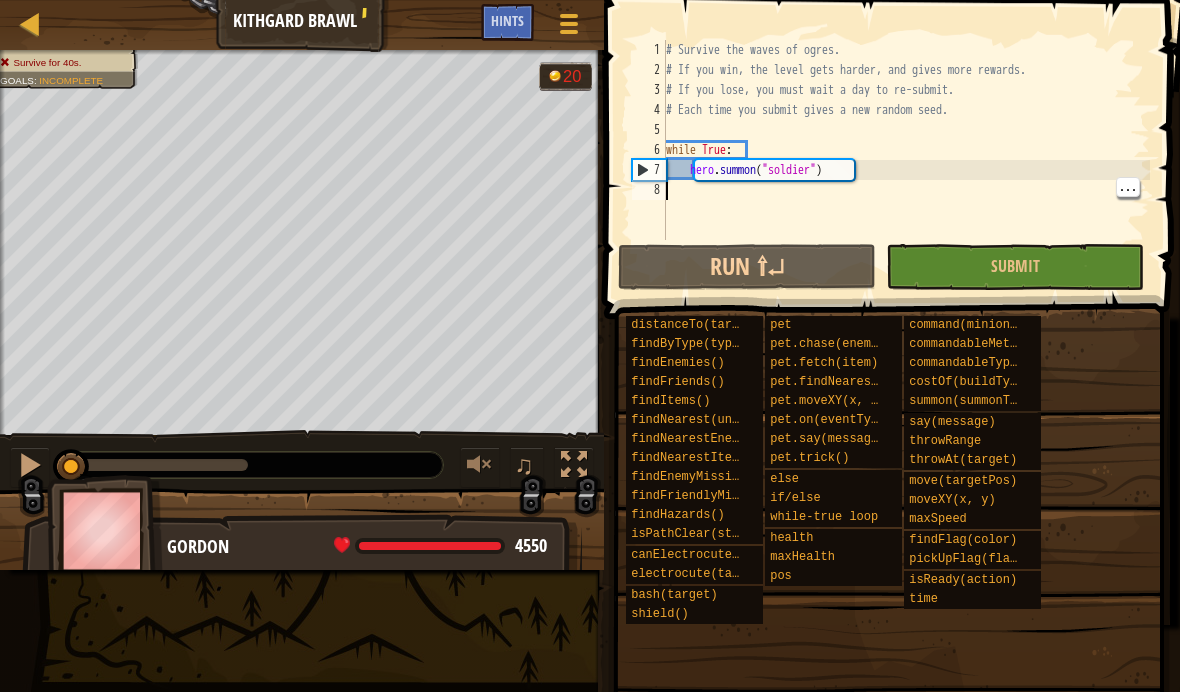 type on "hero.summon("soldier")" 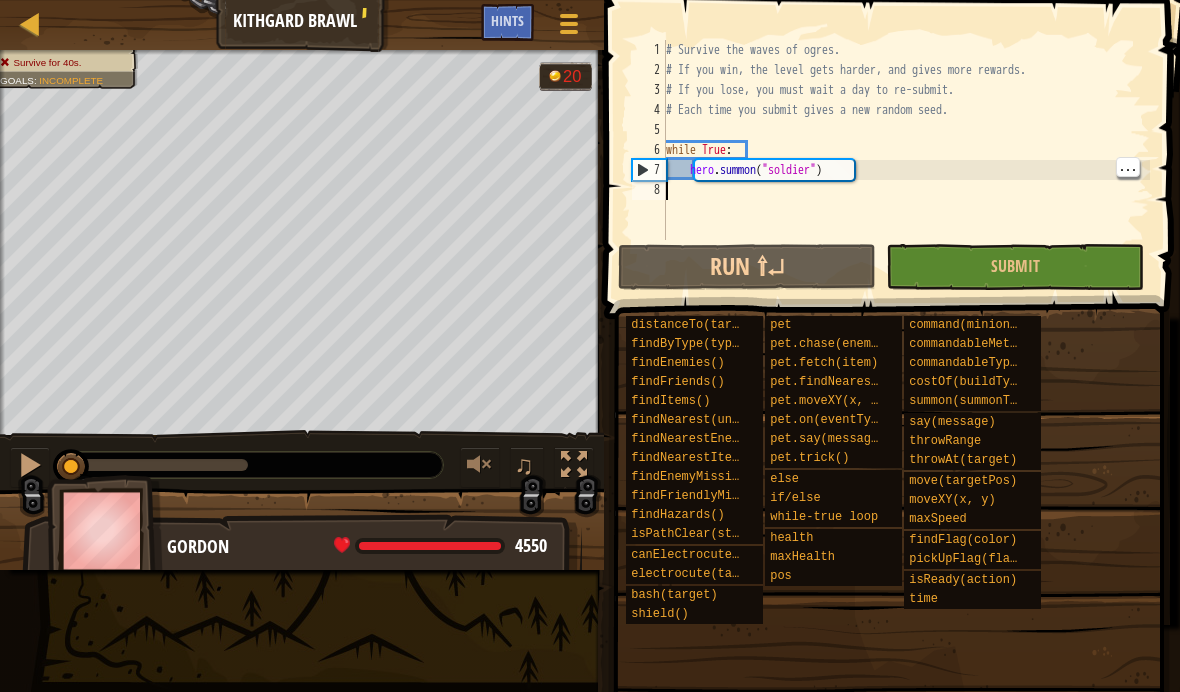 click on "# Survive the waves of ogres. # If you win, the level gets harder, and gives more rewards. # If you lose, you must wait a day to re-submit. # Each time you submit gives a new random seed. while   True :      hero . summon ( "soldier" )" at bounding box center (906, 160) 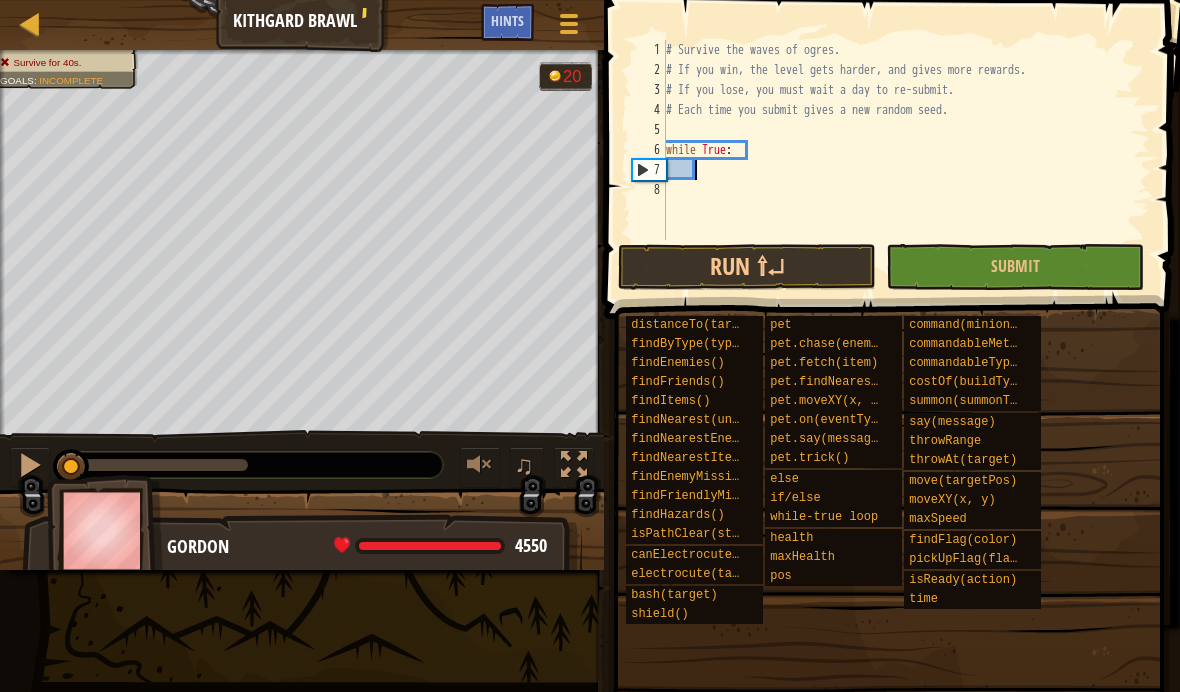 type on "h" 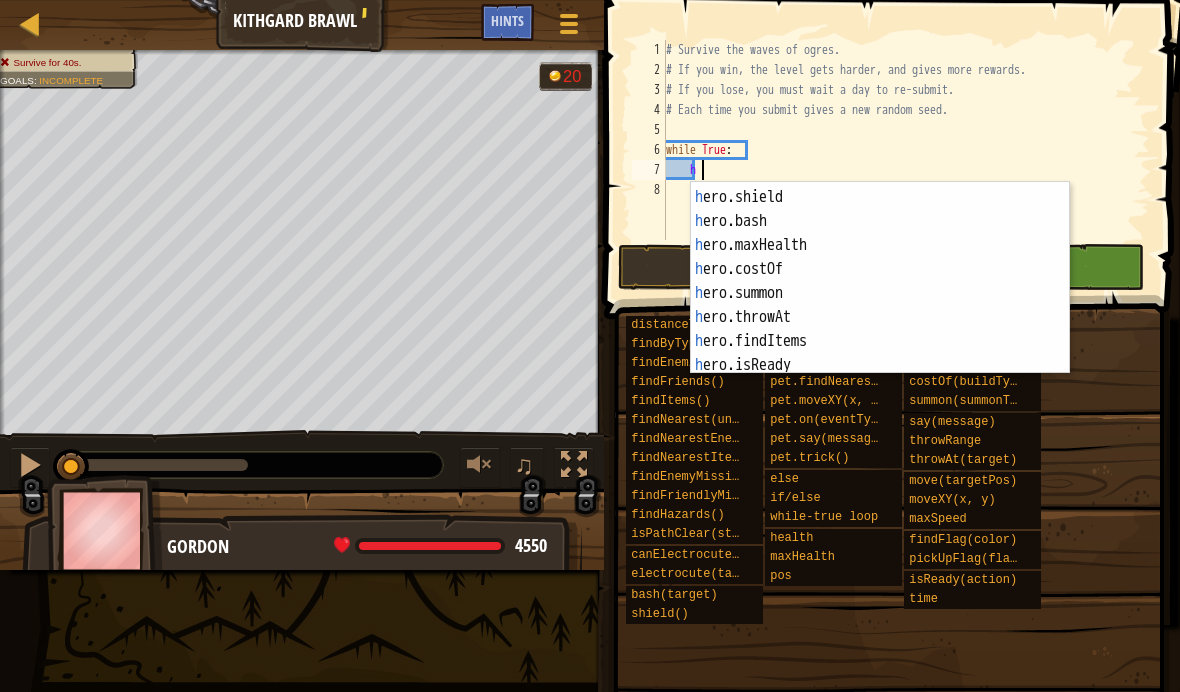 scroll, scrollTop: 141, scrollLeft: 0, axis: vertical 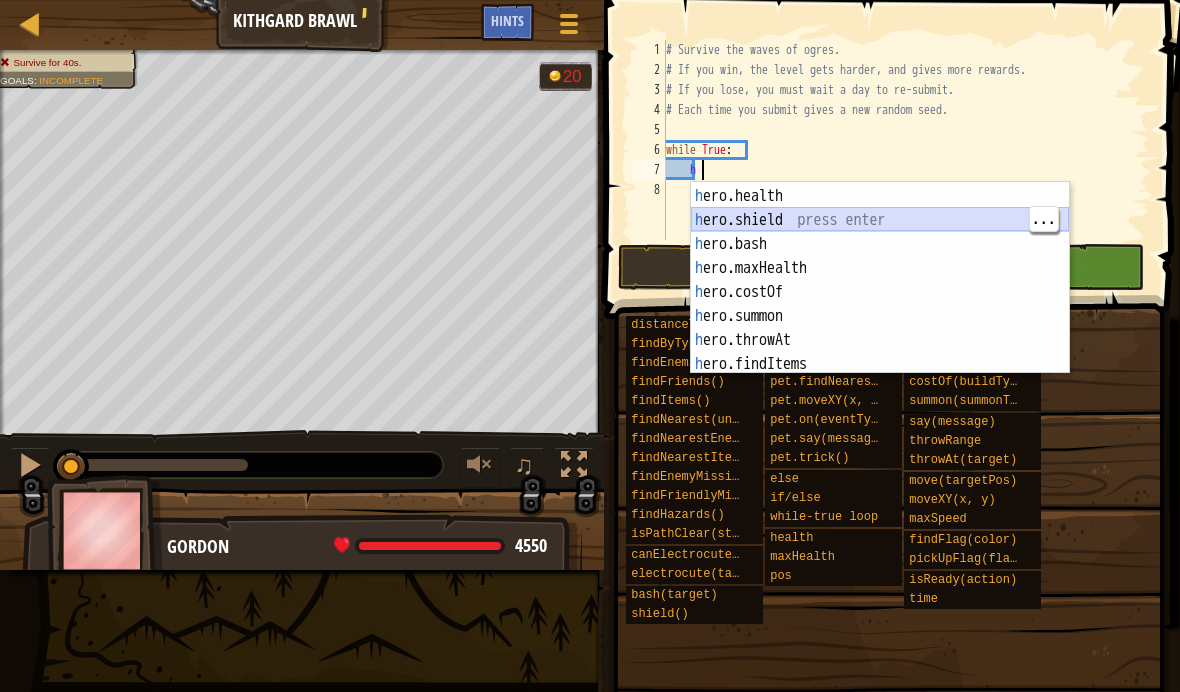 click on "h ero.time press enter h ero.health press enter h ero.shield press enter h ero.bash press enter h ero.maxHealth press enter h ero.costOf press enter h ero.summon press enter h ero.throwAt press enter h ero.findItems press enter" at bounding box center [880, 280] 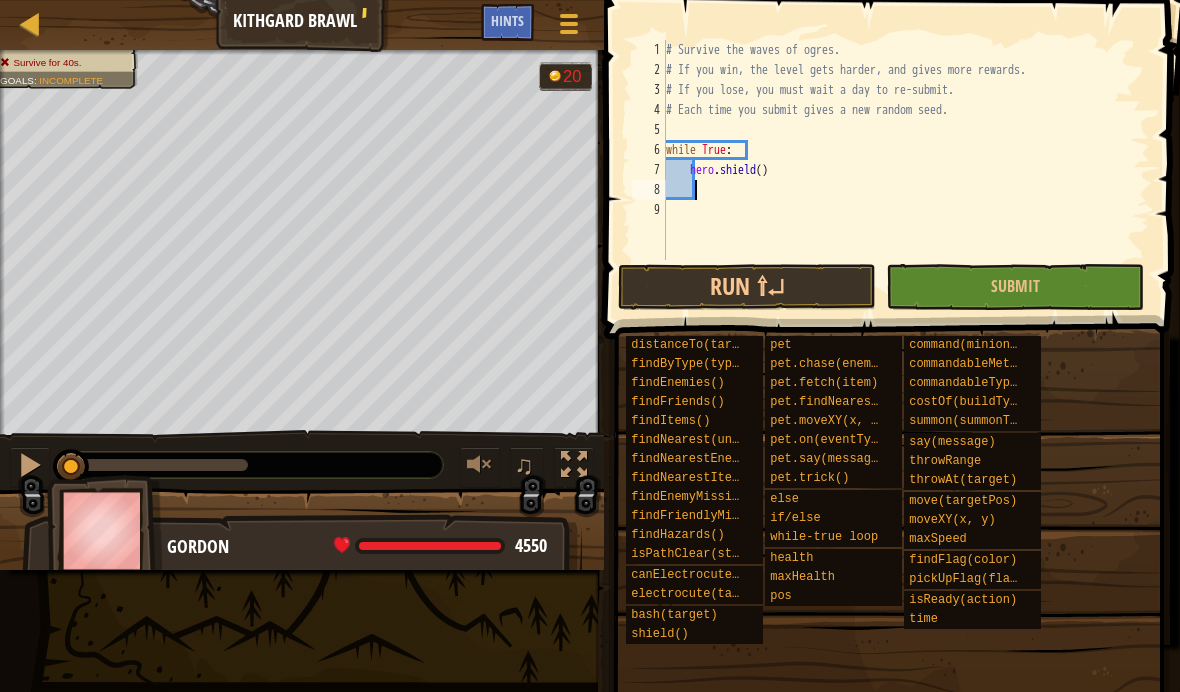 scroll, scrollTop: 10, scrollLeft: 0, axis: vertical 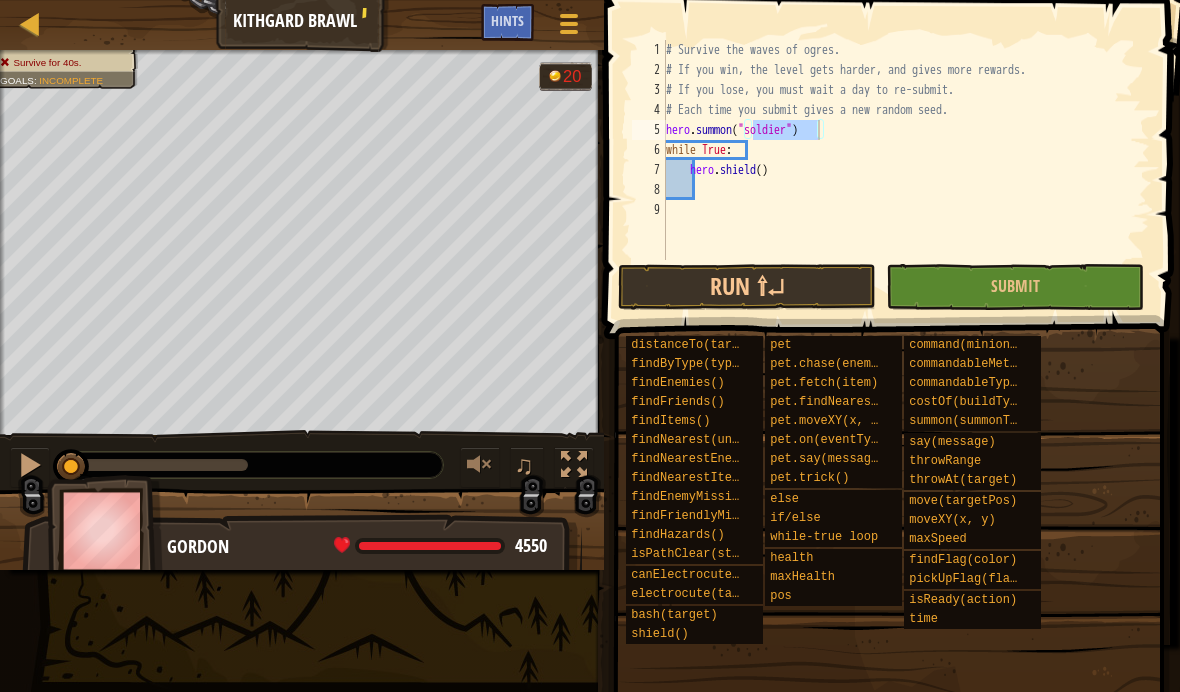 click on "Run ⇧↵" at bounding box center (747, 287) 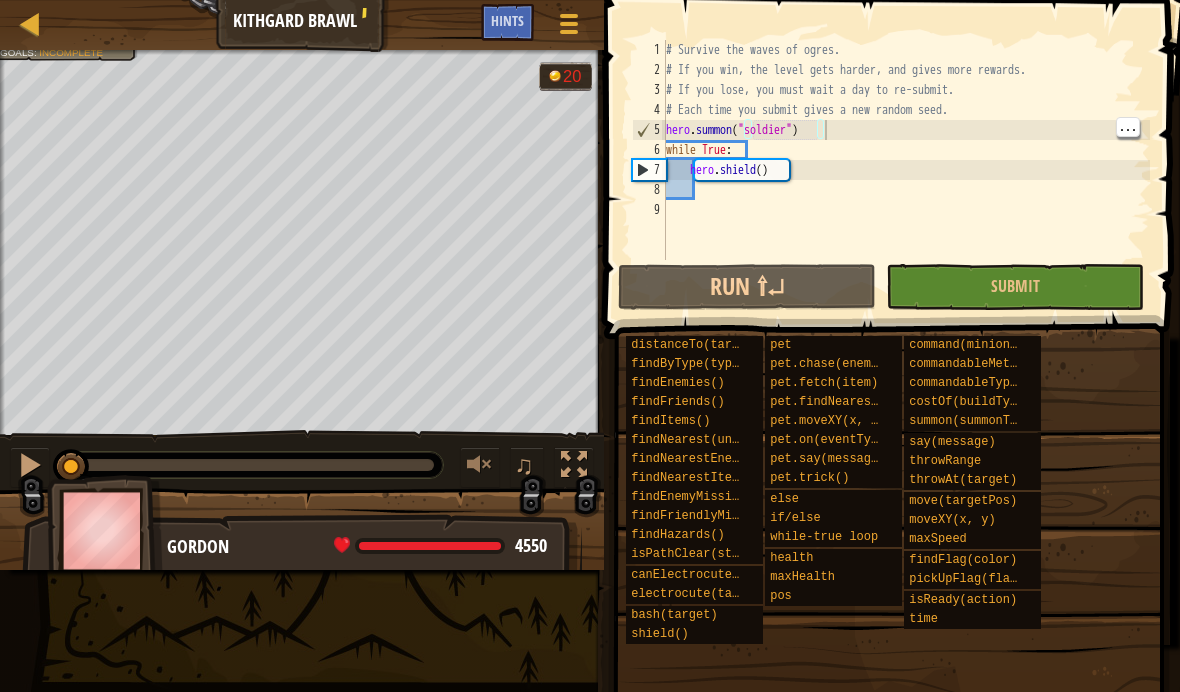 click on "# Survive the waves of ogres. # If you win, the level gets harder, and gives more rewards. # If you lose, you must wait a day to re-submit. # Each time you submit gives a new random seed. hero . summon ( "soldier" ) while   True :      hero . shield ( )" at bounding box center [906, 170] 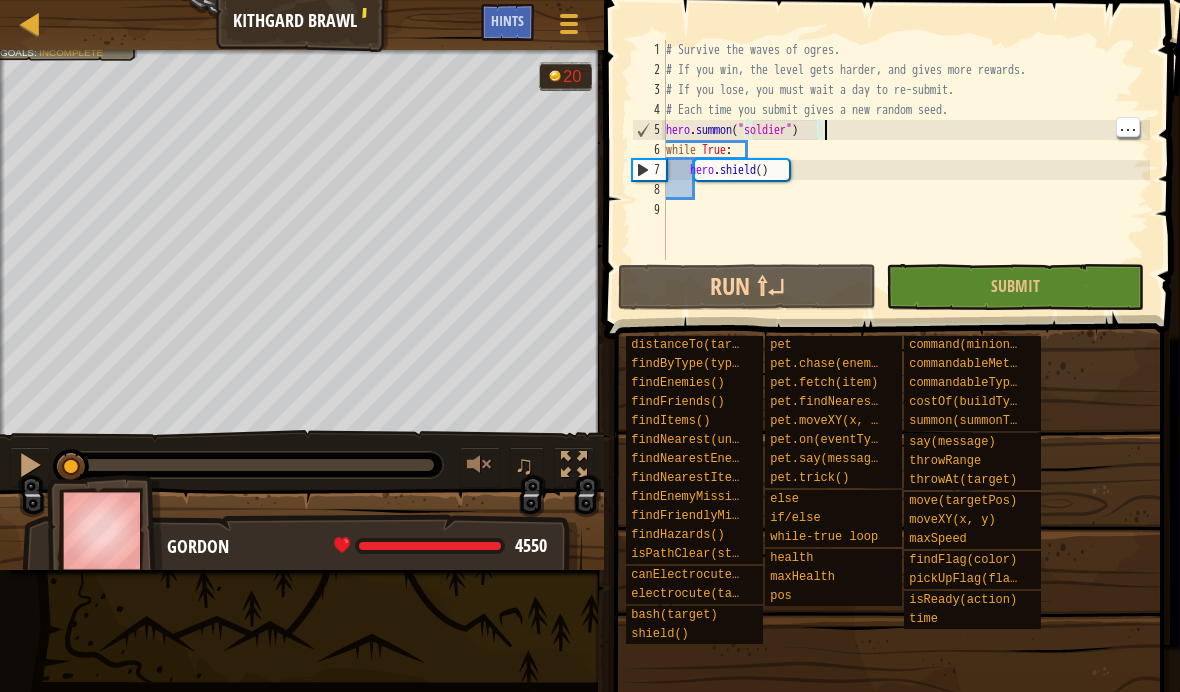 scroll, scrollTop: 10, scrollLeft: 13, axis: both 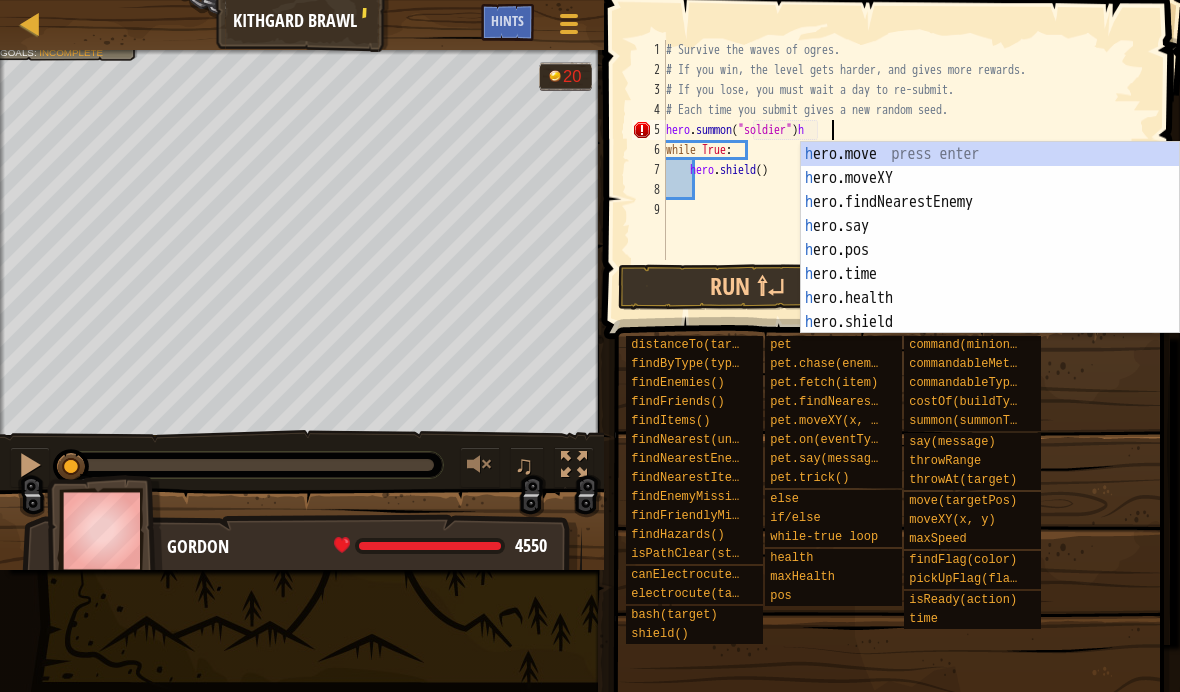 type on "hero.summon("soldier")" 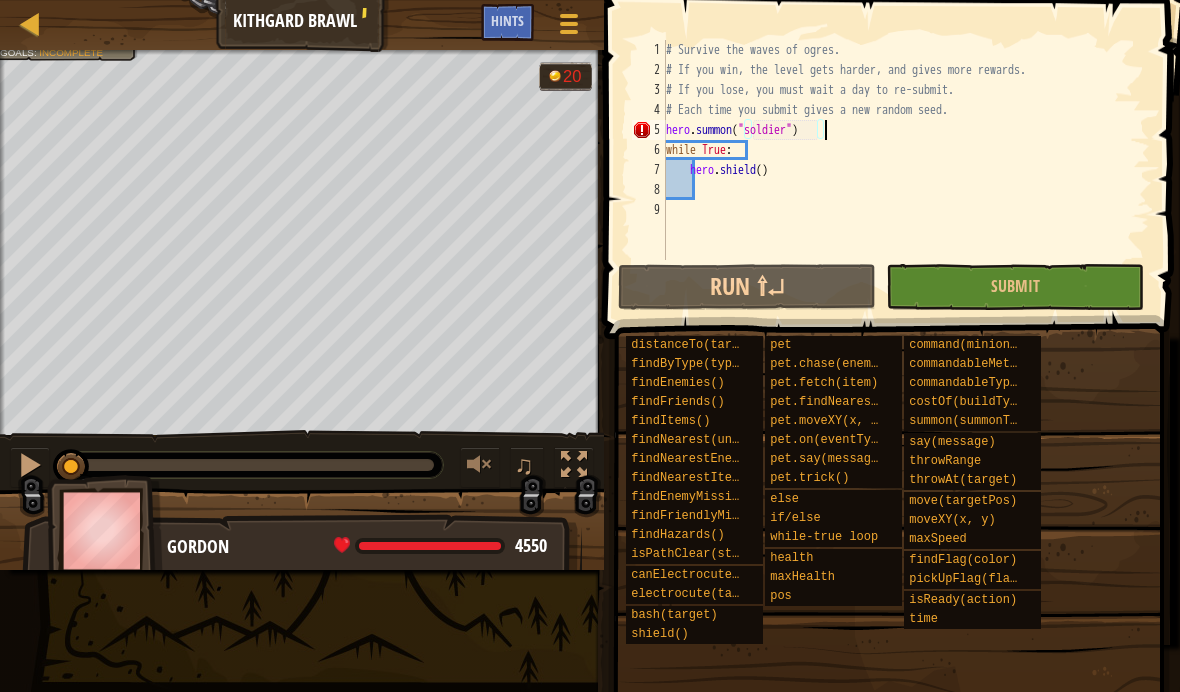 scroll, scrollTop: 10, scrollLeft: 0, axis: vertical 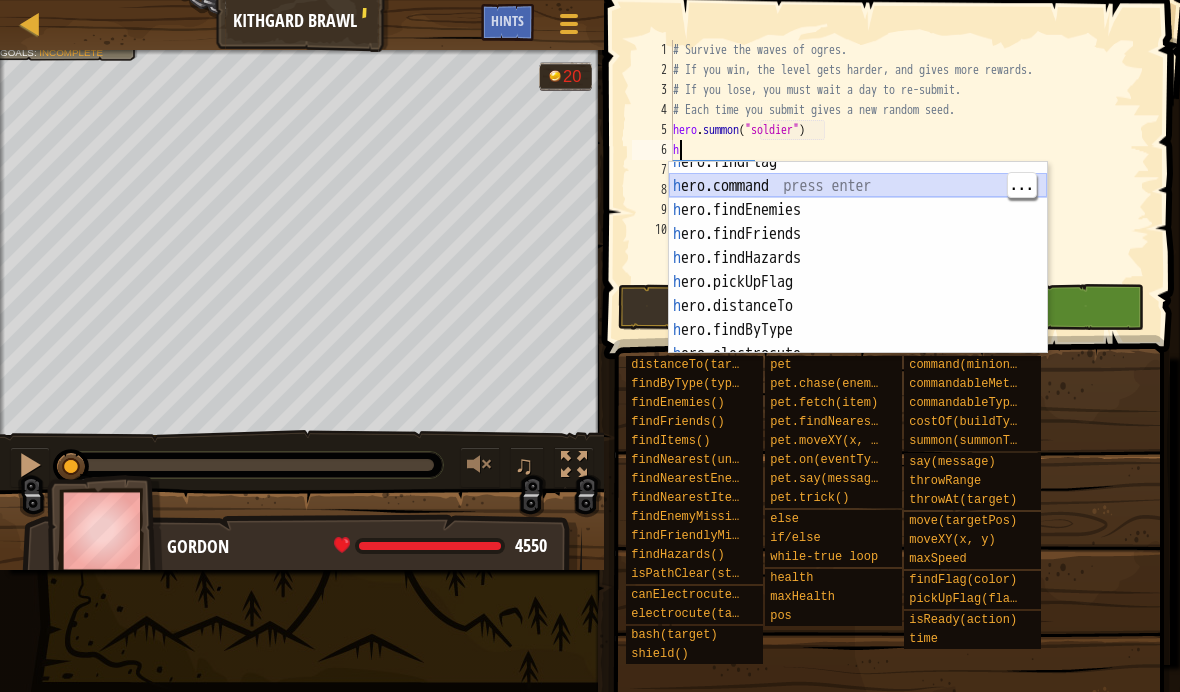 click on "h ero.findFlag press enter h ero.command press enter h ero.findEnemies press enter h ero.findFriends press enter h ero.findHazards press enter h ero.pickUpFlag press enter h ero.distanceTo press enter h ero.findByType press enter h ero.electrocute press enter" at bounding box center [858, 270] 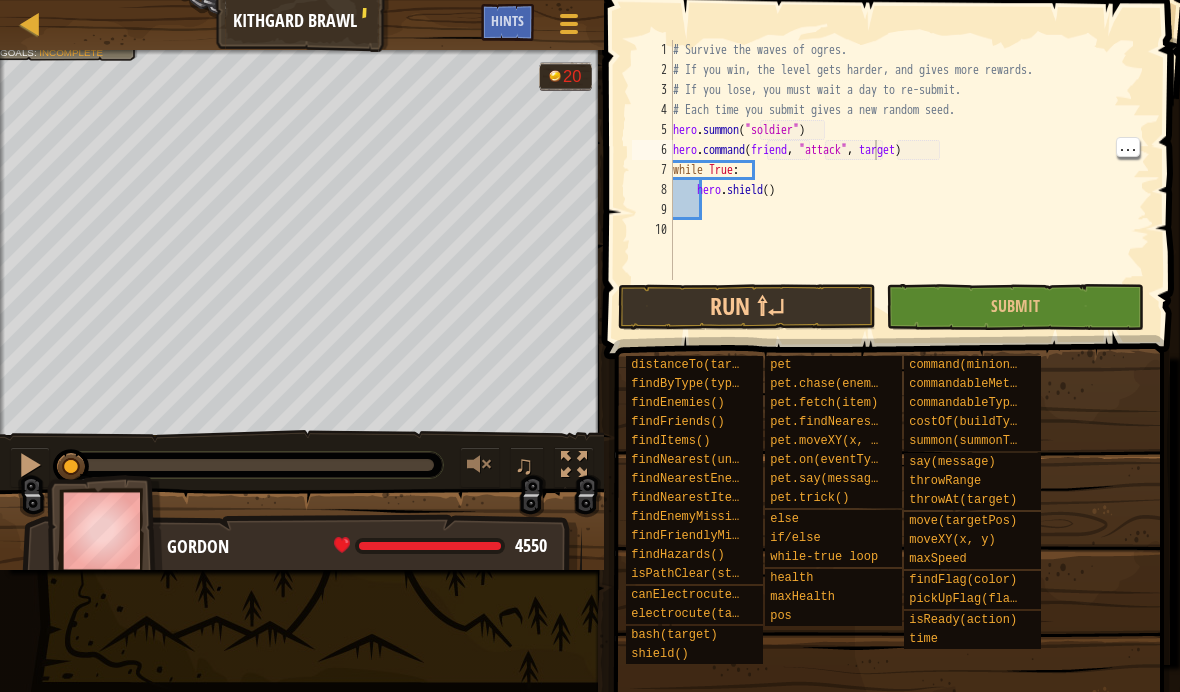 click on "Run ⇧↵" at bounding box center (747, 307) 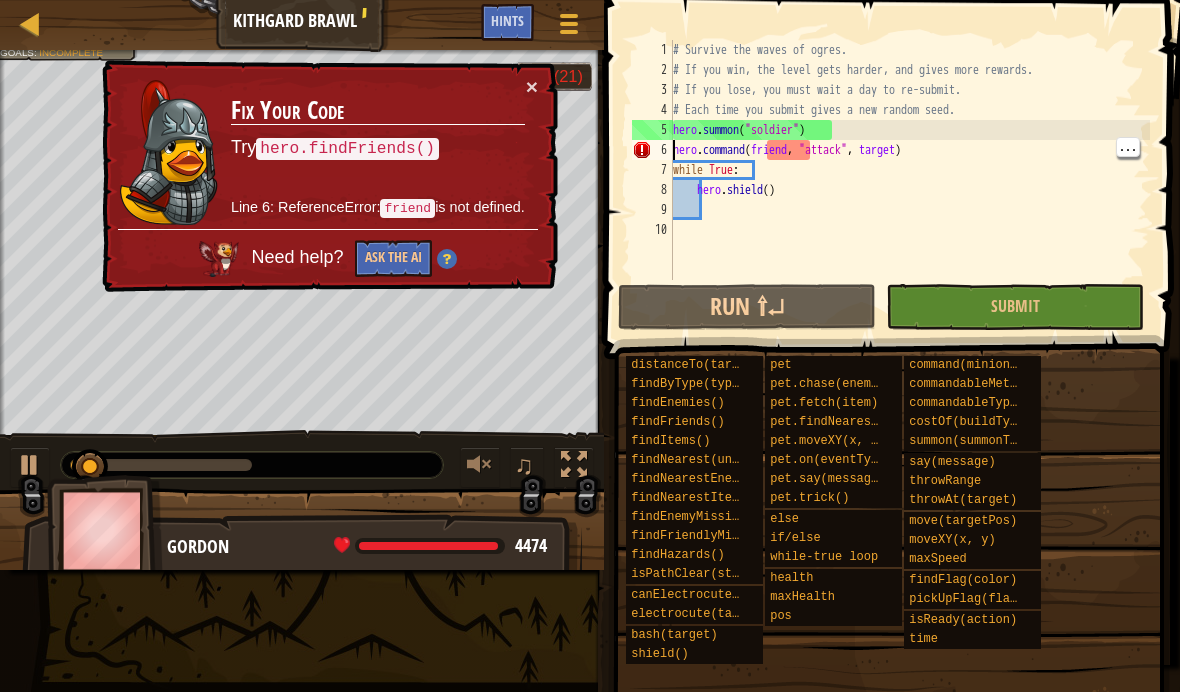 click on "# Survive the waves of ogres. # If you win, the level gets harder, and gives more rewards. # If you lose, you must wait a day to re-submit. # Each time you submit gives a new random seed. hero . summon ( "soldier" ) hero . command ( friend ,   "attack" ,   target ) while   True :      hero . shield ( )" at bounding box center [909, 180] 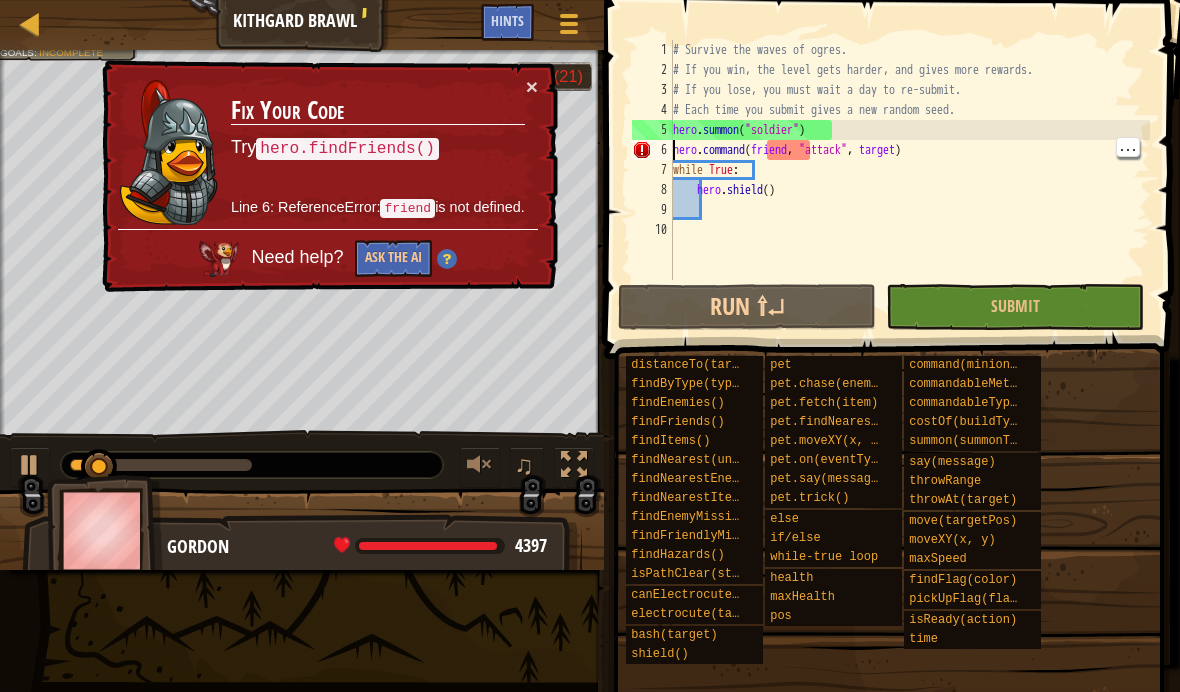 click on "# Survive the waves of ogres. # If you win, the level gets harder, and gives more rewards. # If you lose, you must wait a day to re-submit. # Each time you submit gives a new random seed. hero . summon ( "soldier" ) hero . command ( friend ,   "attack" ,   target ) while   True :      hero . shield ( )" at bounding box center (909, 180) 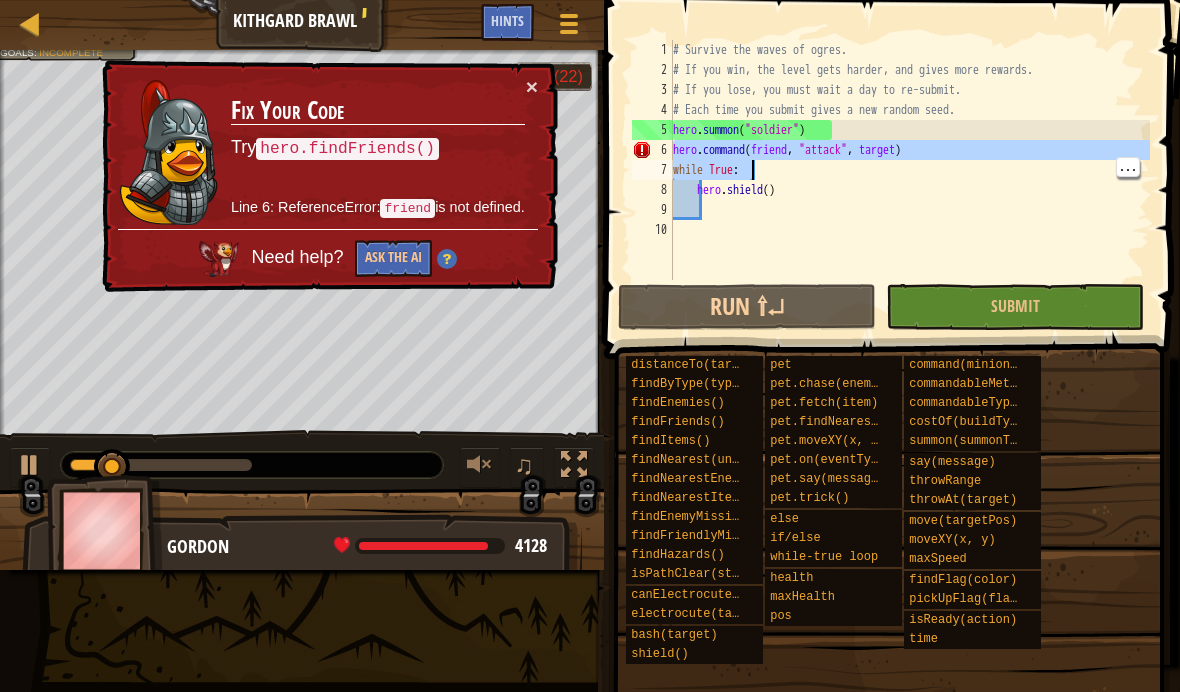 click on "6" at bounding box center [652, 150] 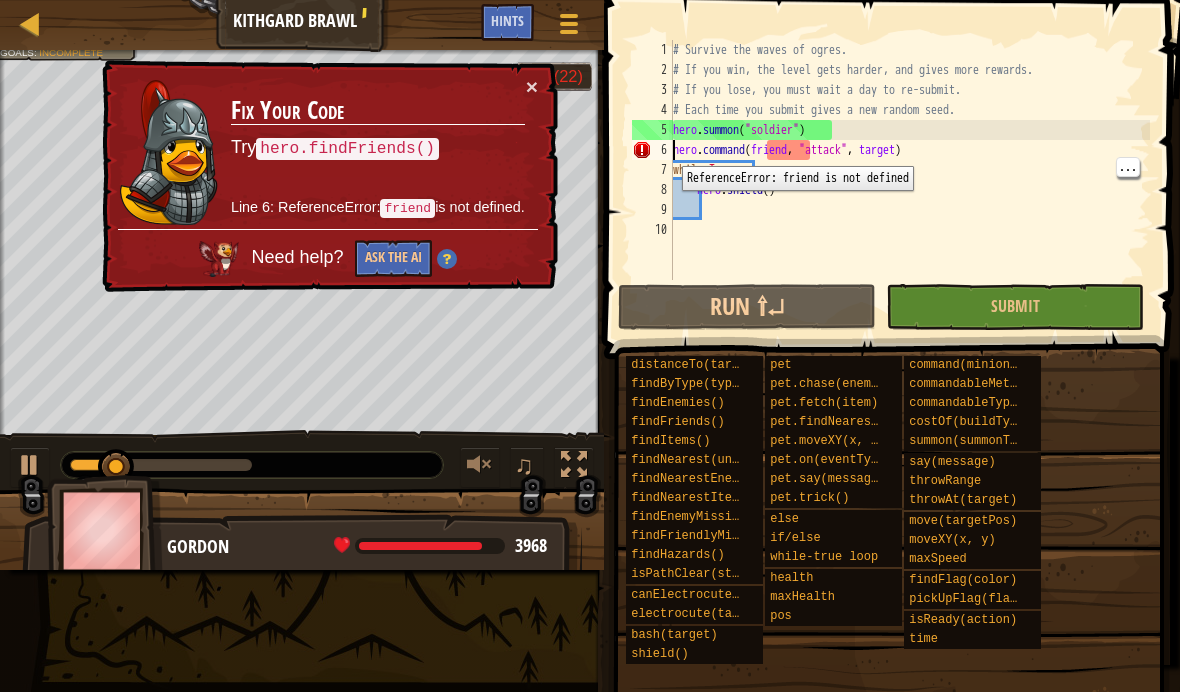 click on "6" at bounding box center [652, 150] 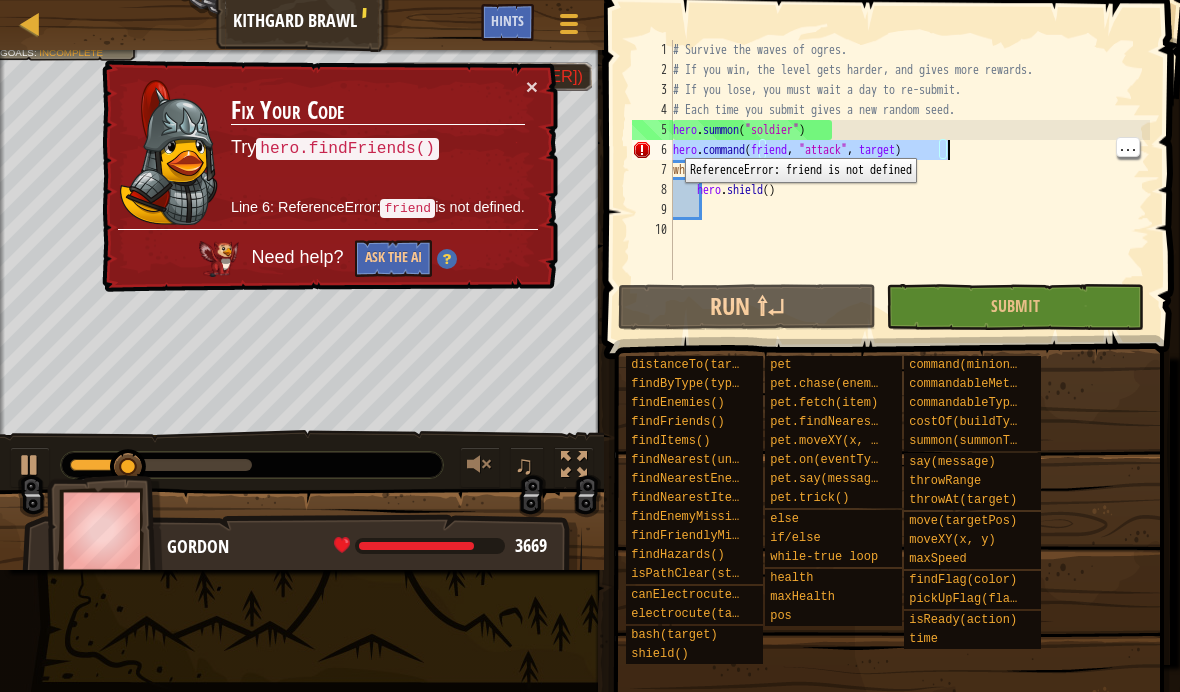 type 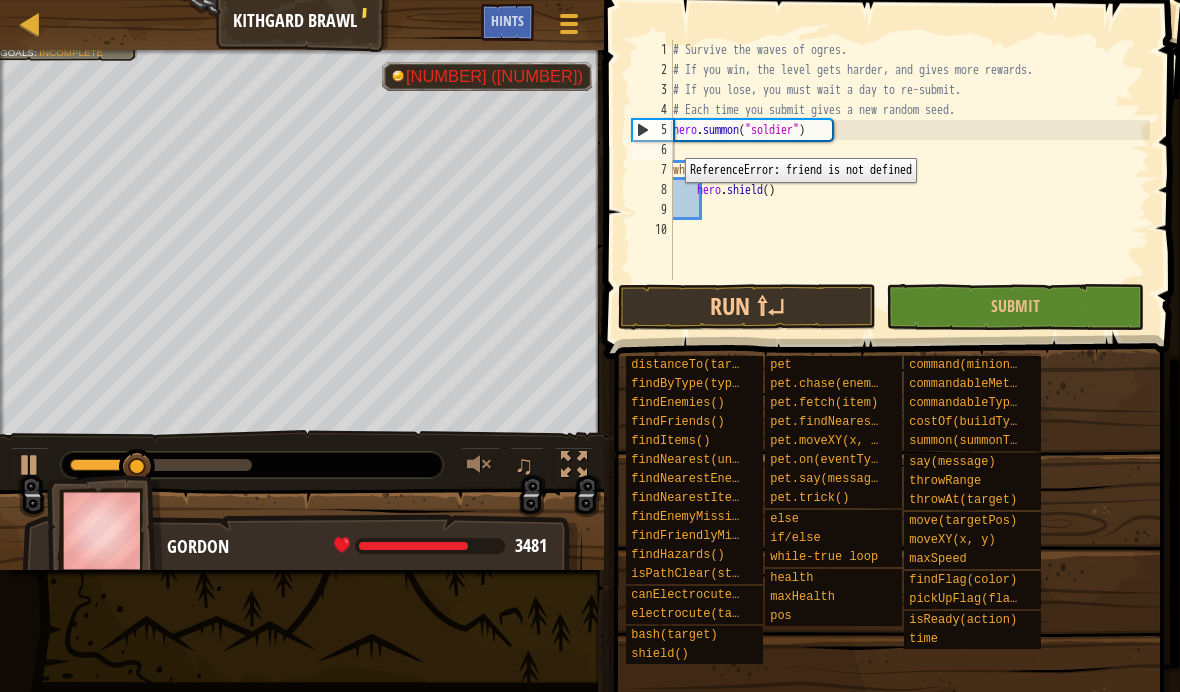 click on "Run ⇧↵" at bounding box center (747, 307) 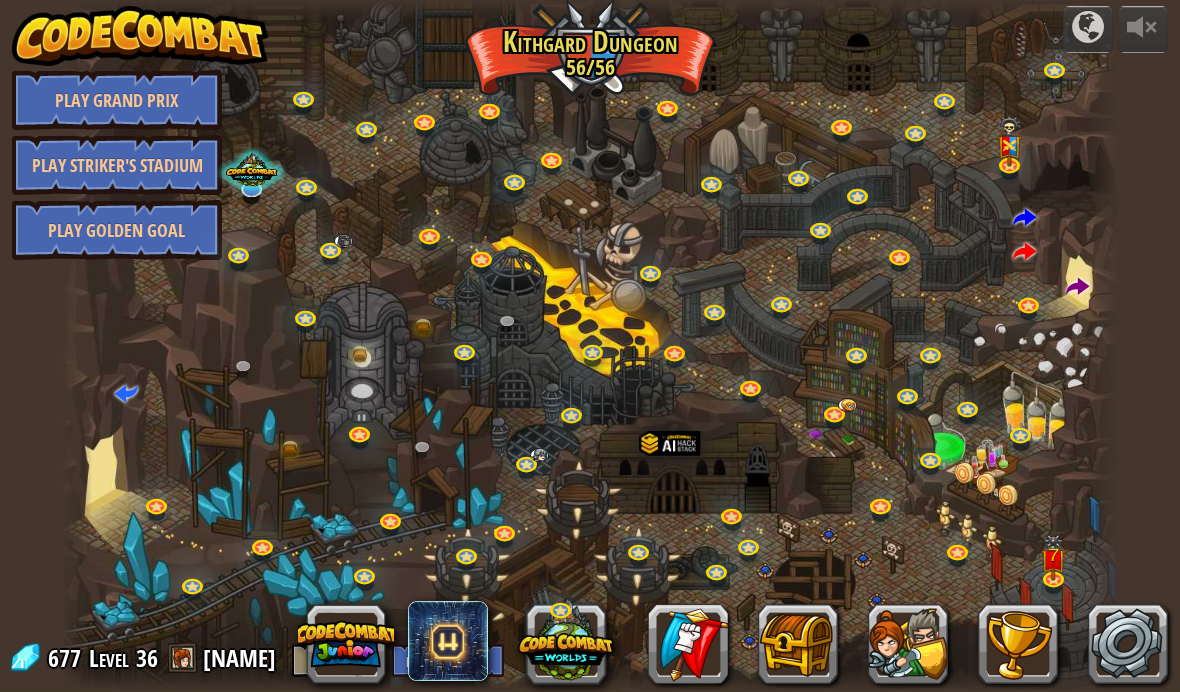 click at bounding box center (1054, 558) 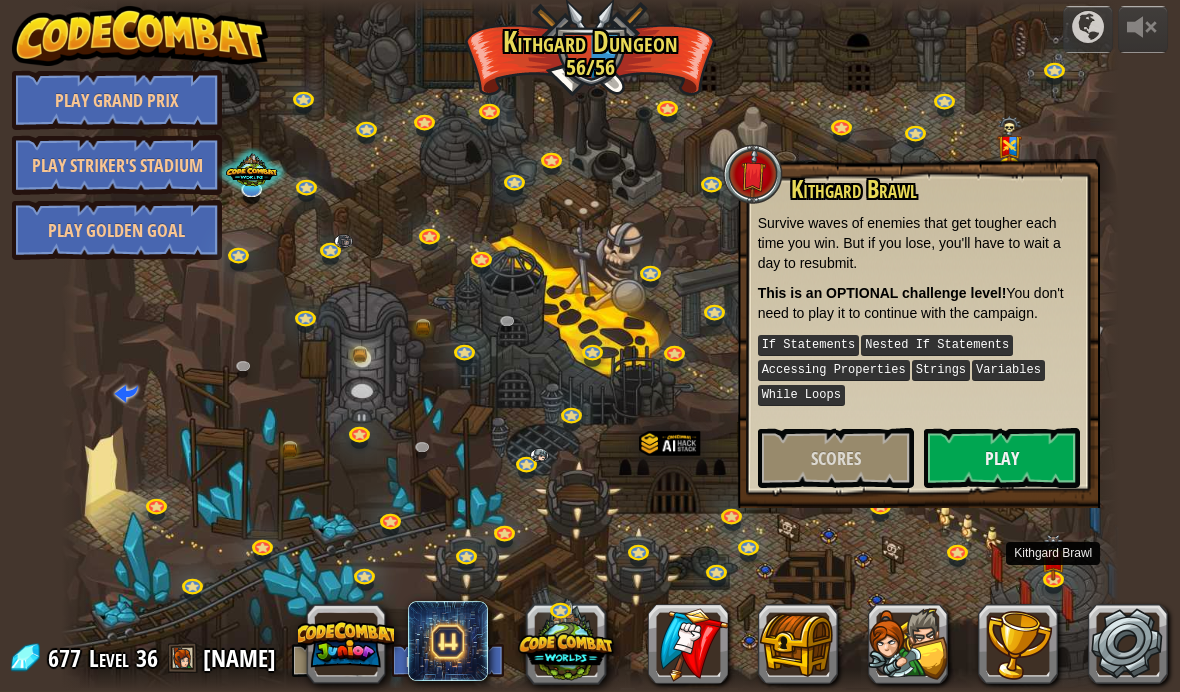 click on "Play" at bounding box center (1002, 458) 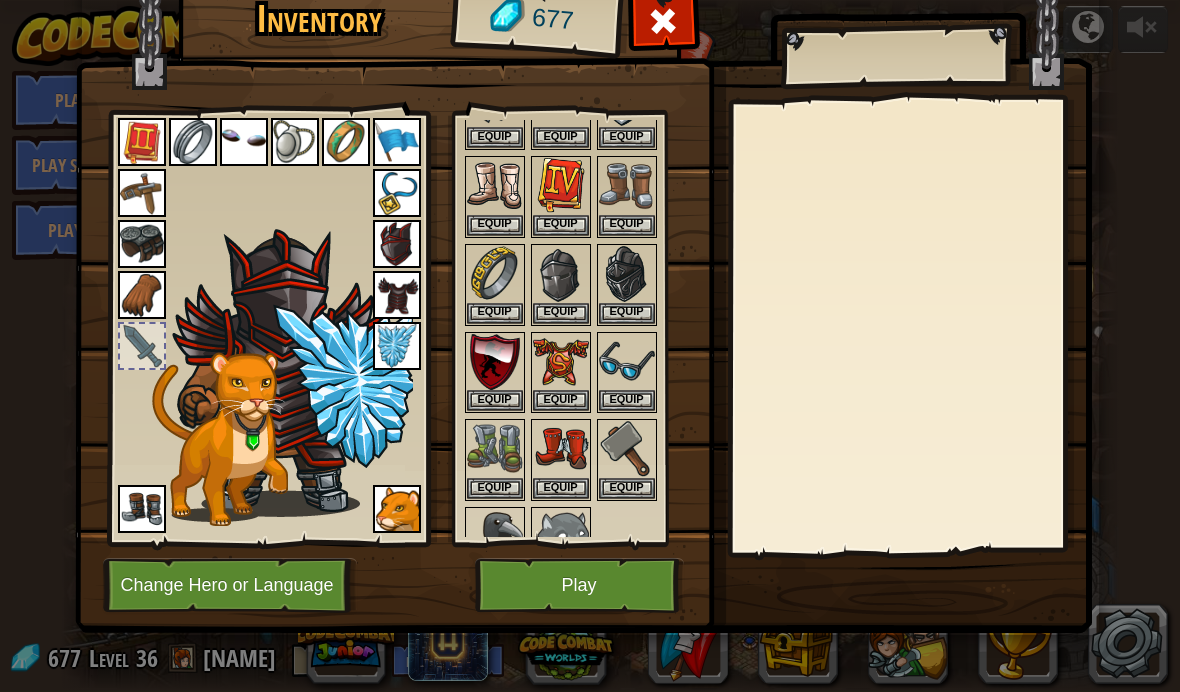scroll, scrollTop: 1066, scrollLeft: 0, axis: vertical 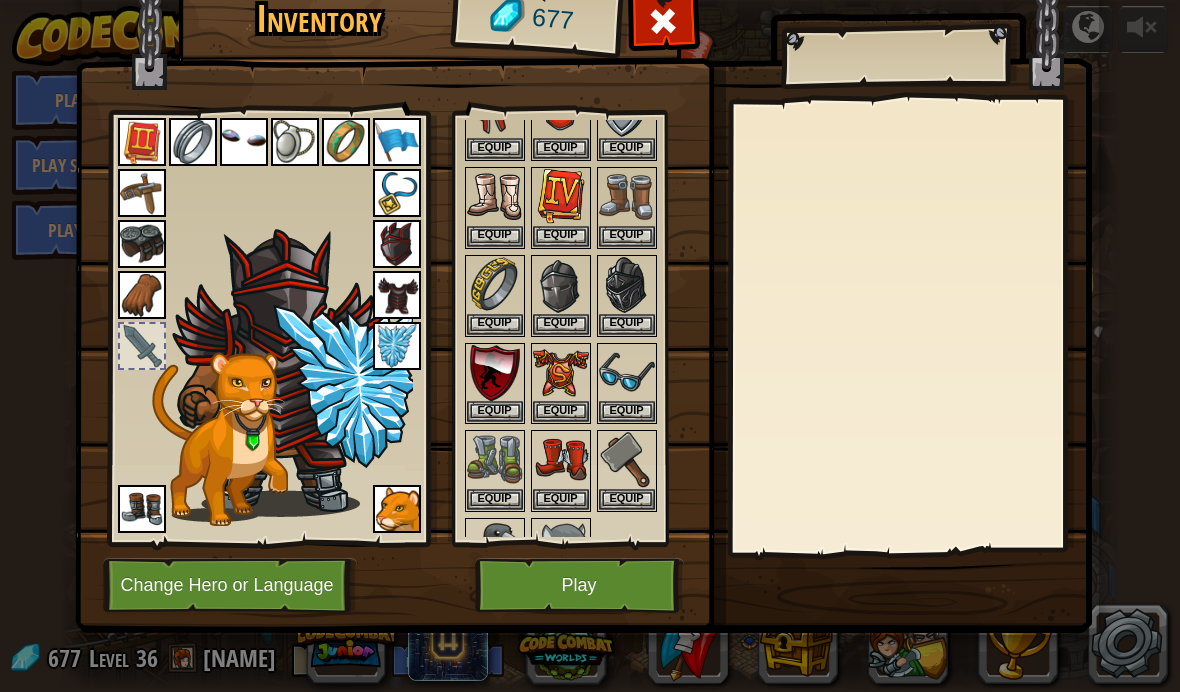 click on "Equip" at bounding box center [561, 411] 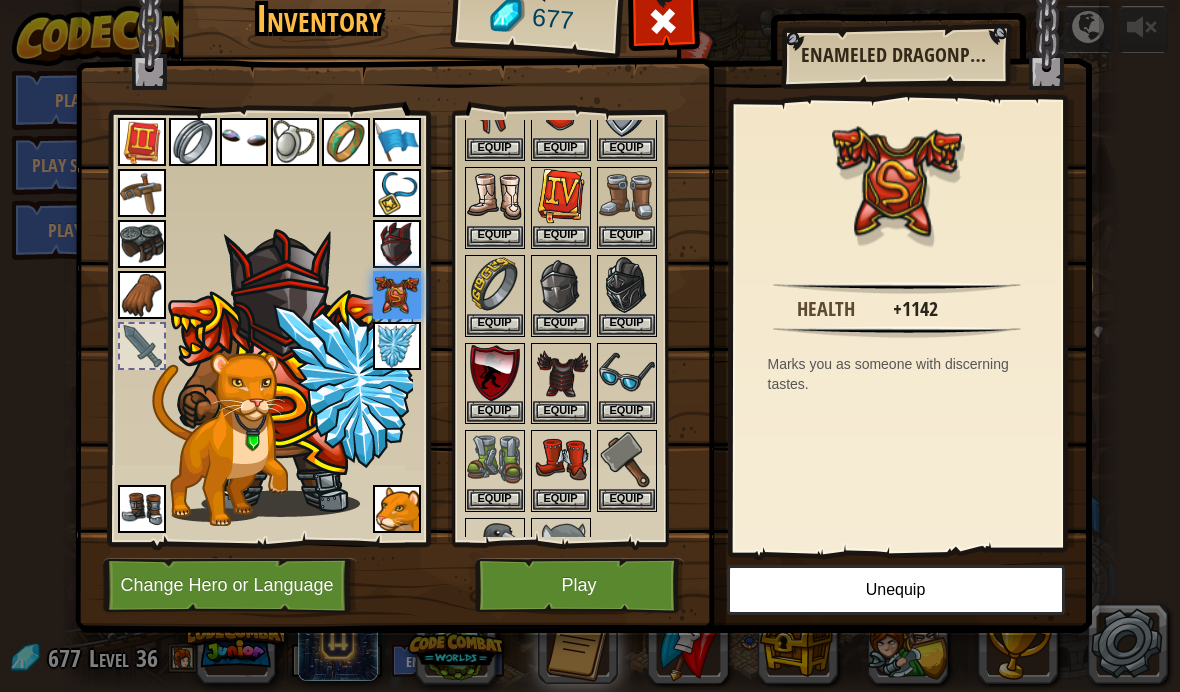 click on "Play" at bounding box center [579, 585] 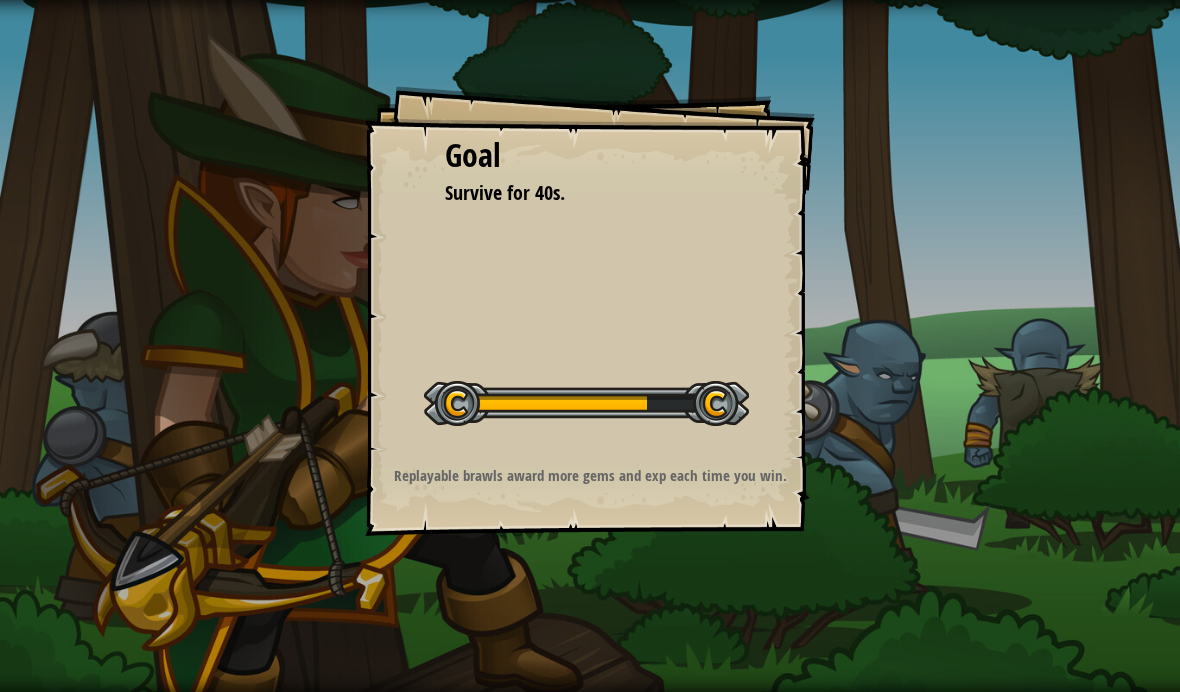 click at bounding box center (586, 403) 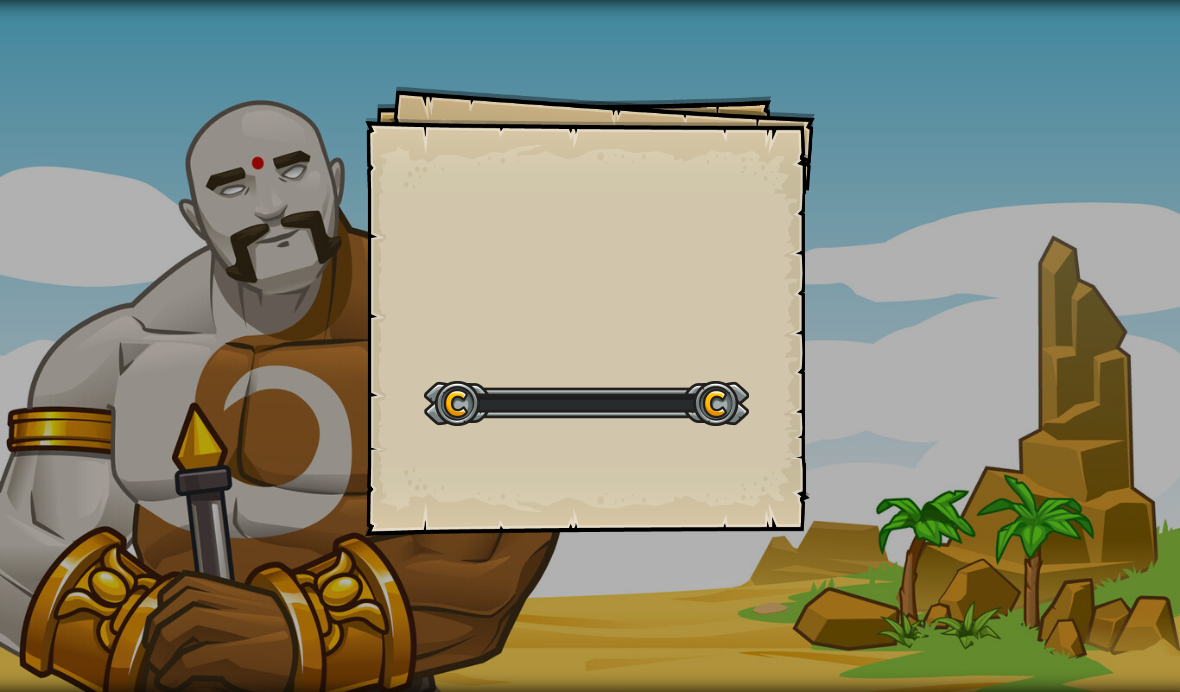 scroll, scrollTop: 0, scrollLeft: 0, axis: both 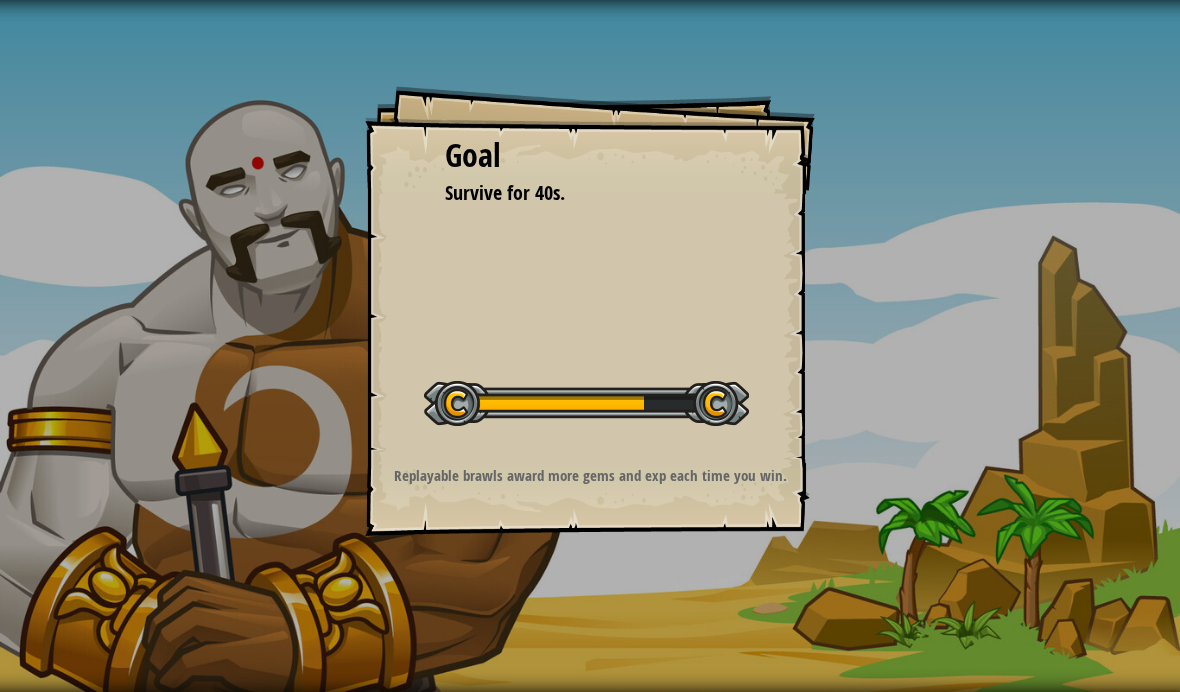 click on "Goal Survive for 40s. Start Level Error loading from server. Try refreshing the page. You'll need a subscription to play this level. Subscribe You'll need to join a course to play this level. Back to my courses Ask your teacher to assign a license to you so you can continue to play CodeCombat! Back to my courses This level is locked. Back to my courses Replayable brawls award more gems and exp each time you win." at bounding box center (590, 311) 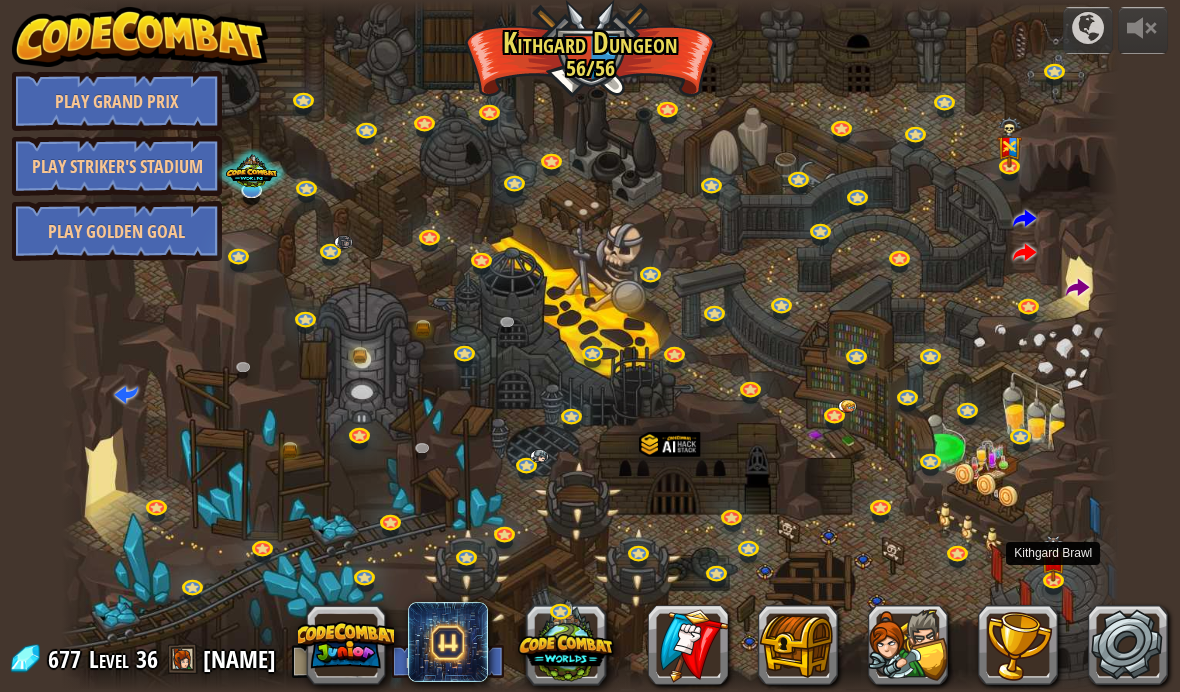 click at bounding box center (1056, 583) 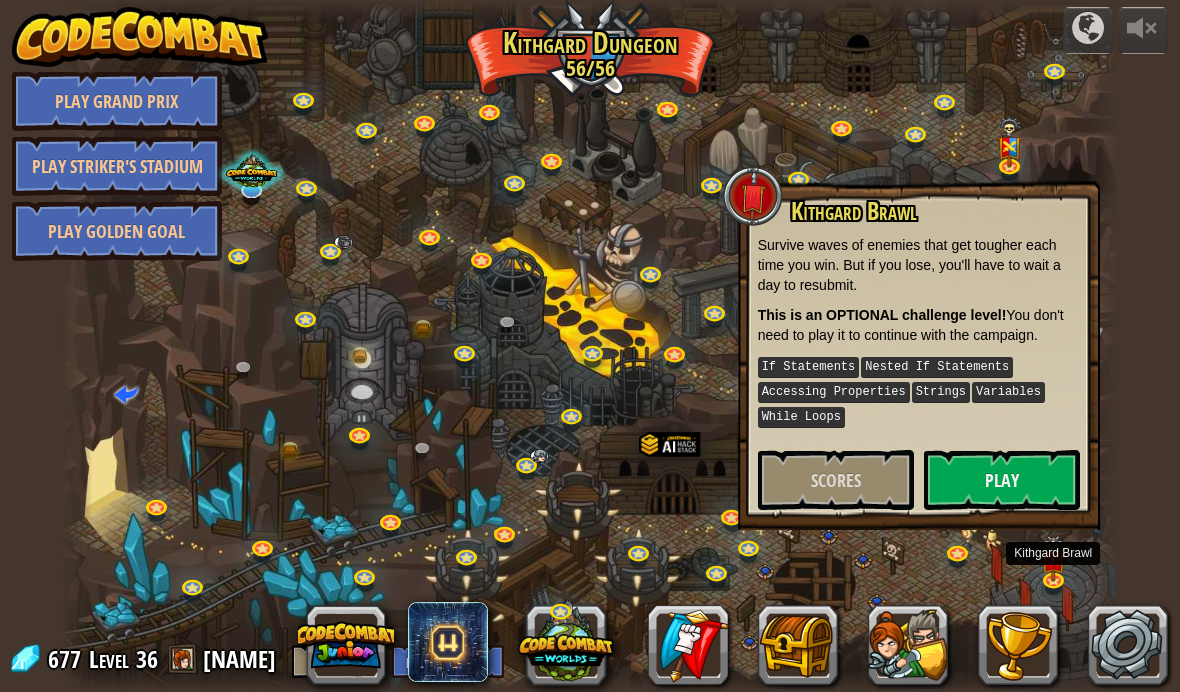 click on "Play" at bounding box center (1002, 480) 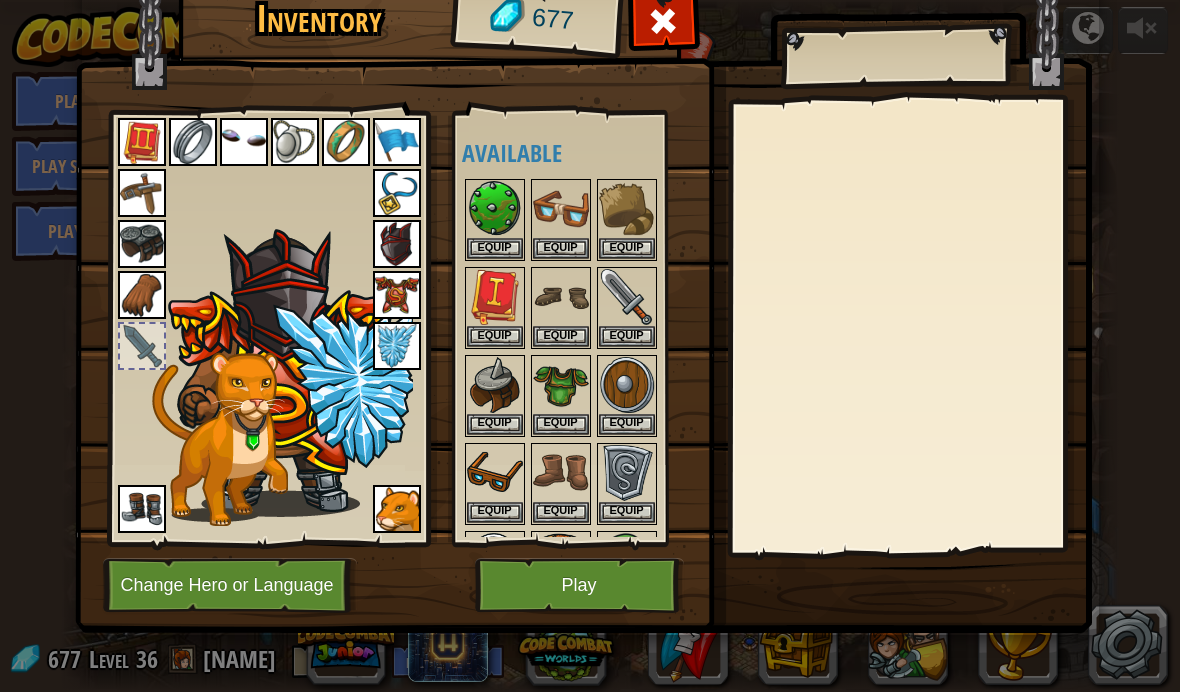 click on "Play" at bounding box center (579, 585) 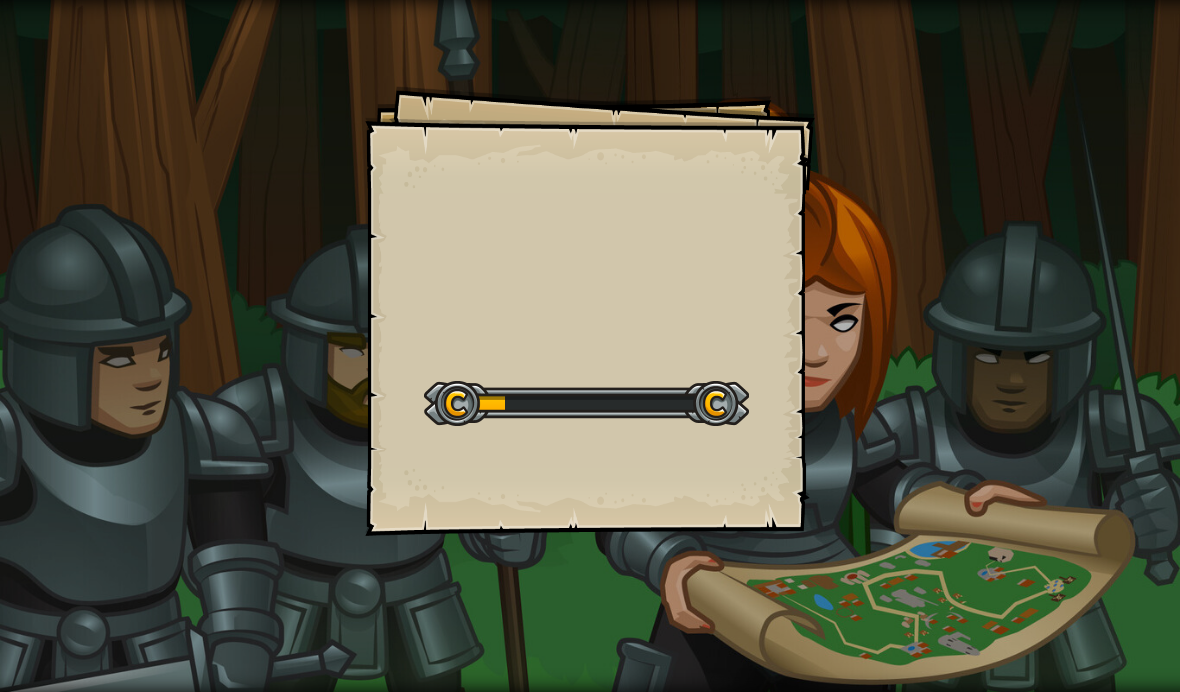 scroll, scrollTop: 0, scrollLeft: 0, axis: both 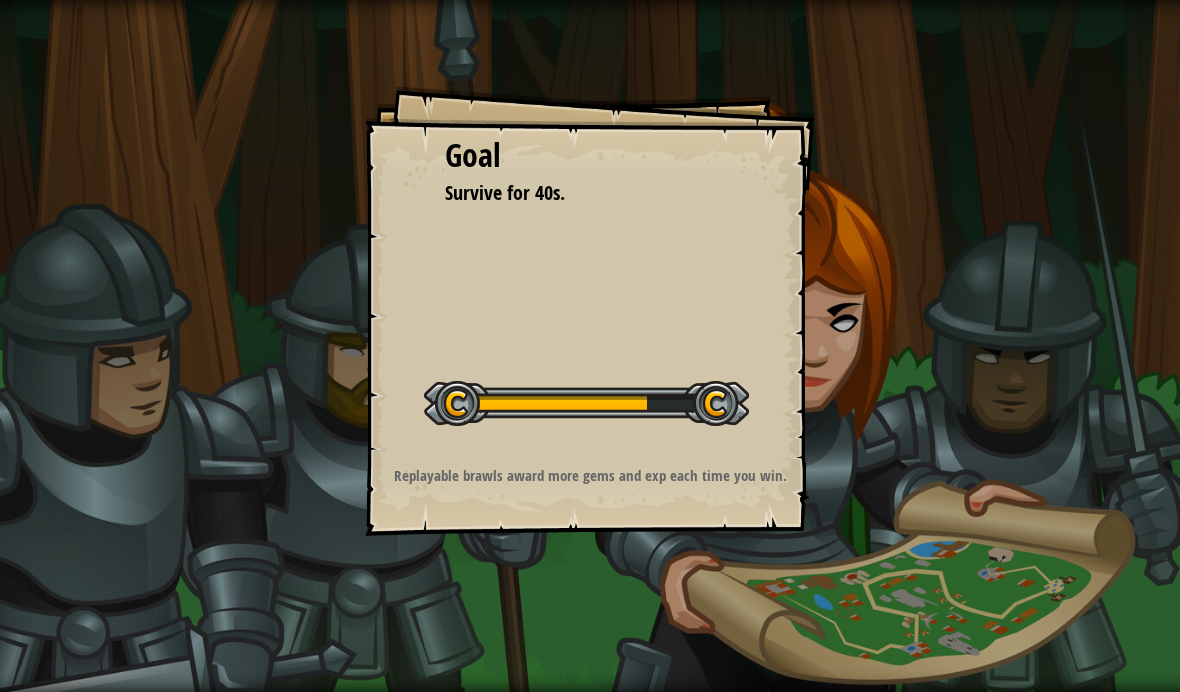 click at bounding box center [586, 403] 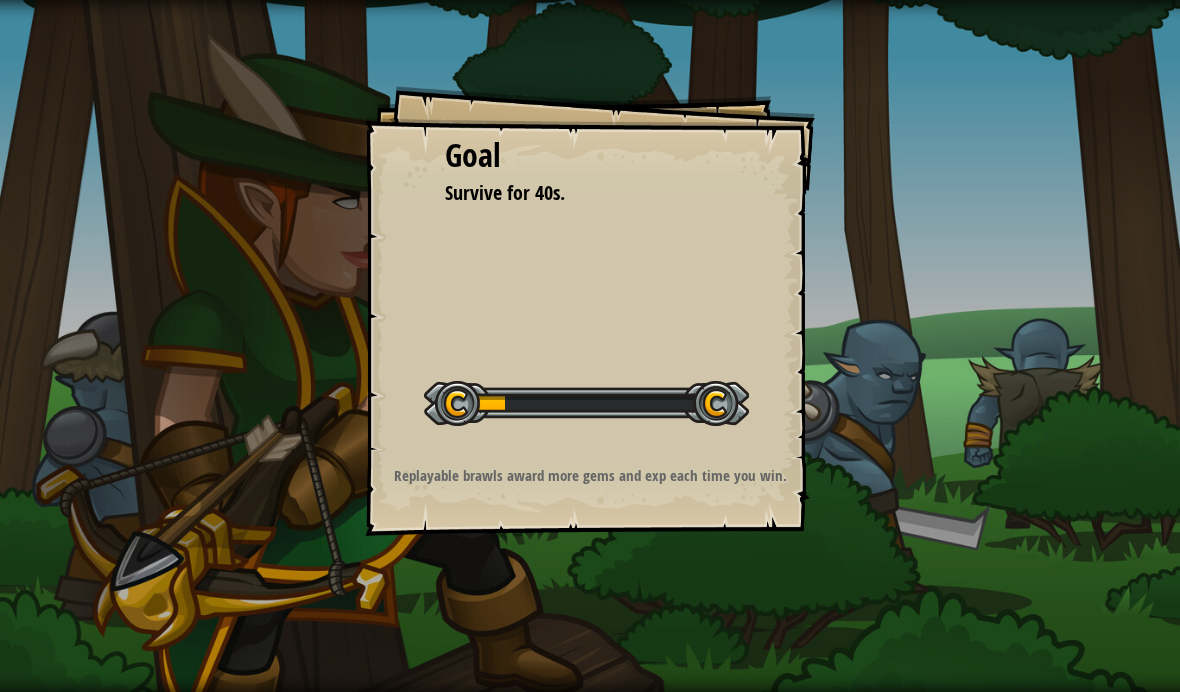 scroll, scrollTop: 0, scrollLeft: 0, axis: both 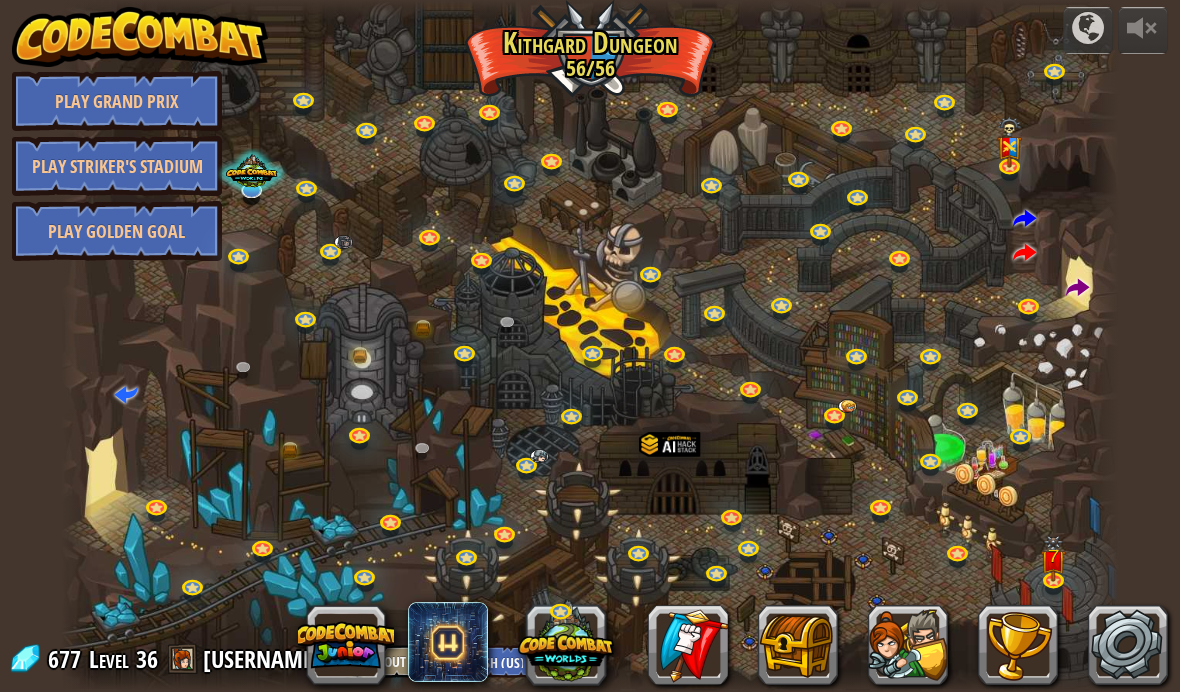 click at bounding box center [1056, 583] 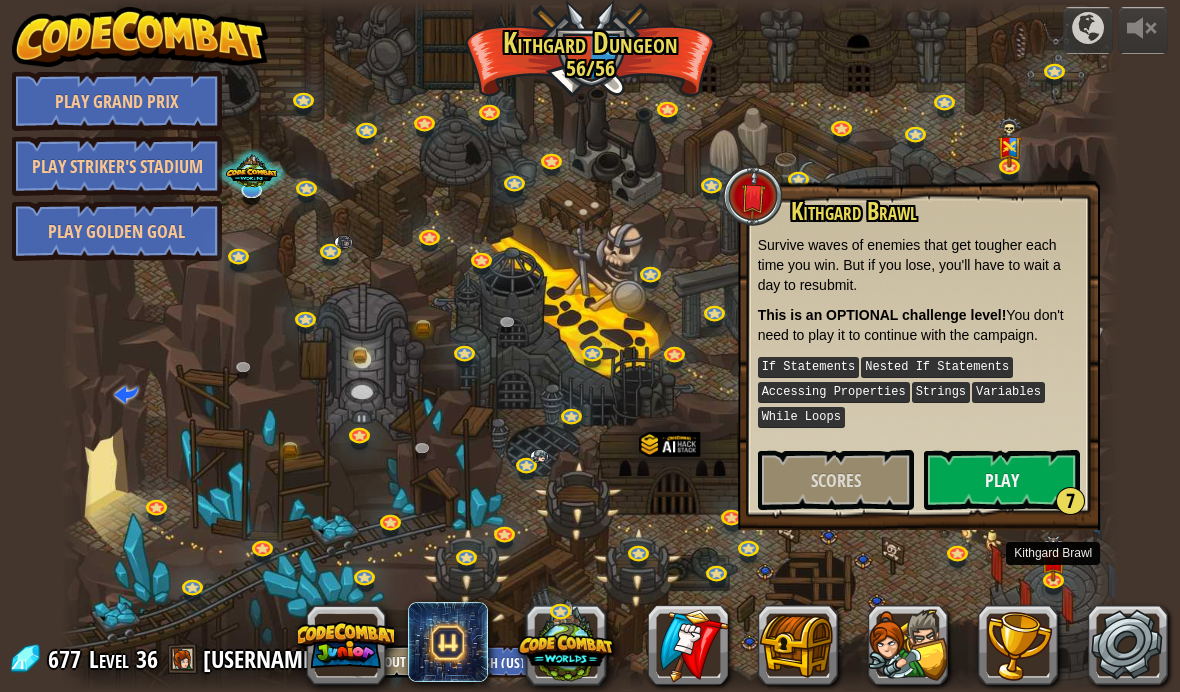 click on "Scores" at bounding box center [836, 480] 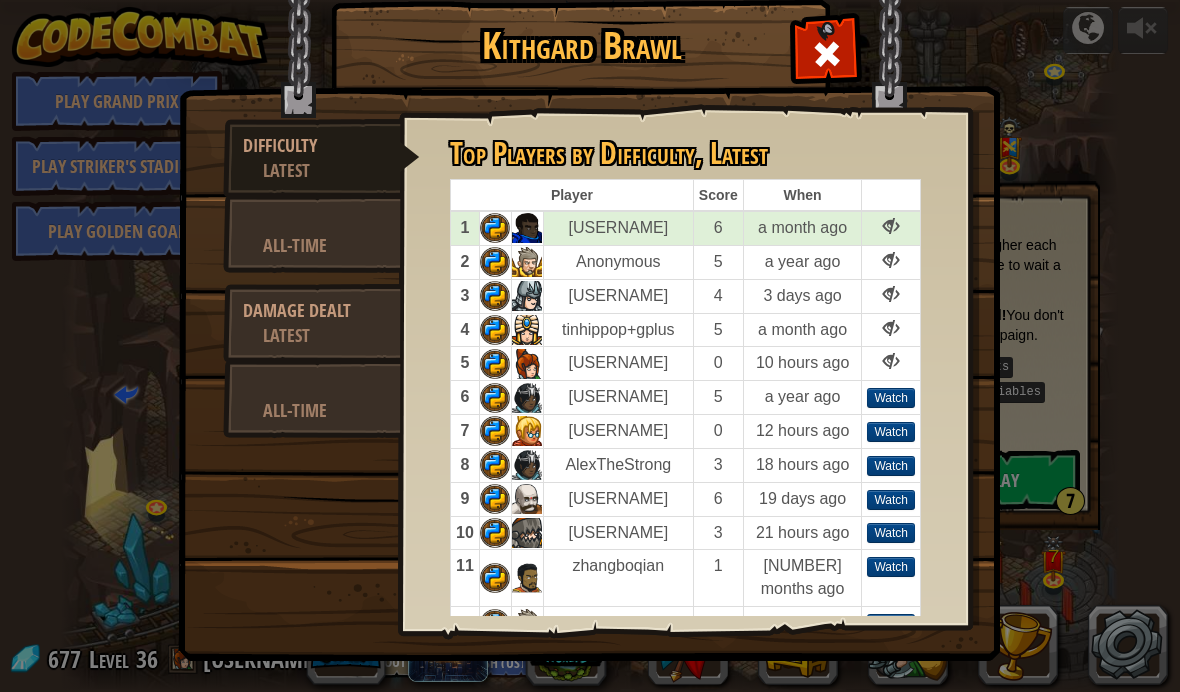 click at bounding box center (827, 54) 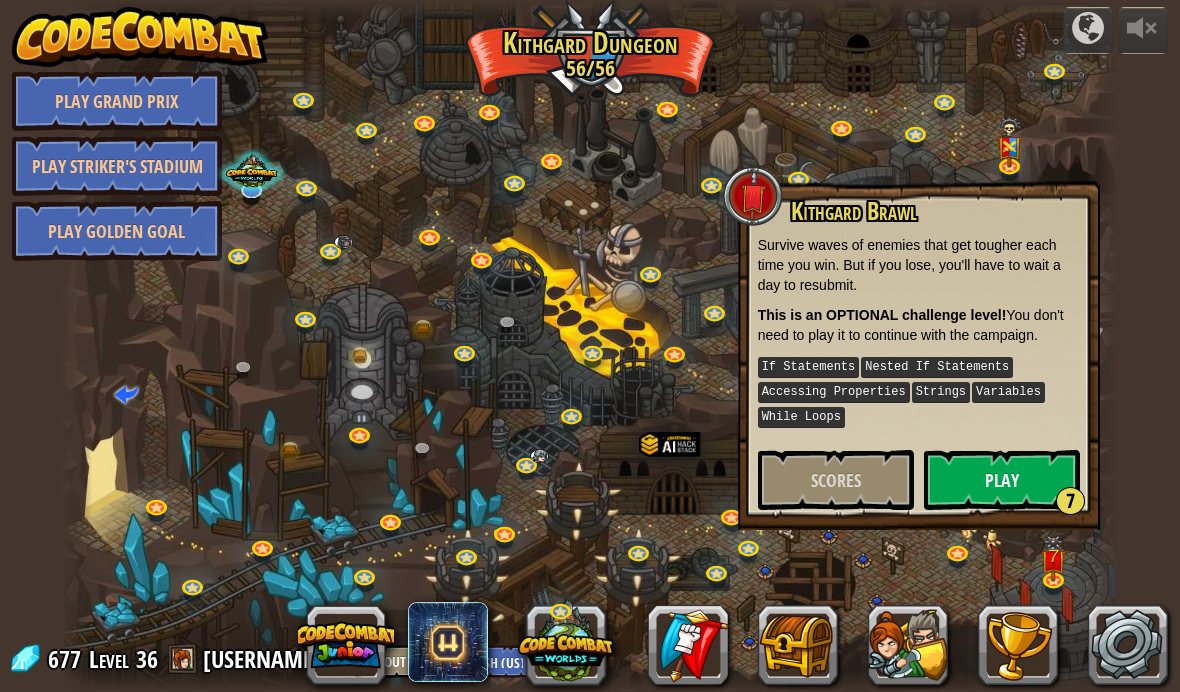 click on "Play 7" at bounding box center (1002, 480) 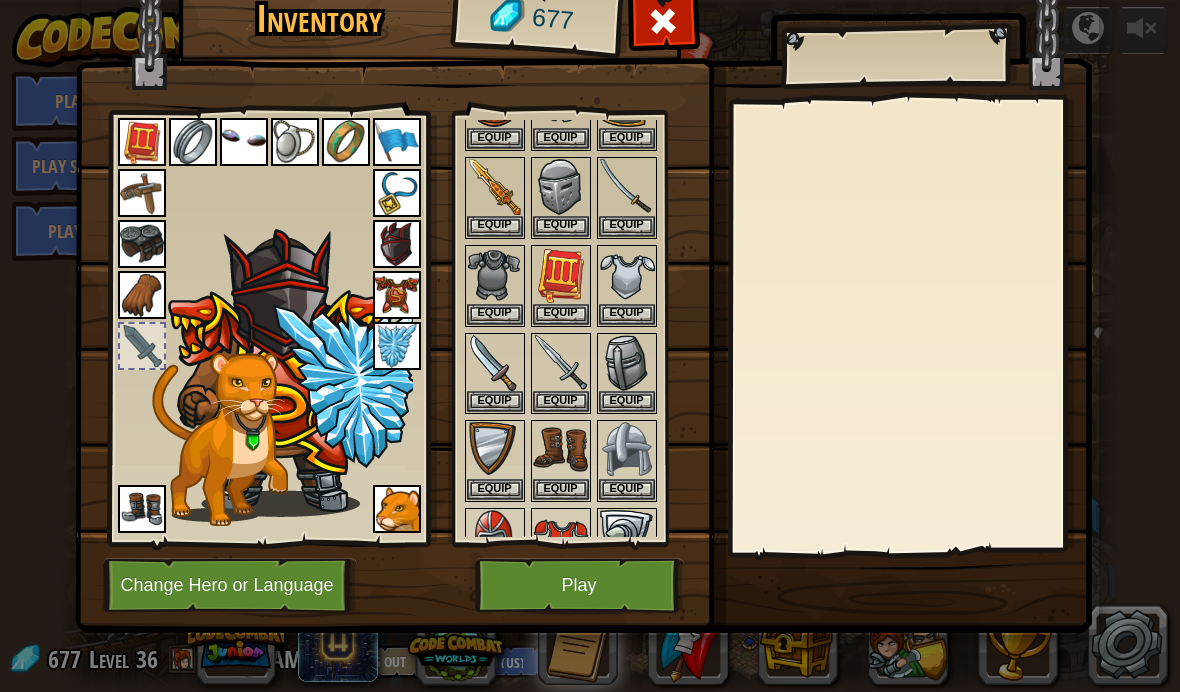 scroll, scrollTop: 636, scrollLeft: 0, axis: vertical 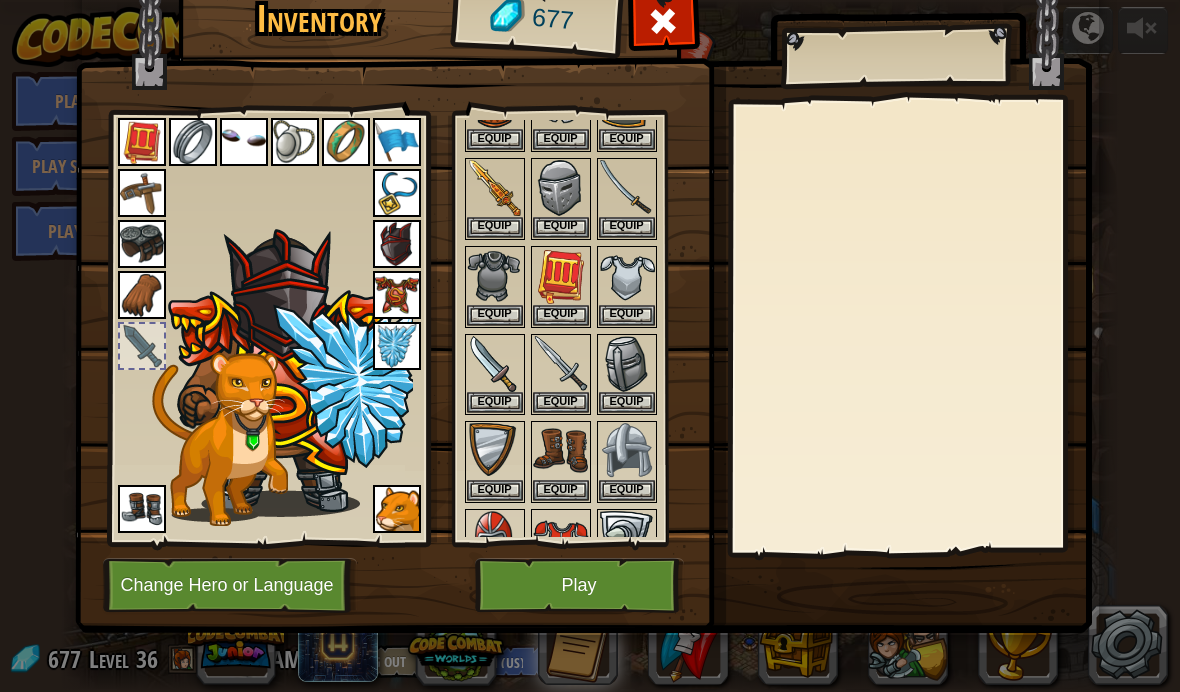 click on "Equip" at bounding box center [495, 227] 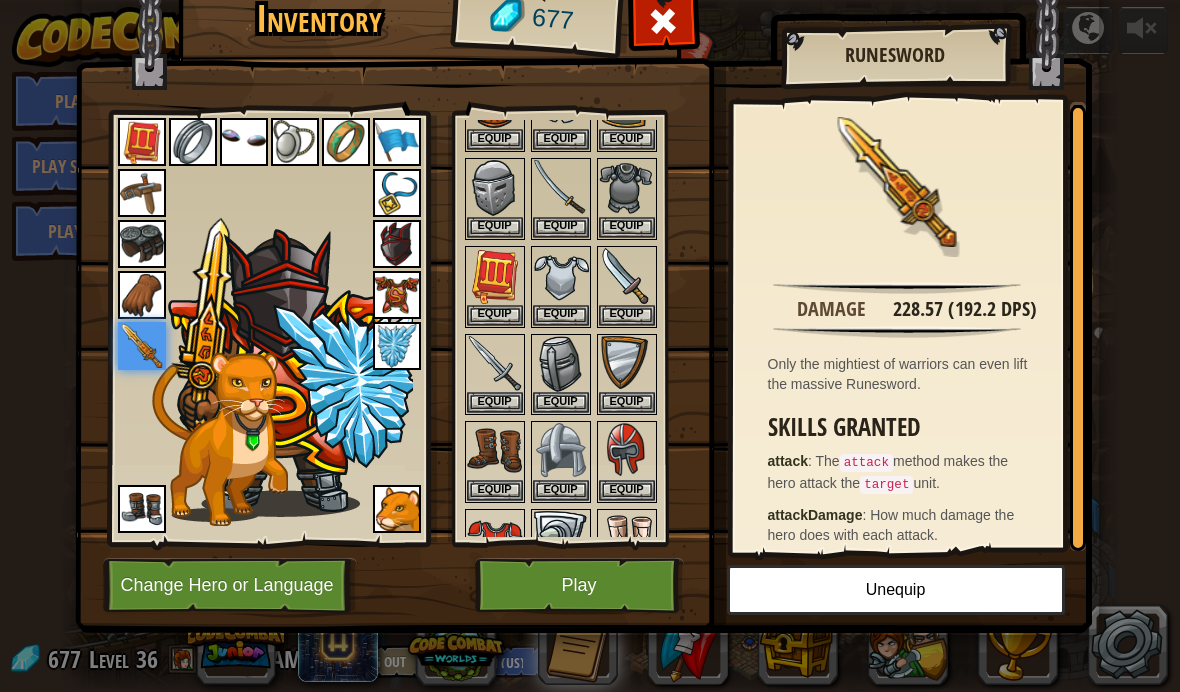 click at bounding box center (583, 270) 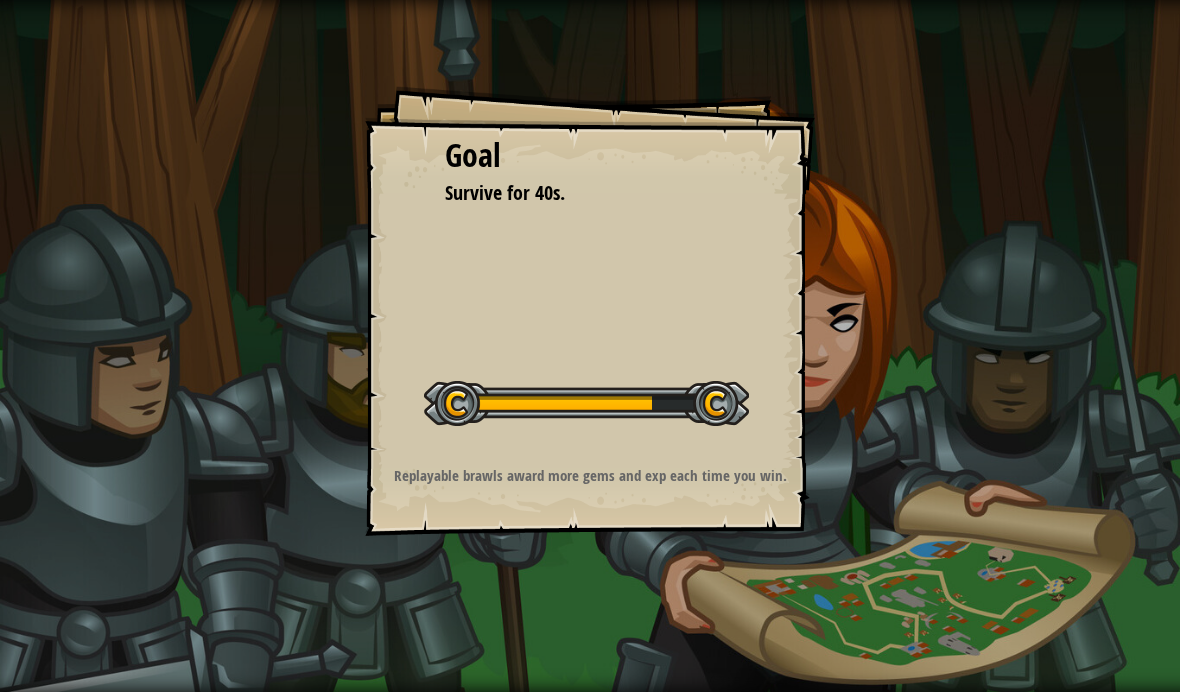 click at bounding box center [586, 403] 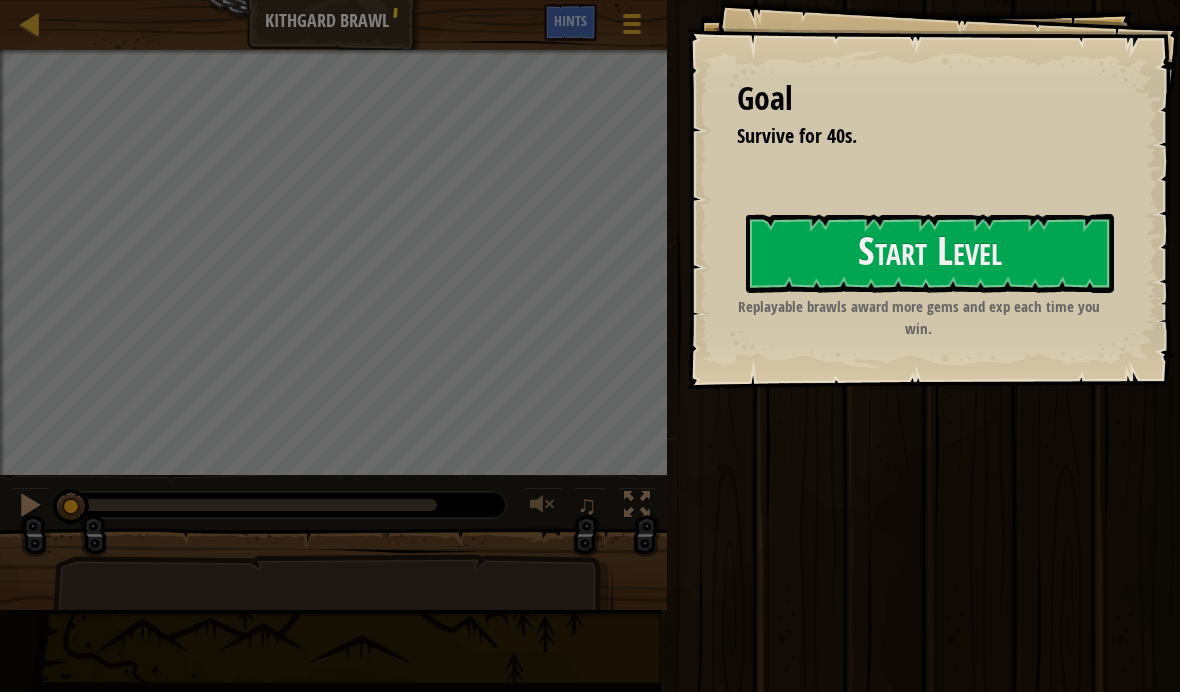 click on "Start Level" at bounding box center (930, 253) 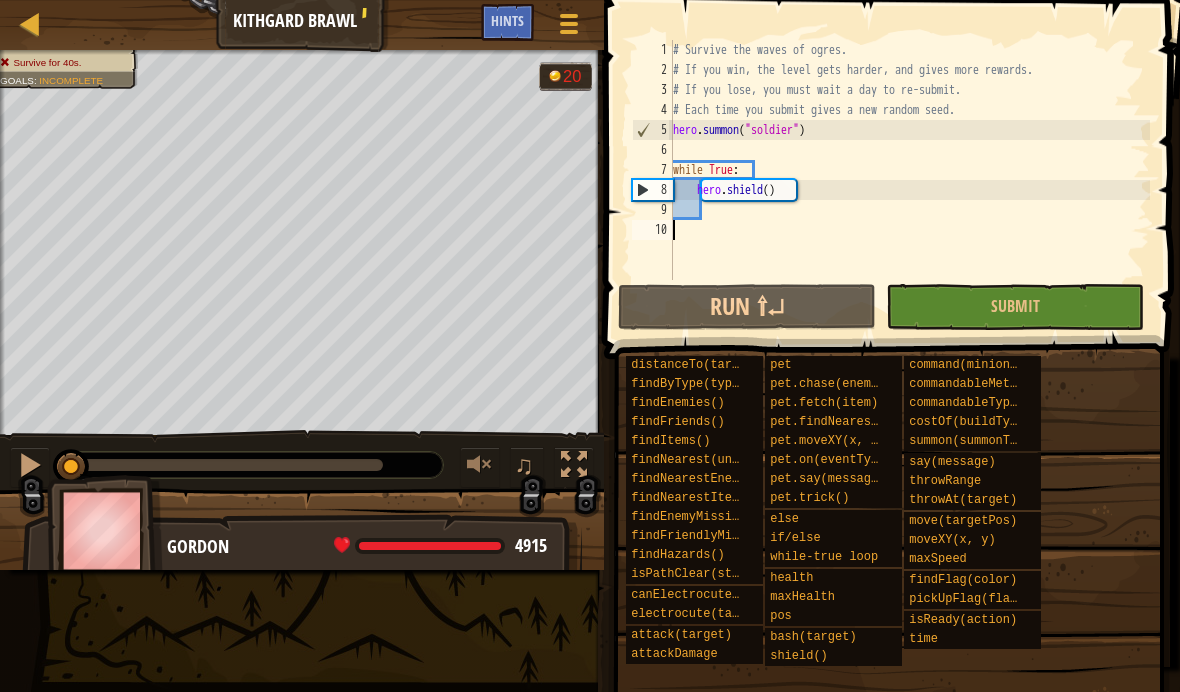 click on "Run ⇧↵" at bounding box center [747, 307] 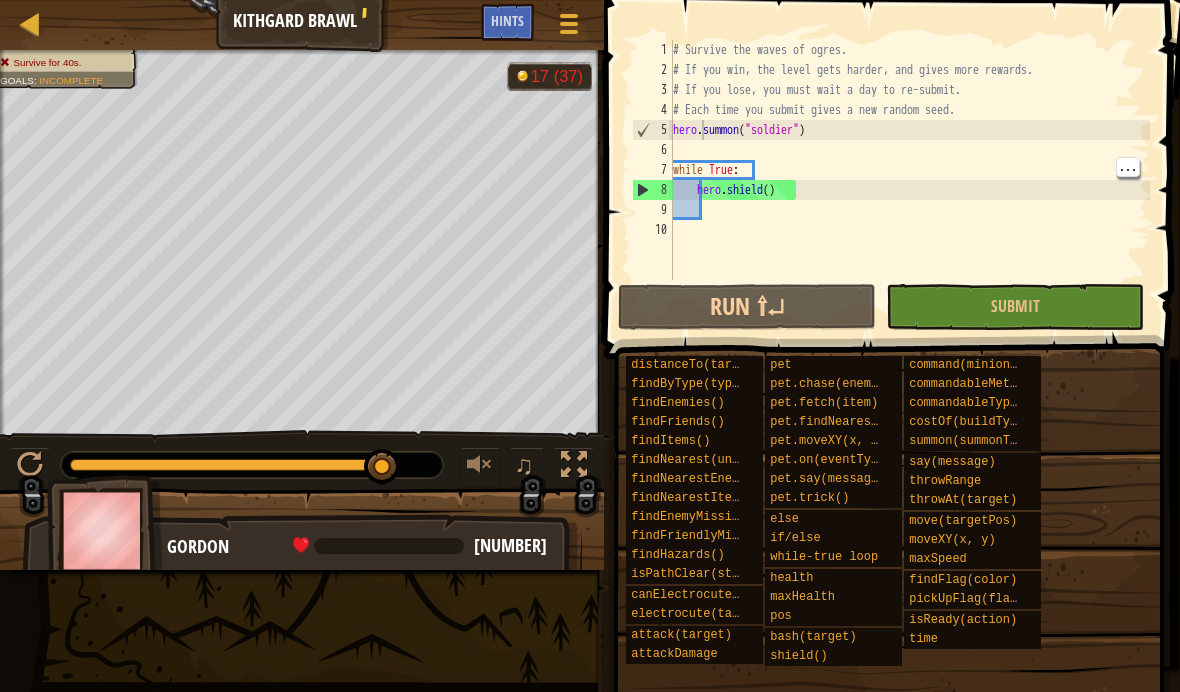 click on "# Survive the waves of ogres. # If you win, the level gets harder, and gives more rewards. # If you lose, you must wait a day to re-submit. # Each time you submit gives a new random seed. hero . summon ( "soldier" ) while   True :      hero . shield ( )" at bounding box center [909, 180] 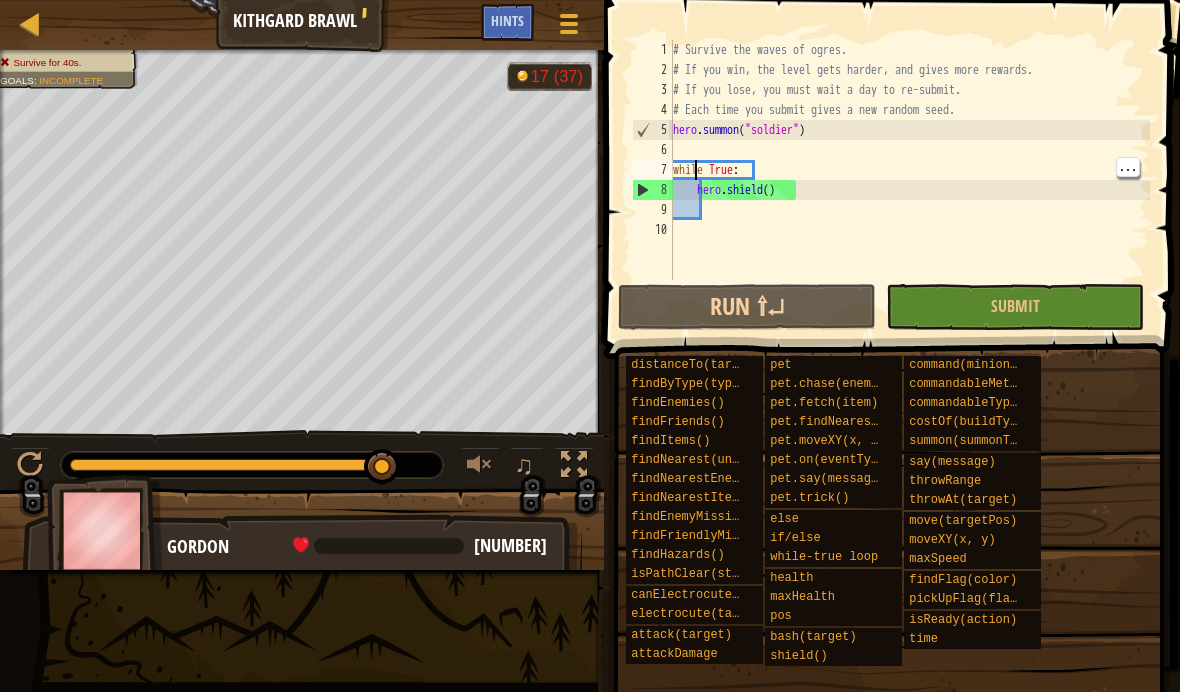 click on "# Survive the waves of ogres. # If you win, the level gets harder, and gives more rewards. # If you lose, you must wait a day to re-submit. # Each time you submit gives a new random seed. hero . summon ( "soldier" ) while   True :      hero . shield ( )" at bounding box center [909, 180] 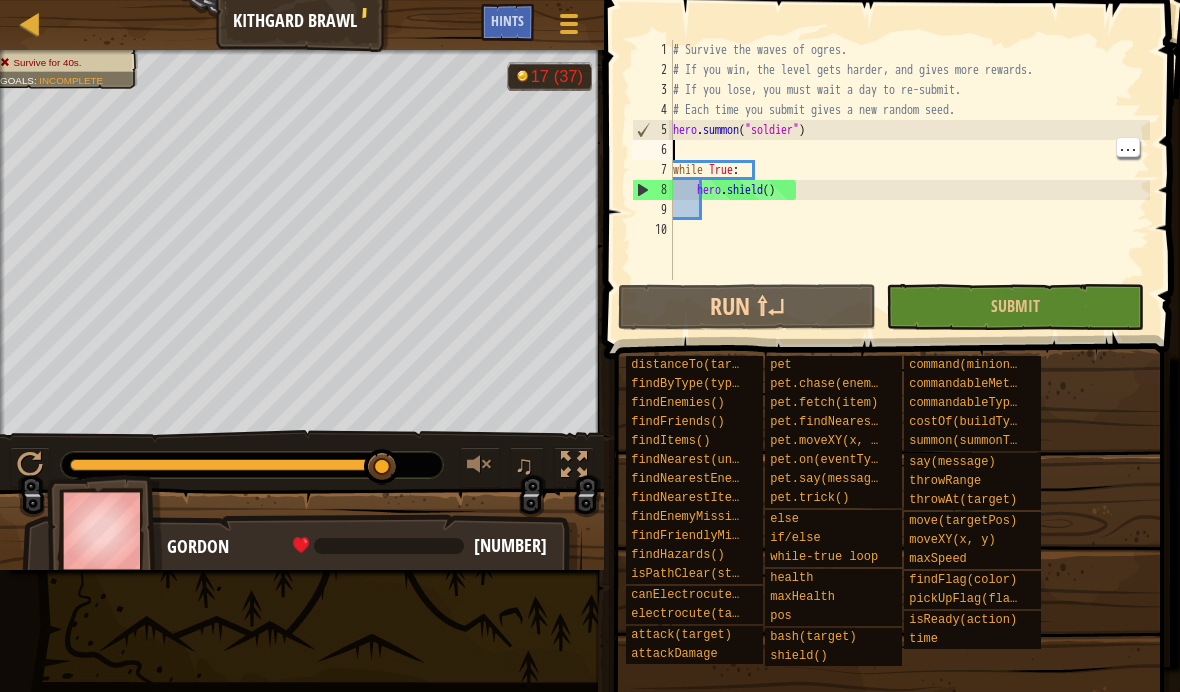 scroll, scrollTop: 10, scrollLeft: 0, axis: vertical 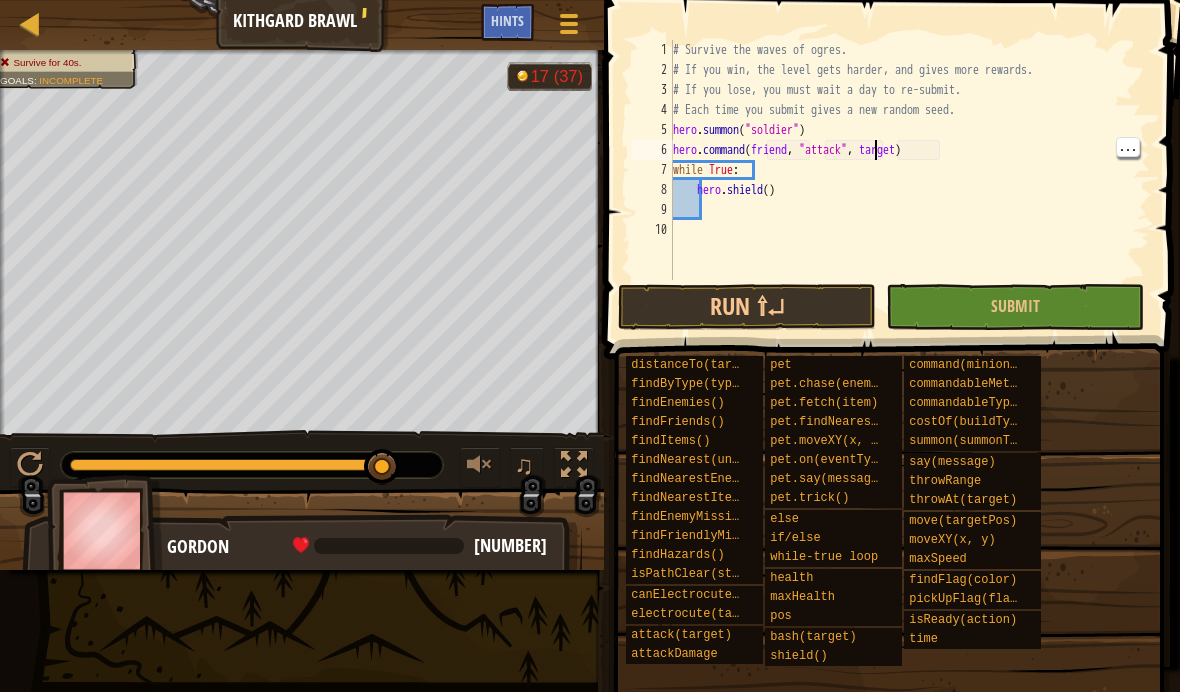 click on "# Survive the waves of ogres. # If you win, the level gets harder, and gives more rewards. # If you lose, you must wait a day to re-submit. # Each time you submit gives a new random seed. hero . summon ( "soldier" ) hero . command ( friend ,   "attack" ,   target ) while   True :      hero . shield ( )" at bounding box center [909, 180] 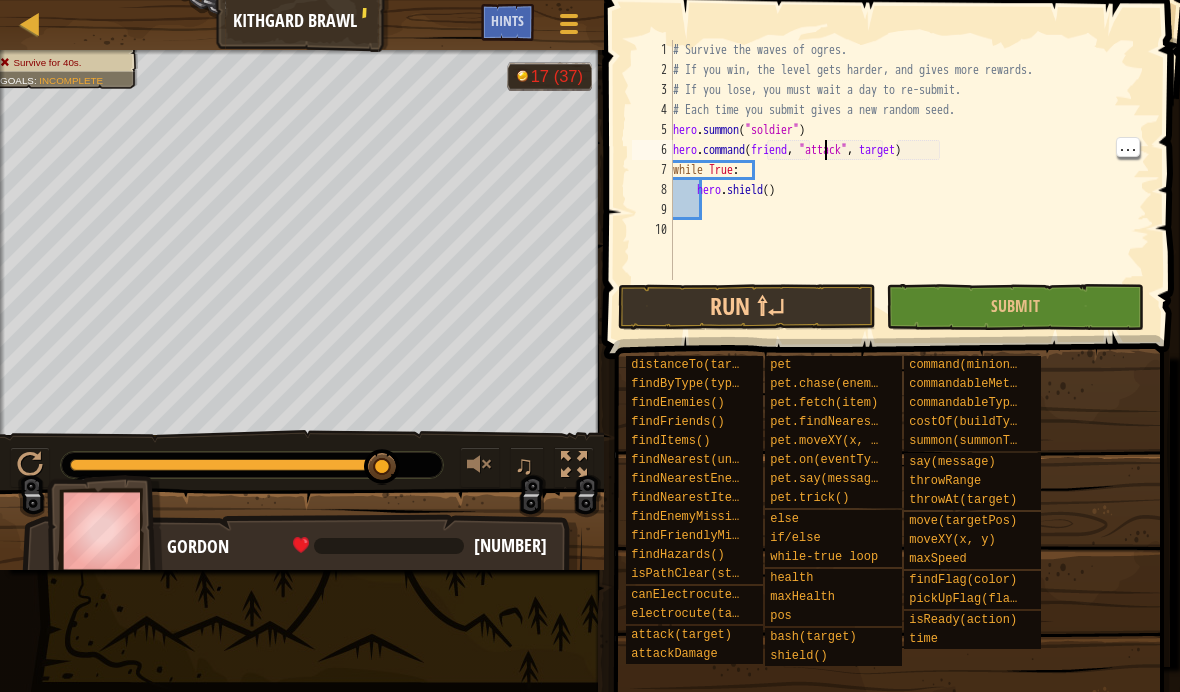 click on "# Survive the waves of ogres. # If you win, the level gets harder, and gives more rewards. # If you lose, you must wait a day to re-submit. # Each time you submit gives a new random seed. hero . summon ( "soldier" ) hero . command ( friend ,   "attack" ,   target ) while   True :      hero . shield ( )" at bounding box center (909, 180) 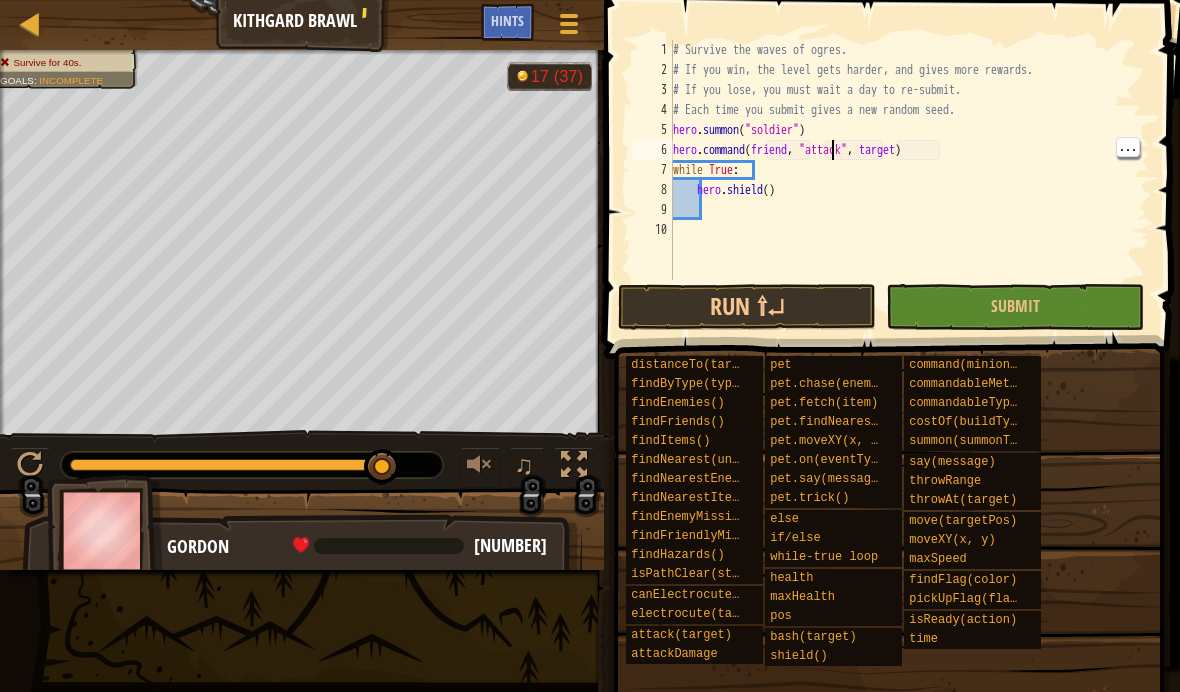 click on "# Survive the waves of ogres. # If you win, the level gets harder, and gives more rewards. # If you lose, you must wait a day to re-submit. # Each time you submit gives a new random seed. hero . summon ( "soldier" ) hero . command ( friend ,   "attack" ,   target ) while   True :      hero . shield ( )" at bounding box center [909, 180] 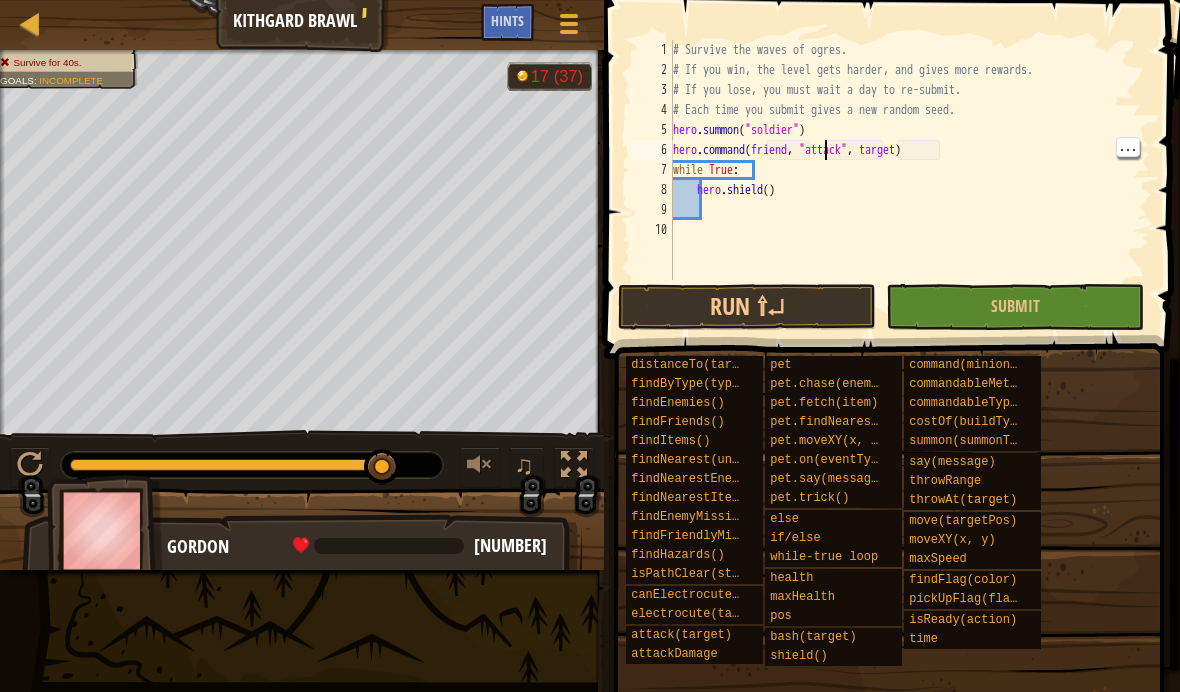click on "# Survive the waves of ogres. # If you win, the level gets harder, and gives more rewards. # If you lose, you must wait a day to re-submit. # Each time you submit gives a new random seed. hero . summon ( "soldier" ) hero . command ( friend ,   "attack" ,   target ) while   True :      hero . shield ( )" at bounding box center [909, 180] 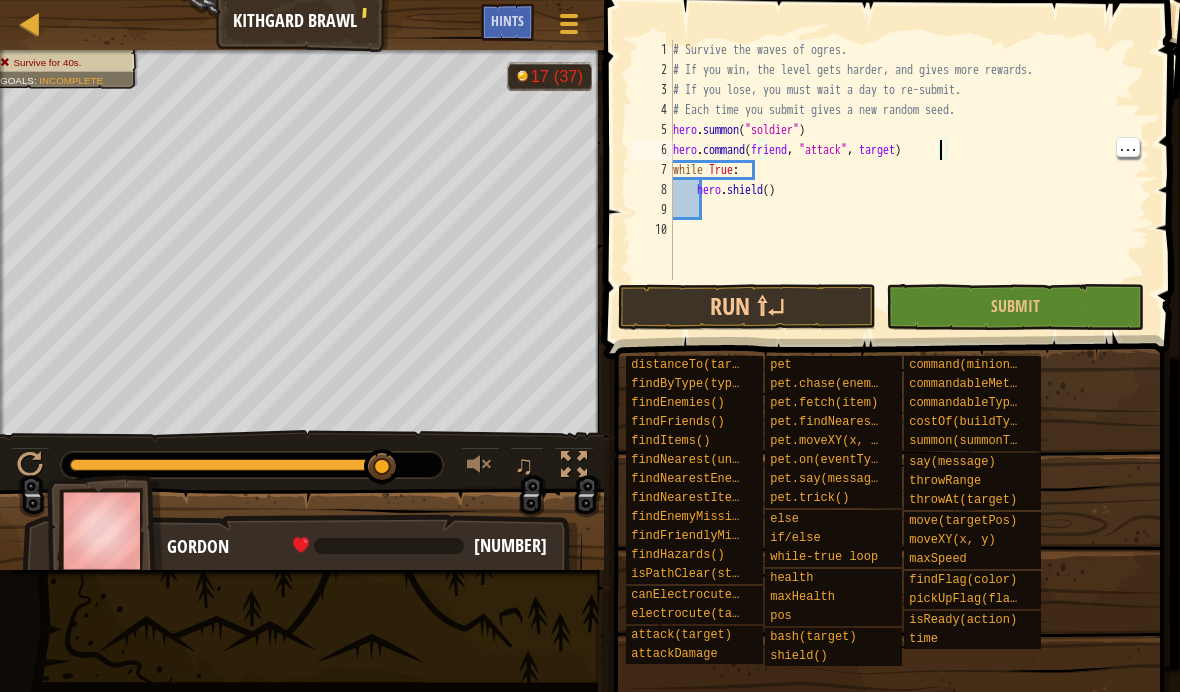 click on "# Survive the waves of ogres. # If you win, the level gets harder, and gives more rewards. # If you lose, you must wait a day to re-submit. # Each time you submit gives a new random seed. hero . summon ( "soldier" ) hero . command ( friend ,   "attack" ,   target ) while   True :      hero . shield ( )" at bounding box center (909, 180) 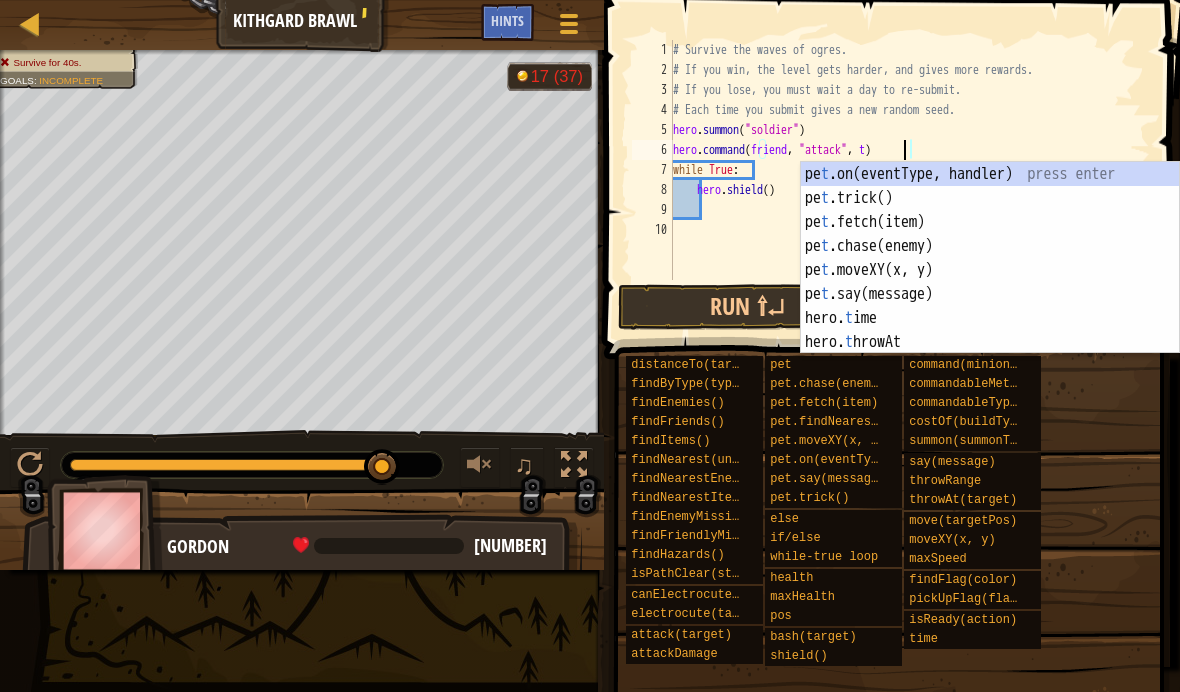 scroll, scrollTop: 0, scrollLeft: 0, axis: both 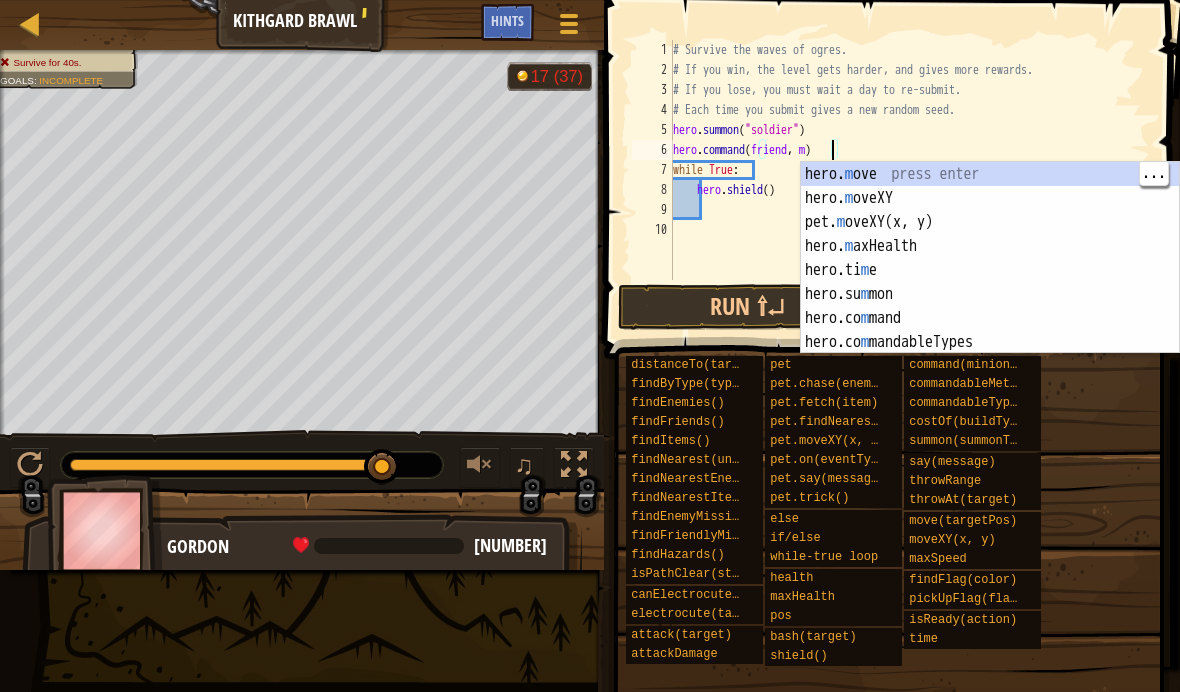 click on "hero. m ove press enter hero. m oveXY press enter pet. m oveXY(x, y) press enter hero. m axHealth press enter hero.ti m e press enter hero.su m mon press enter hero.co m mand press enter hero.co m mandableTypes press enter hero.co m mandableMethods press enter" at bounding box center (990, 282) 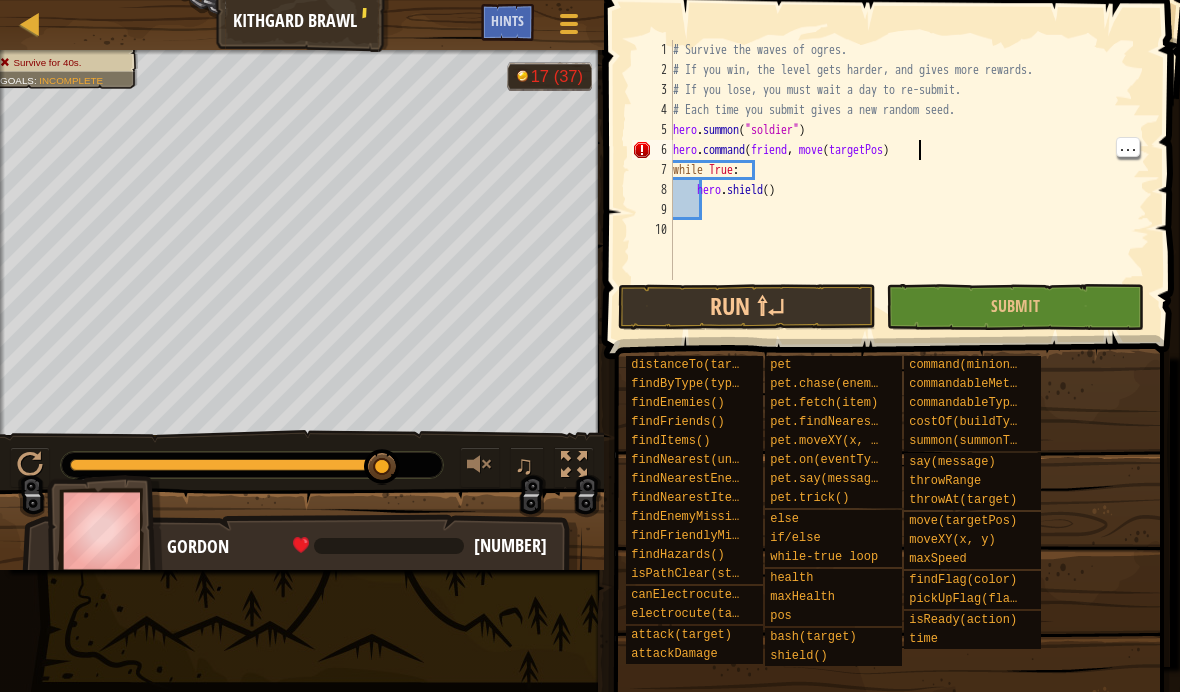 click on "# Survive the waves of ogres. # If you win, the level gets harder, and gives more rewards. # If you lose, you must wait a day to re-submit. # Each time you submit gives a new random seed. hero . summon ( "soldier" ) hero . command ( friend ,   move ( targetPos ) while   True :      hero . shield ( )" at bounding box center [909, 180] 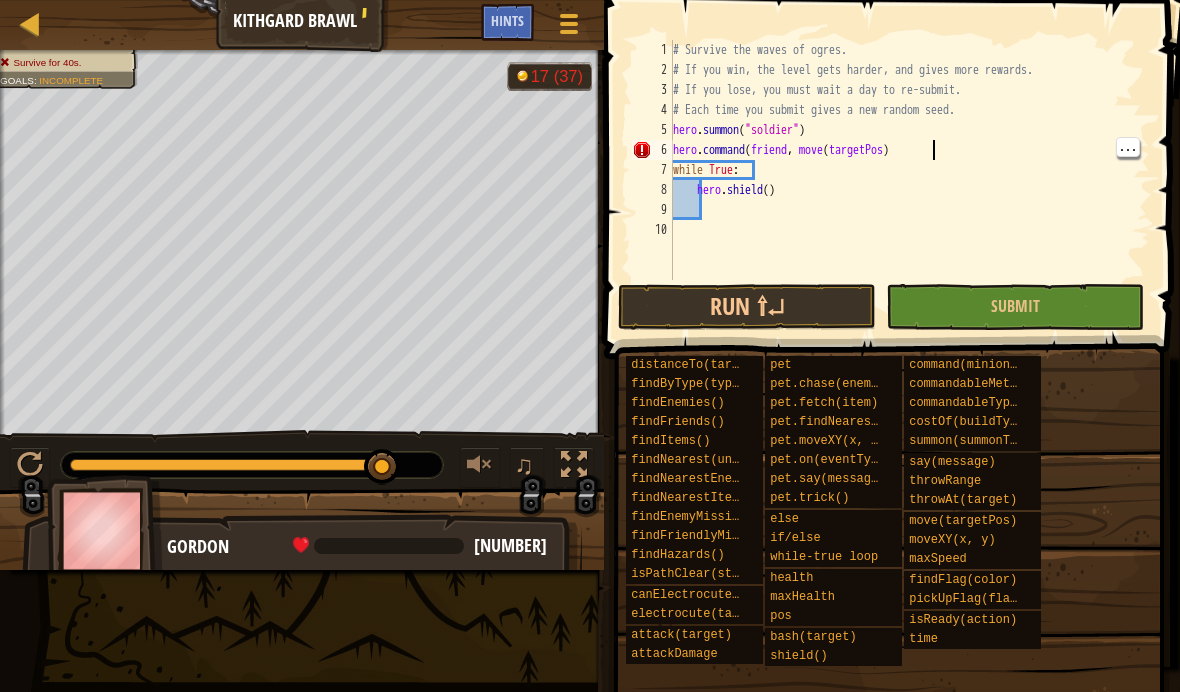 click on "# Survive the waves of ogres. # If you win, the level gets harder, and gives more rewards. # If you lose, you must wait a day to re-submit. # Each time you submit gives a new random seed. hero . summon ( "soldier" ) hero . command ( friend ,   move ( targetPos ) while   True :      hero . shield ( )" at bounding box center [909, 180] 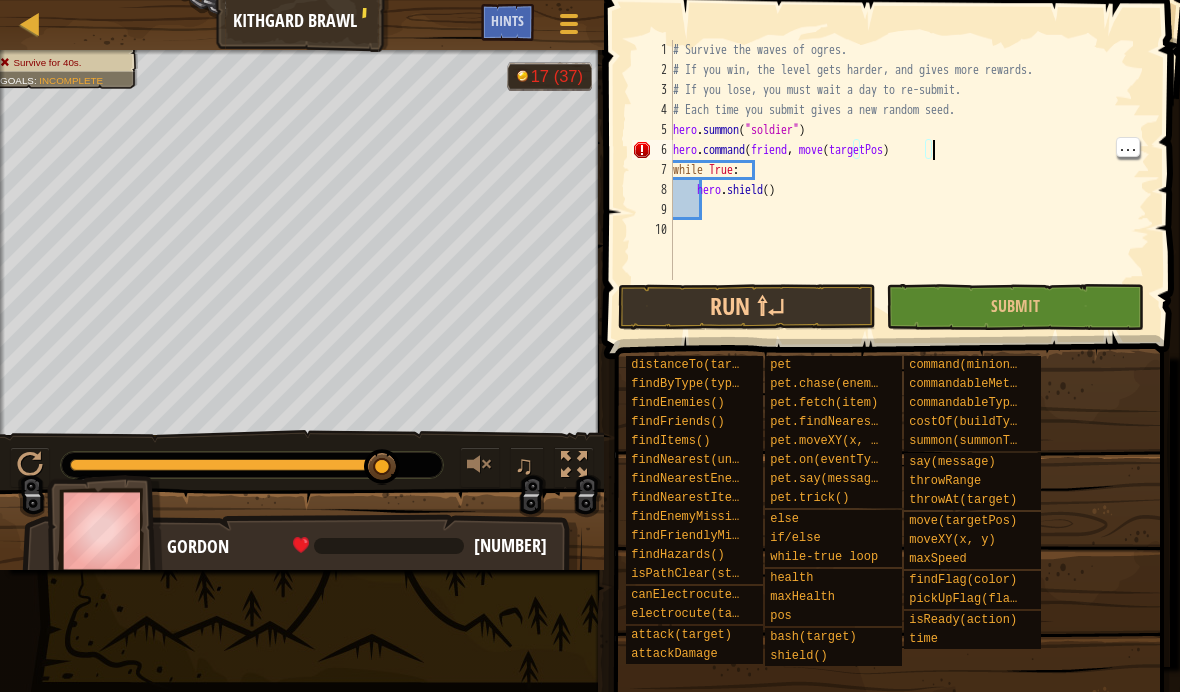 click on "# Survive the waves of ogres. # If you win, the level gets harder, and gives more rewards. # If you lose, you must wait a day to re-submit. # Each time you submit gives a new random seed. hero . summon ( "soldier" ) hero . command ( friend ,   move ( targetPos ) while   True :      hero . shield ( )" at bounding box center [909, 180] 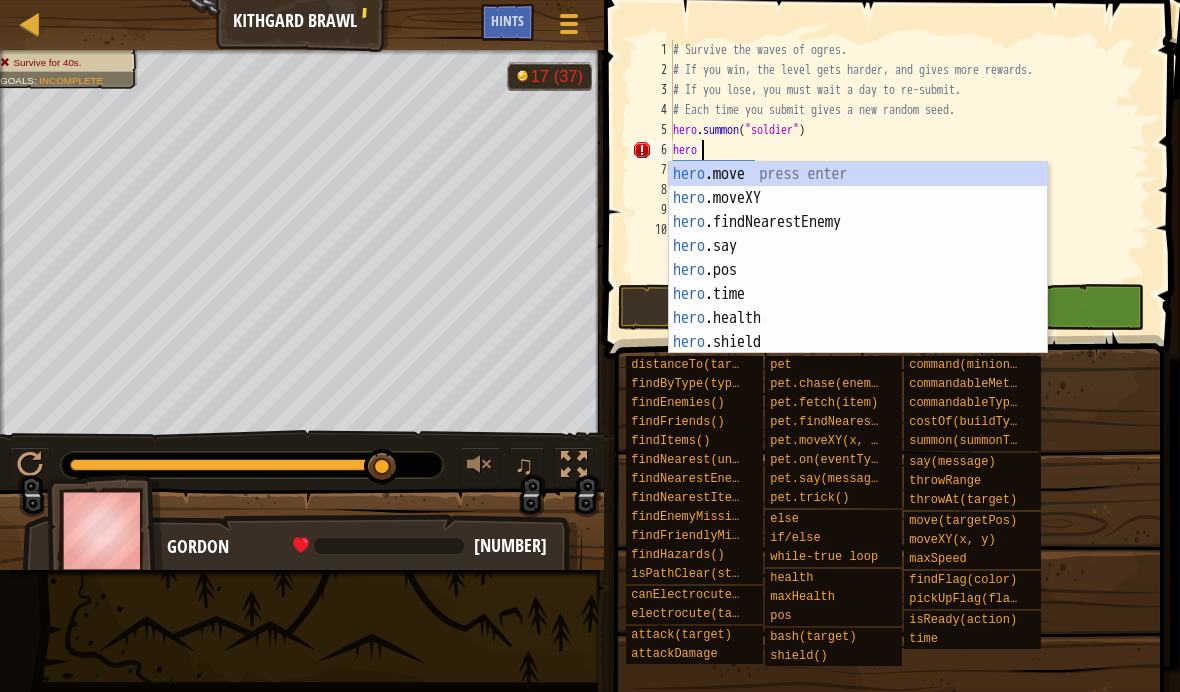 scroll, scrollTop: 10, scrollLeft: 0, axis: vertical 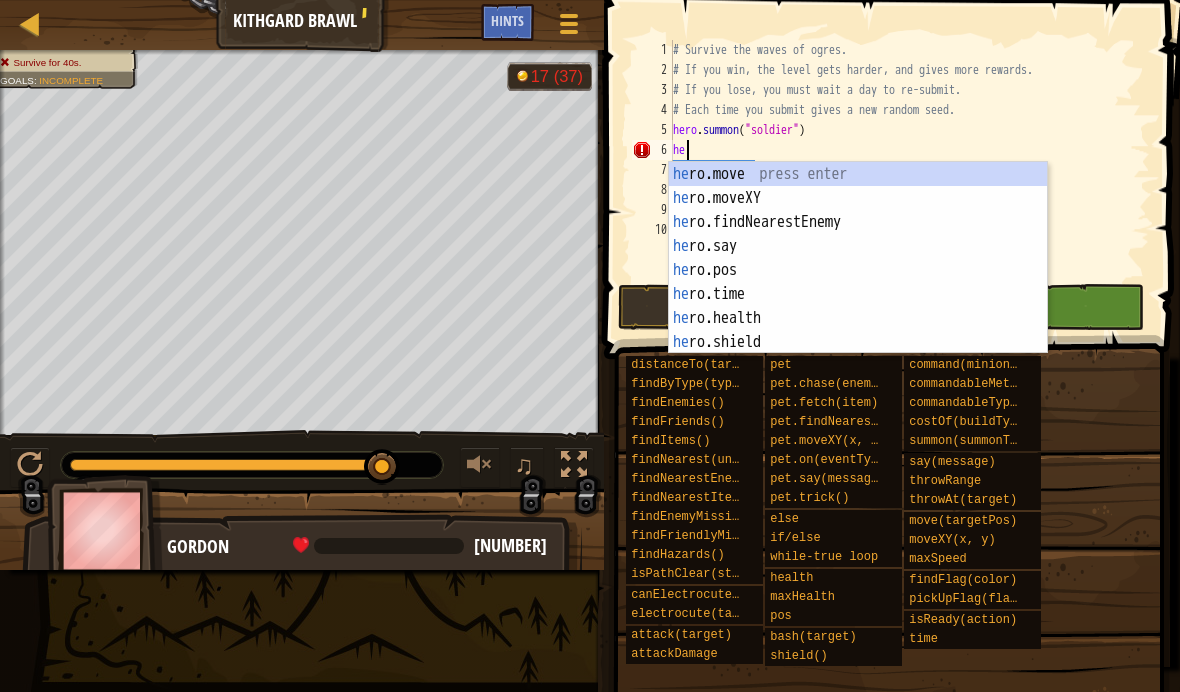 type on "h" 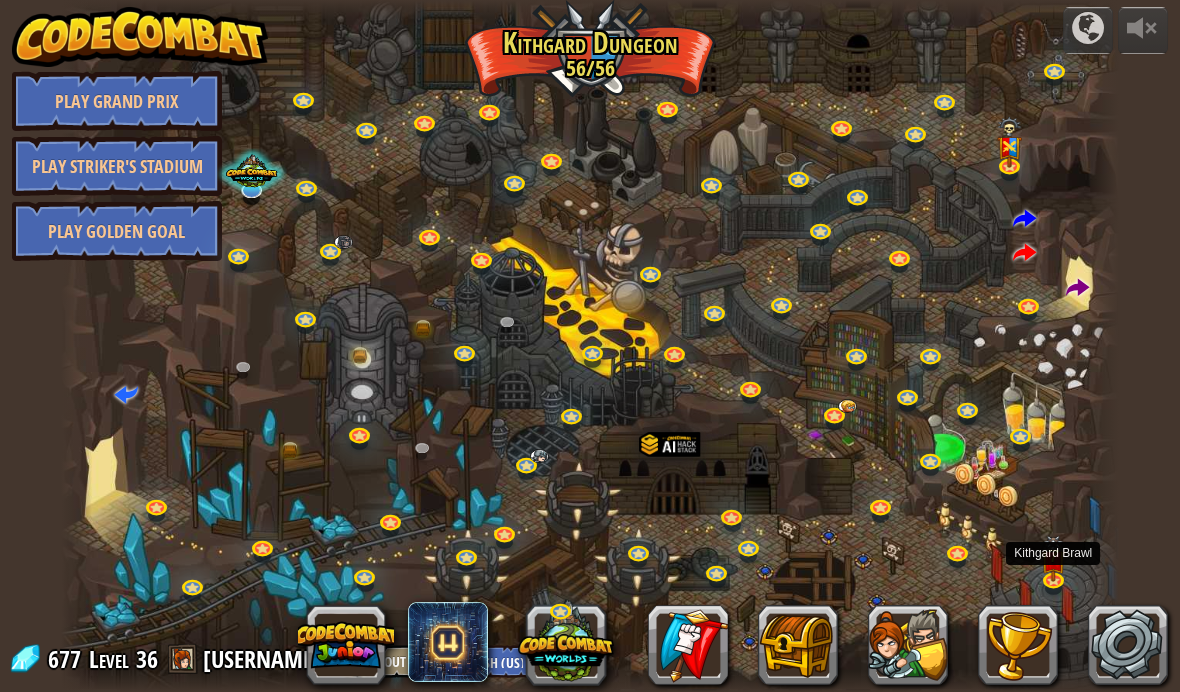 click at bounding box center [1054, 559] 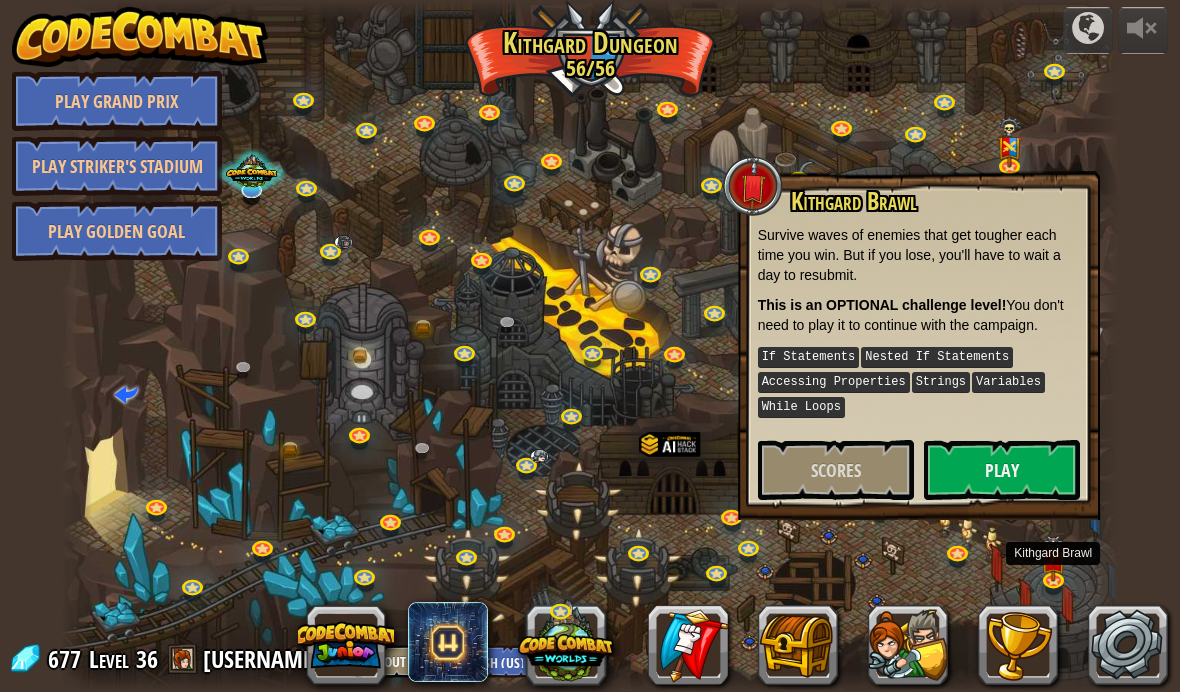 click on "Play" at bounding box center [1002, 470] 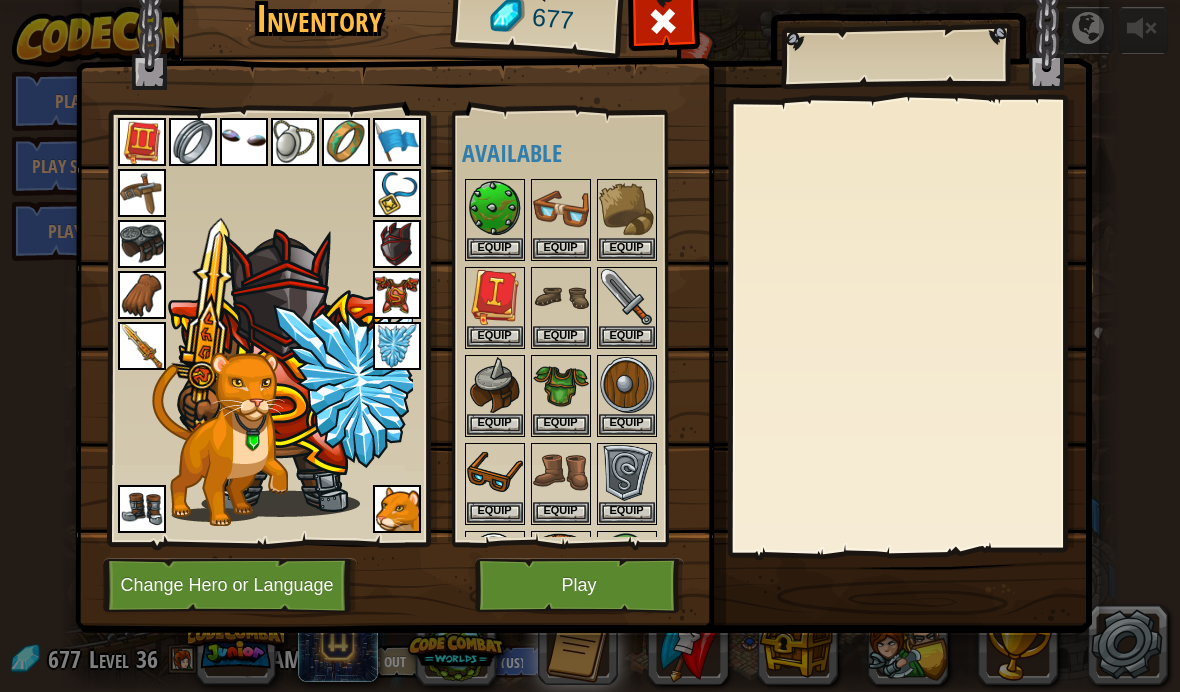 click at bounding box center [583, 270] 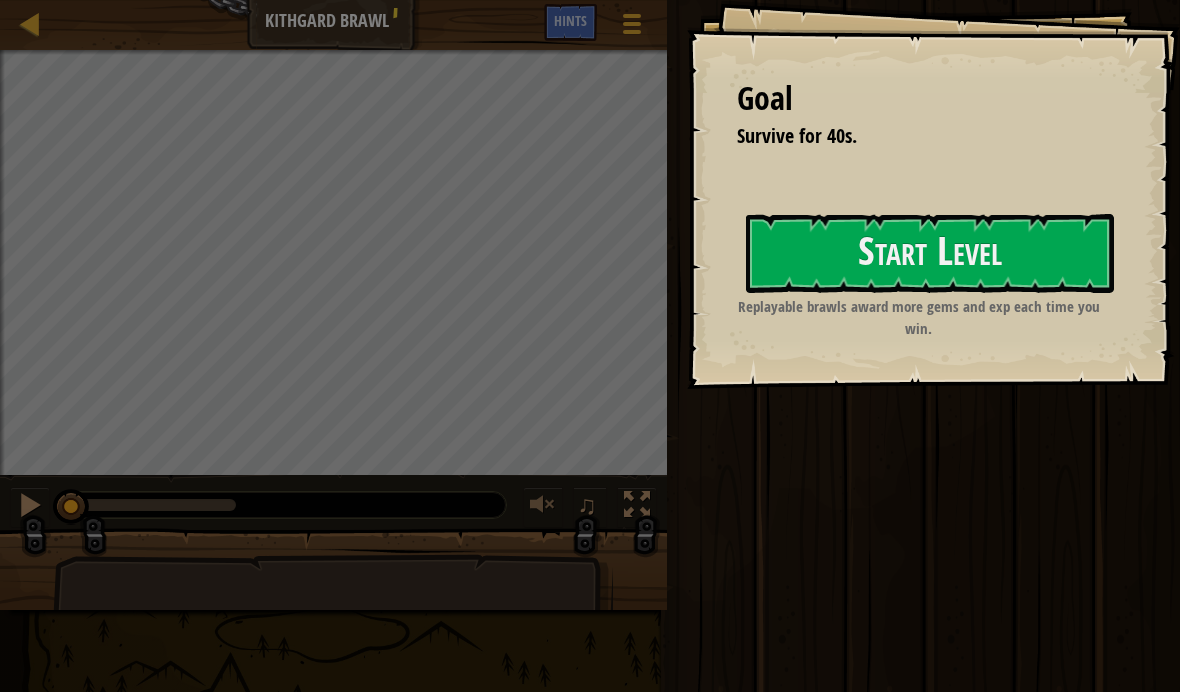 click on "Goal Survive for 40s. Start Level Error loading from server. Try refreshing the page. You'll need a subscription to play this level. Subscribe You'll need to join a course to play this level. Back to my courses Ask your teacher to assign a license to you so you can continue to play CodeCombat! Back to my courses This level is locked. Back to my courses Replayable brawls award more gems and exp each time you win." at bounding box center (933, 194) 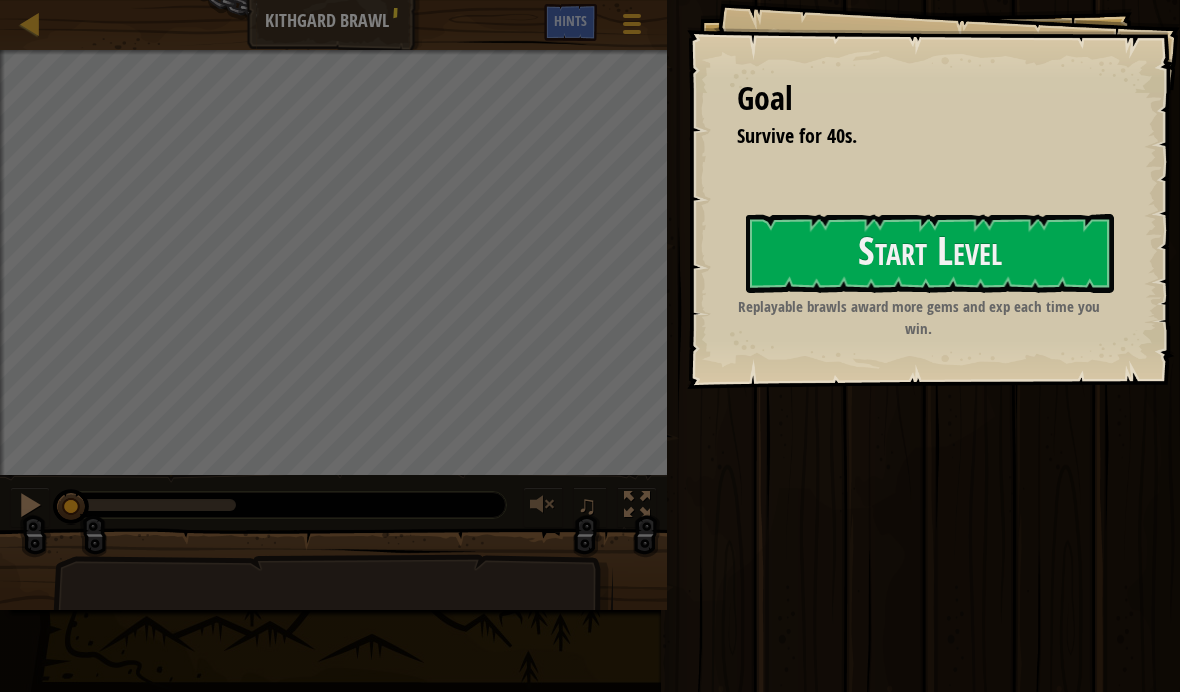 click on "Start Level" at bounding box center [930, 253] 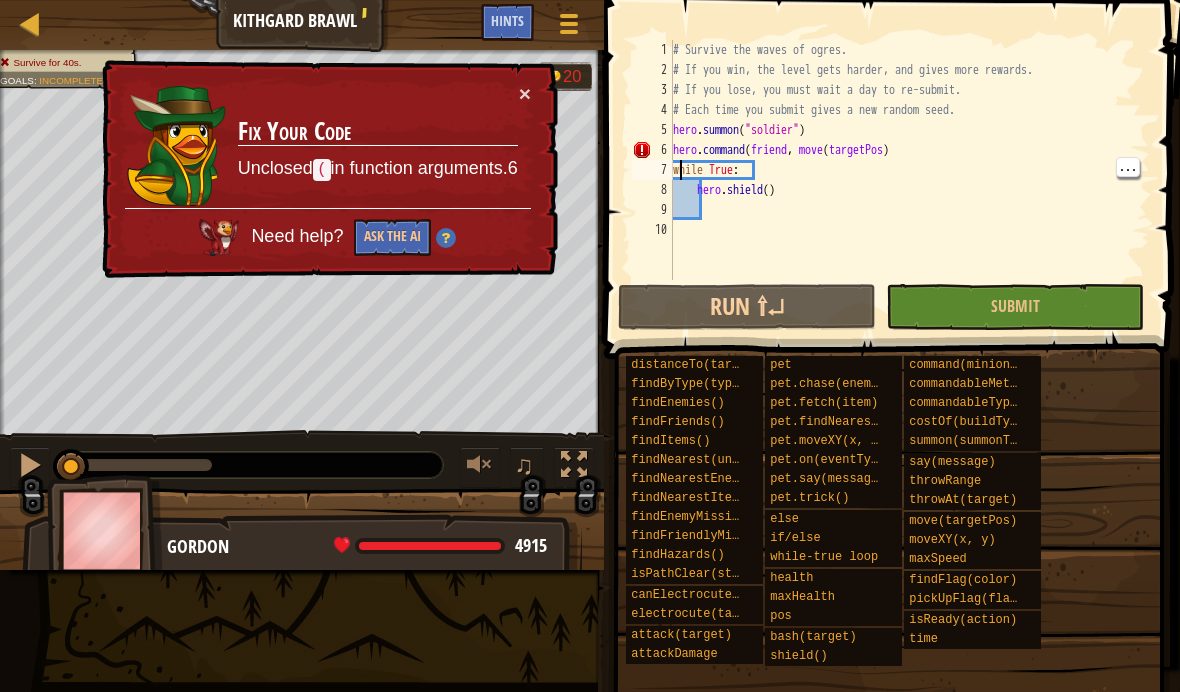 click on "6" at bounding box center [652, 150] 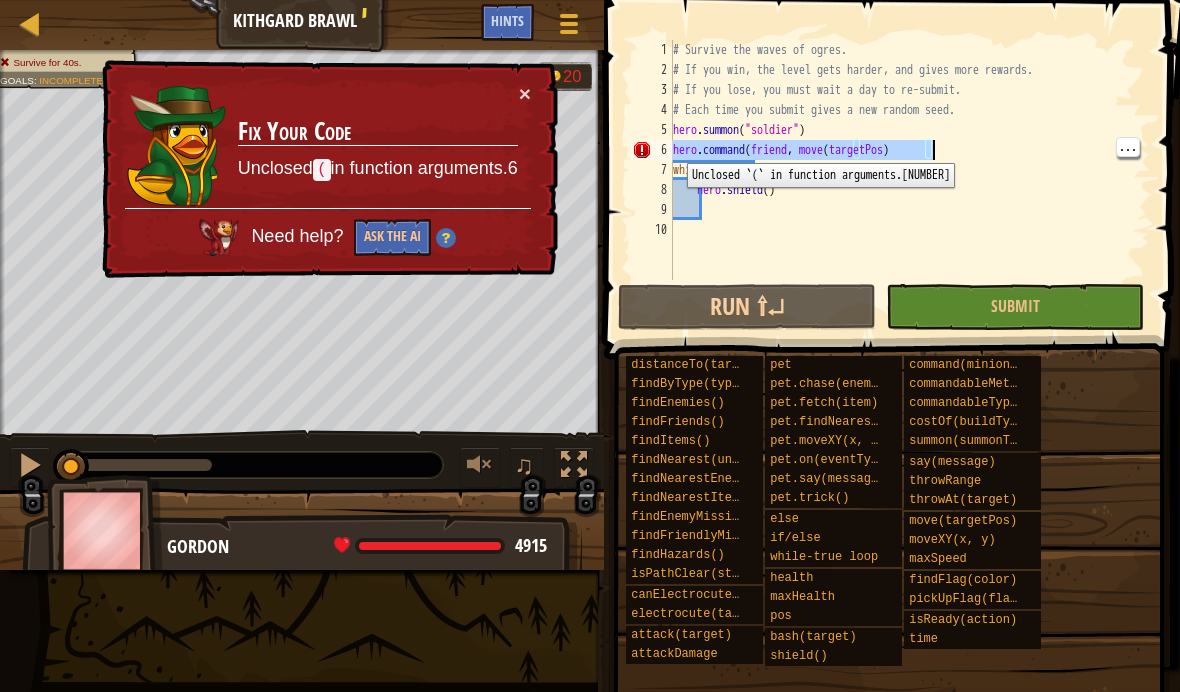 type 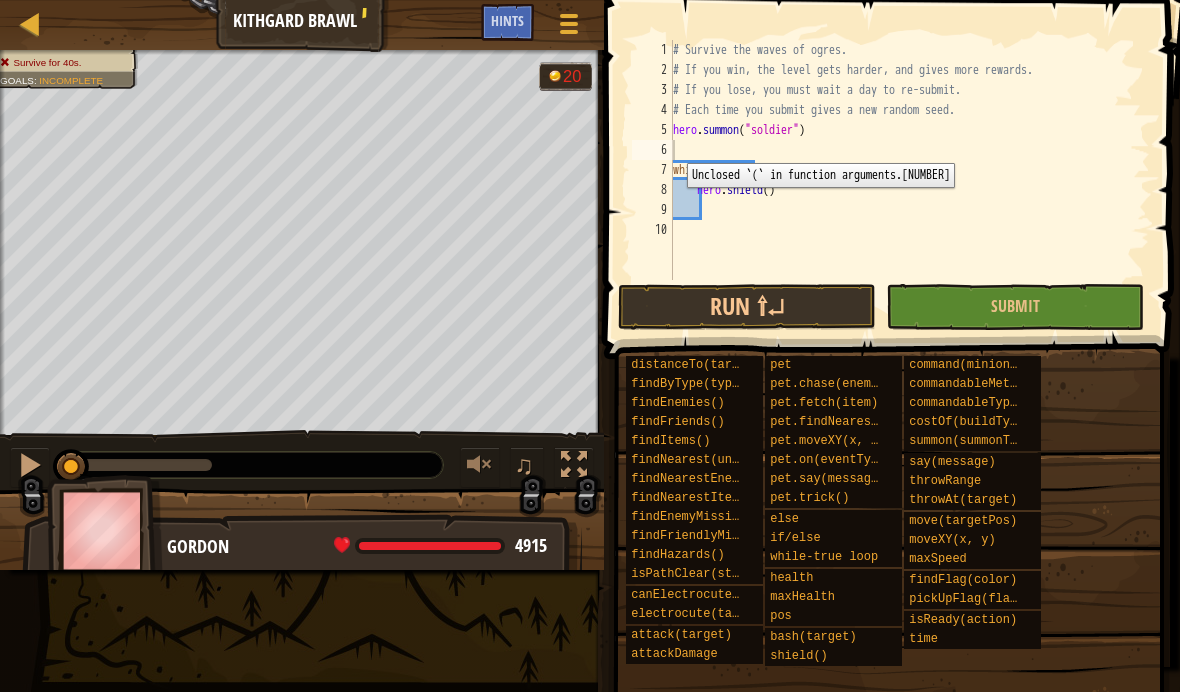 click on "Run ⇧↵" at bounding box center [747, 307] 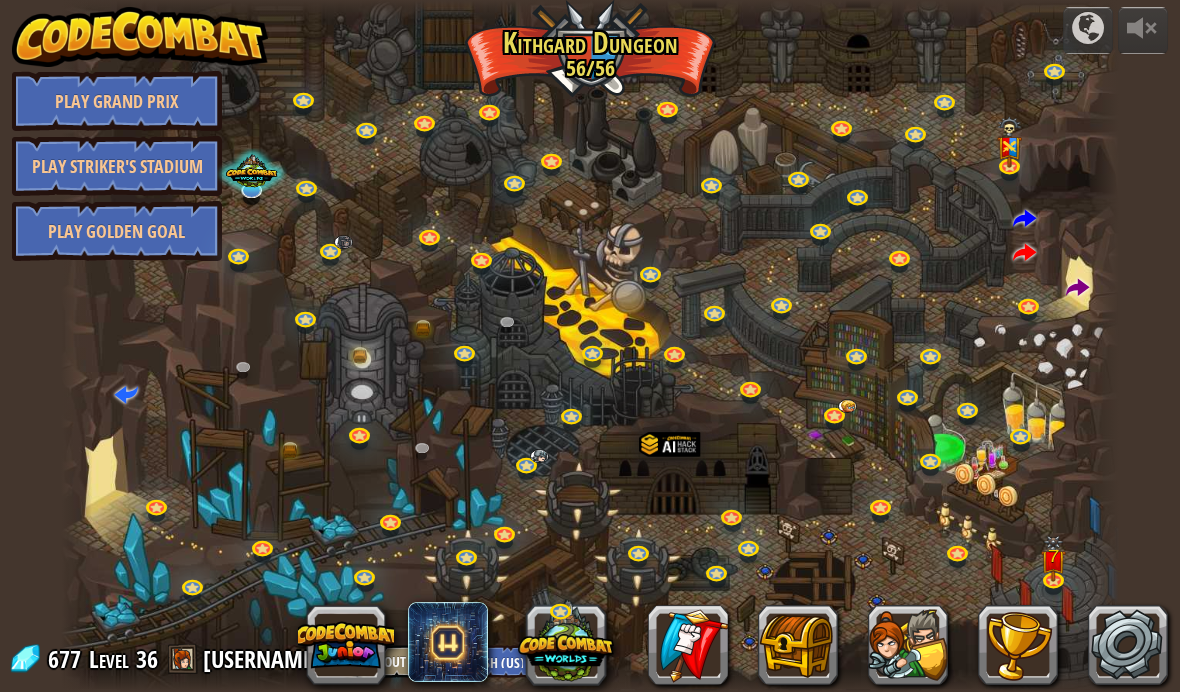 click at bounding box center [1054, 559] 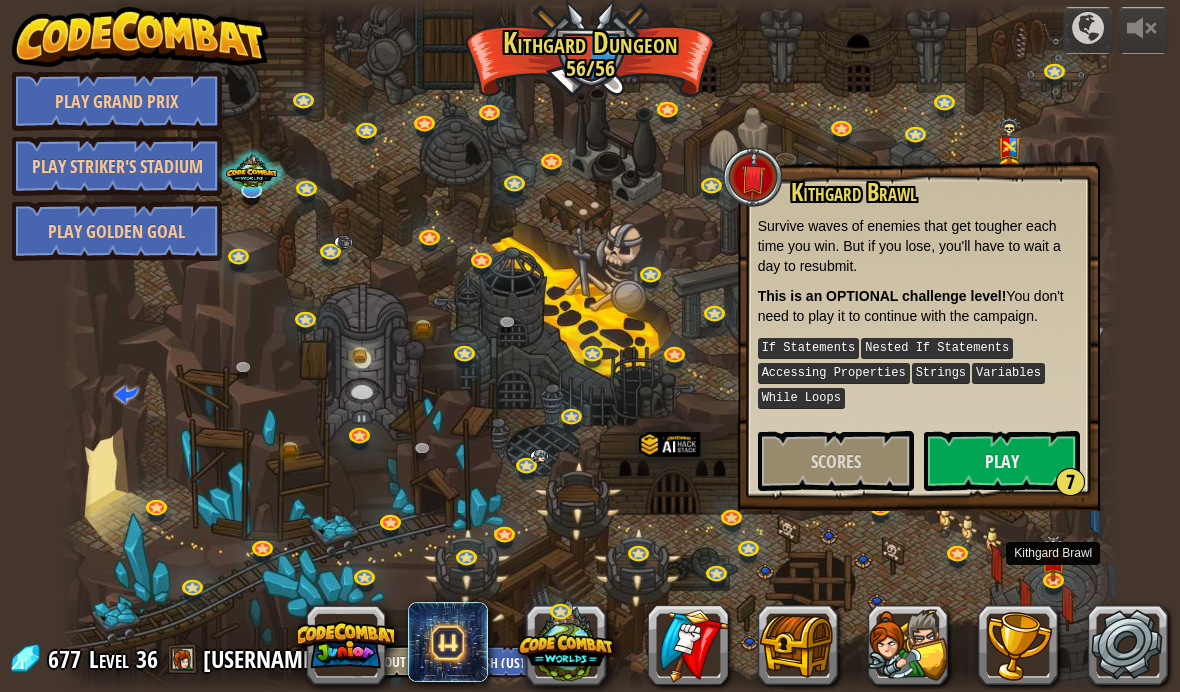 click on "Play 7" at bounding box center (1002, 461) 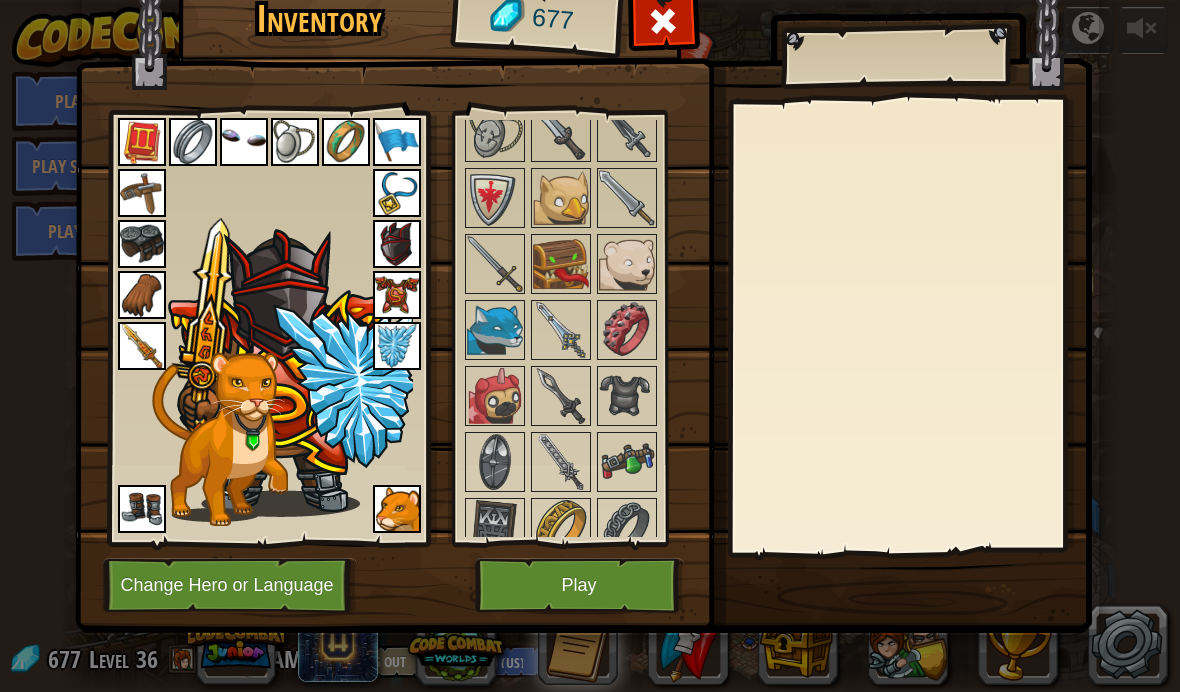 click at bounding box center (142, 346) 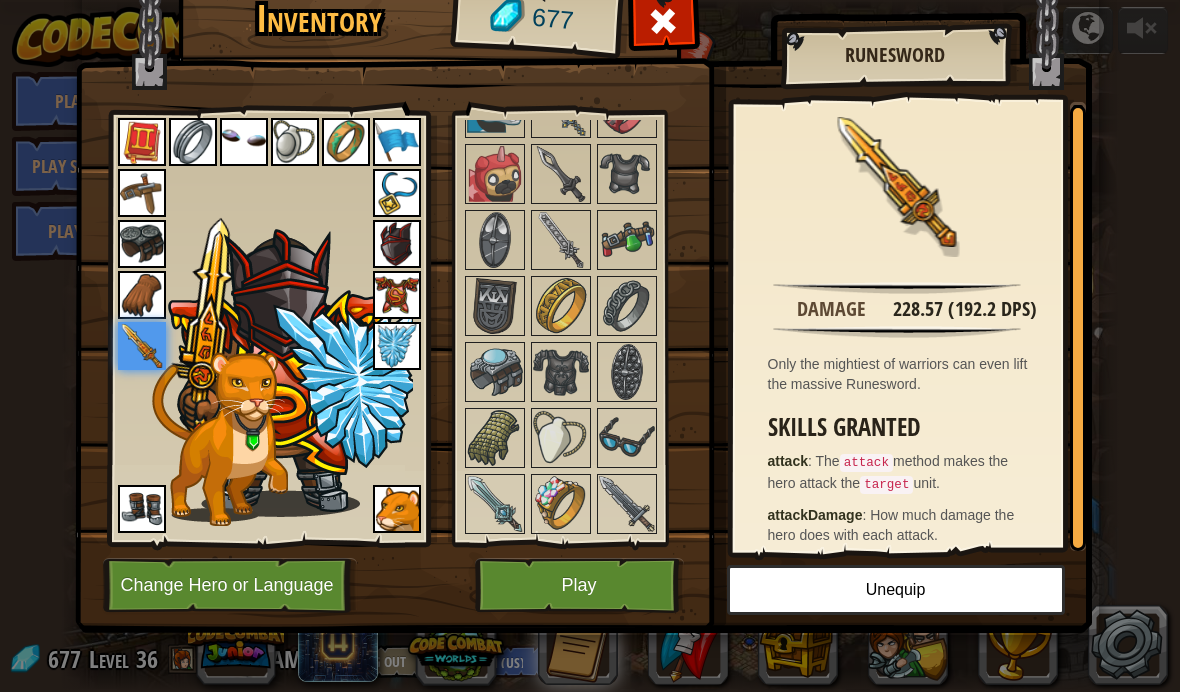 click at bounding box center [583, 270] 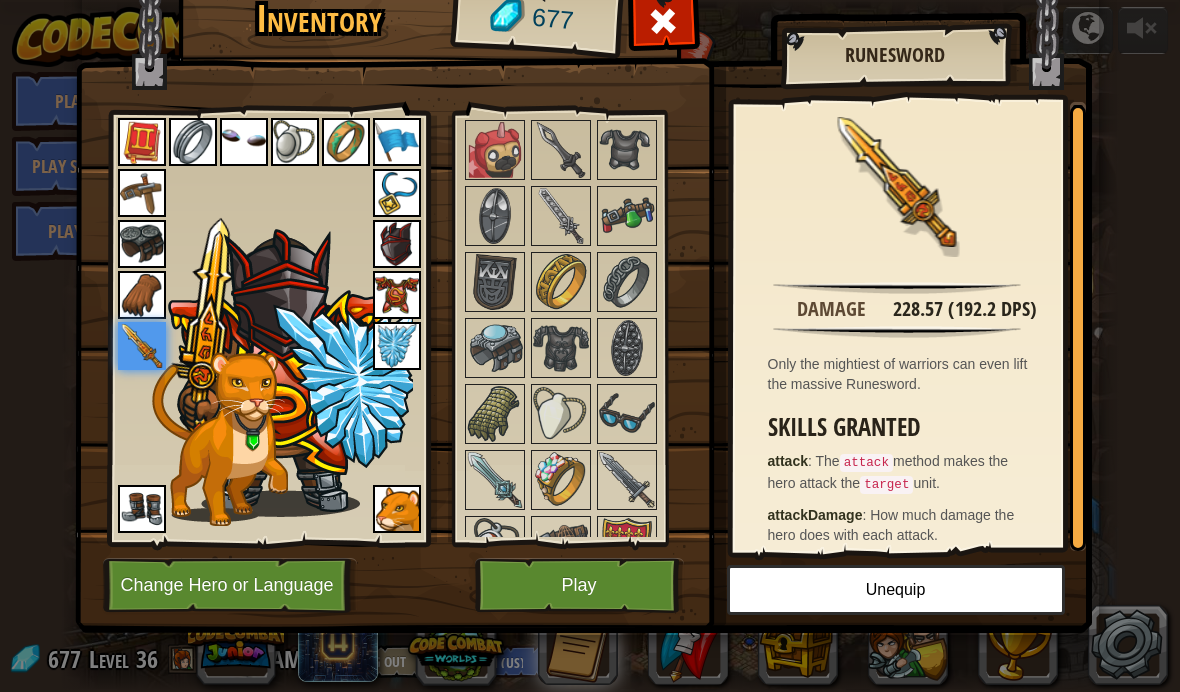 scroll, scrollTop: 2223, scrollLeft: 0, axis: vertical 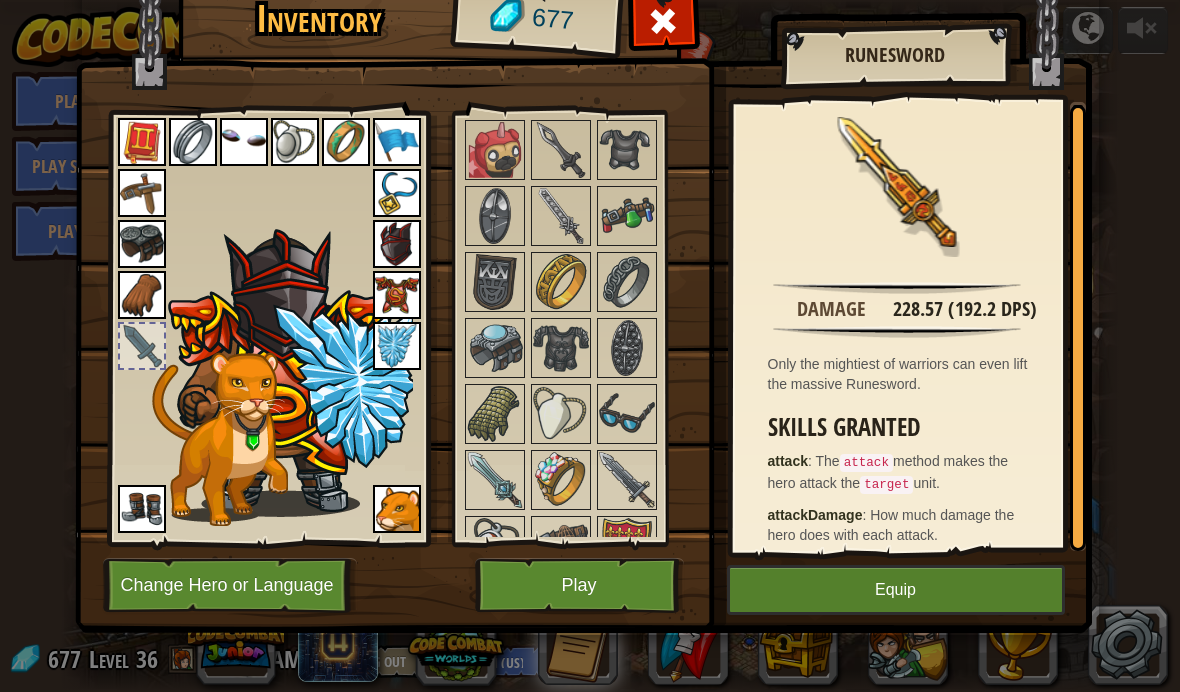 click on "Play" at bounding box center (579, 585) 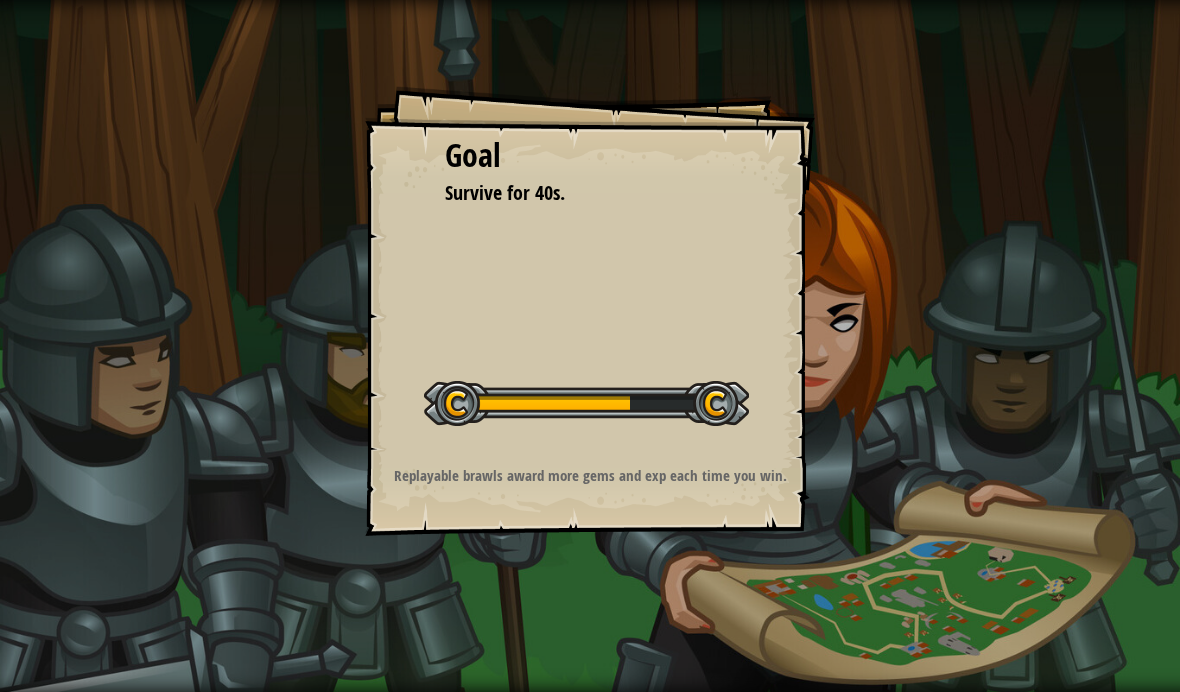click at bounding box center [586, 403] 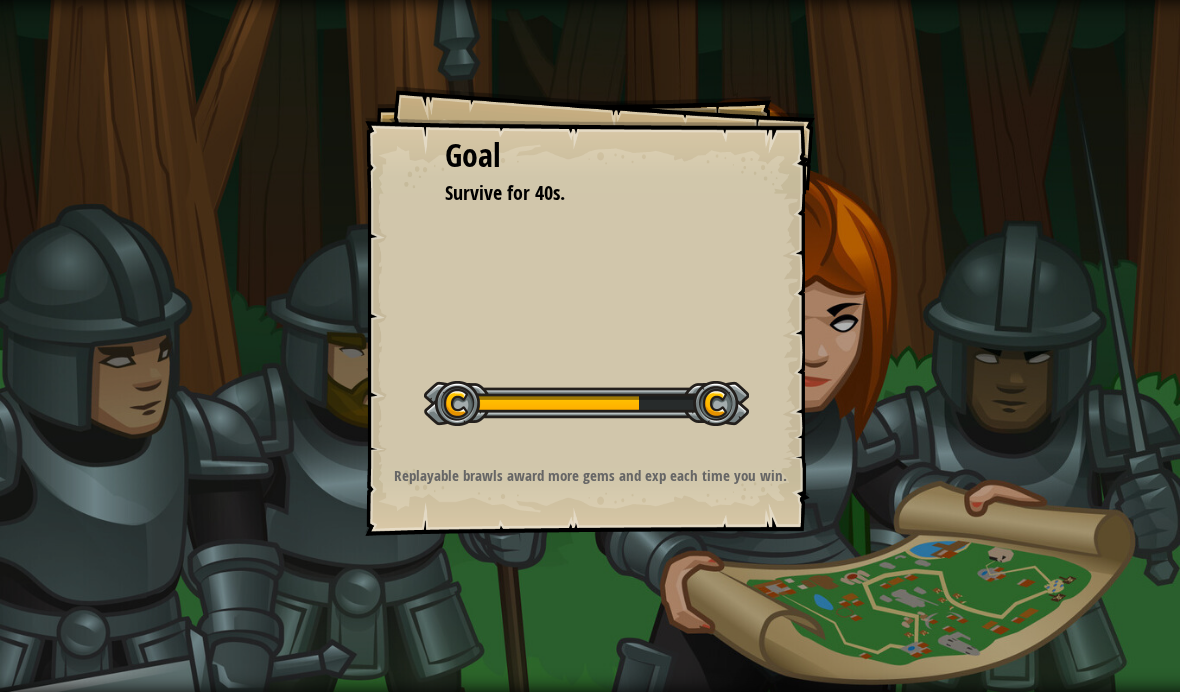 click at bounding box center (586, 403) 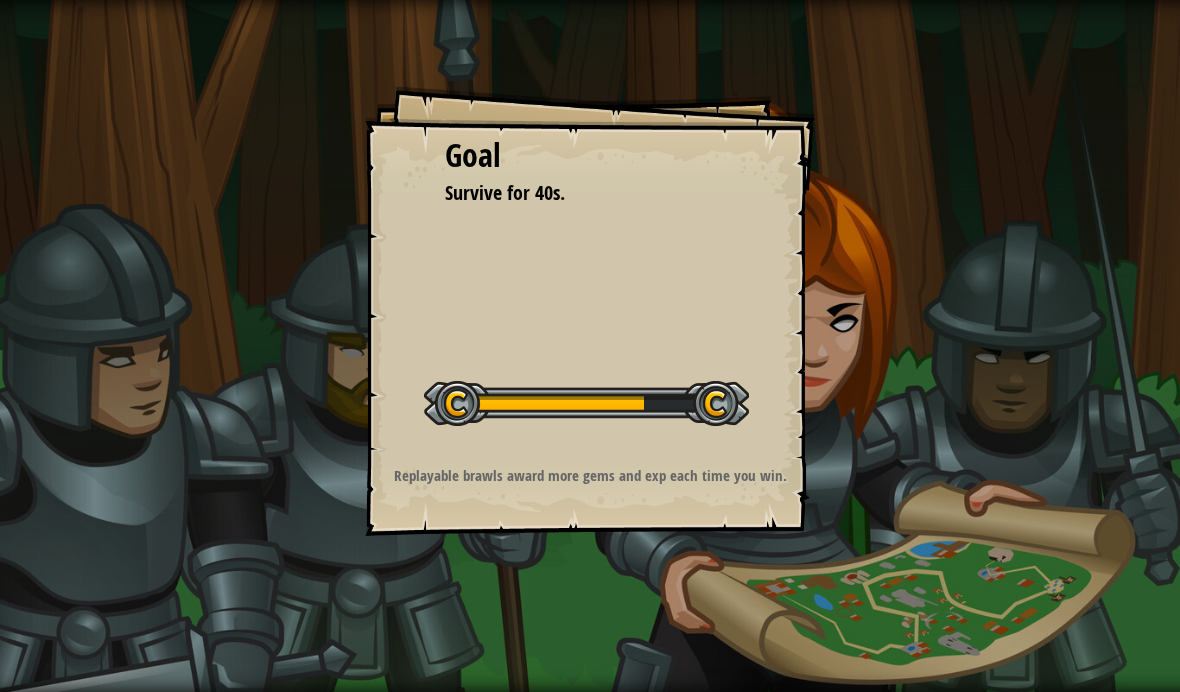 click at bounding box center [586, 403] 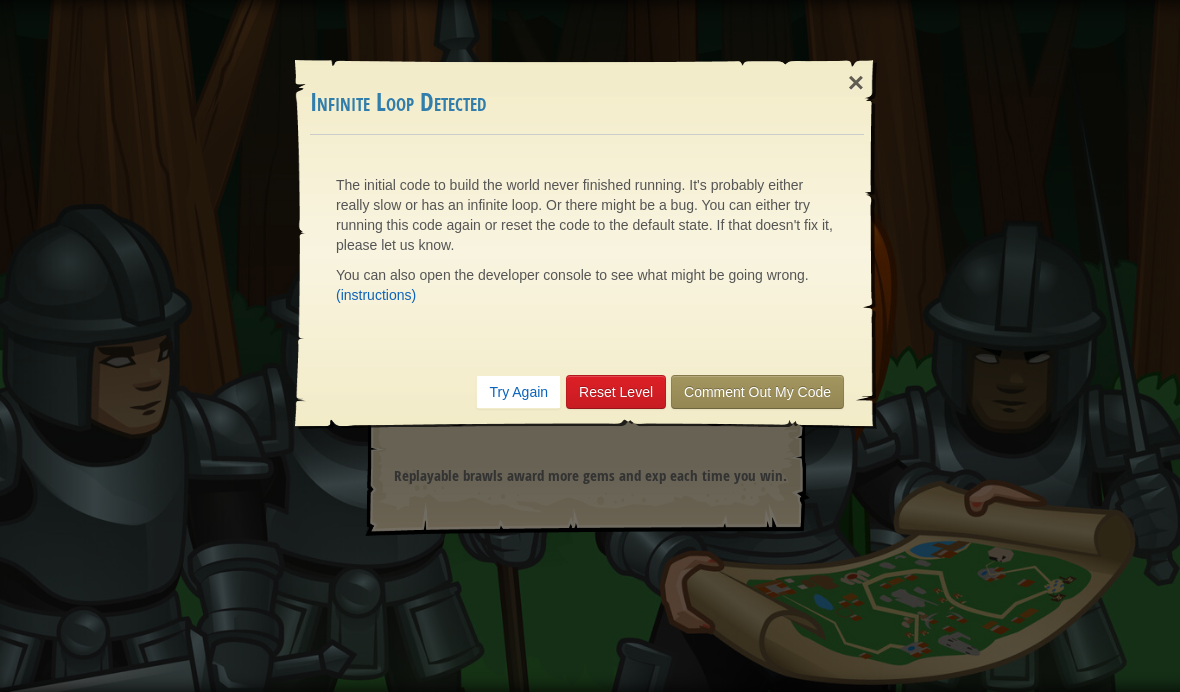 click on "Reset Level" at bounding box center [616, 392] 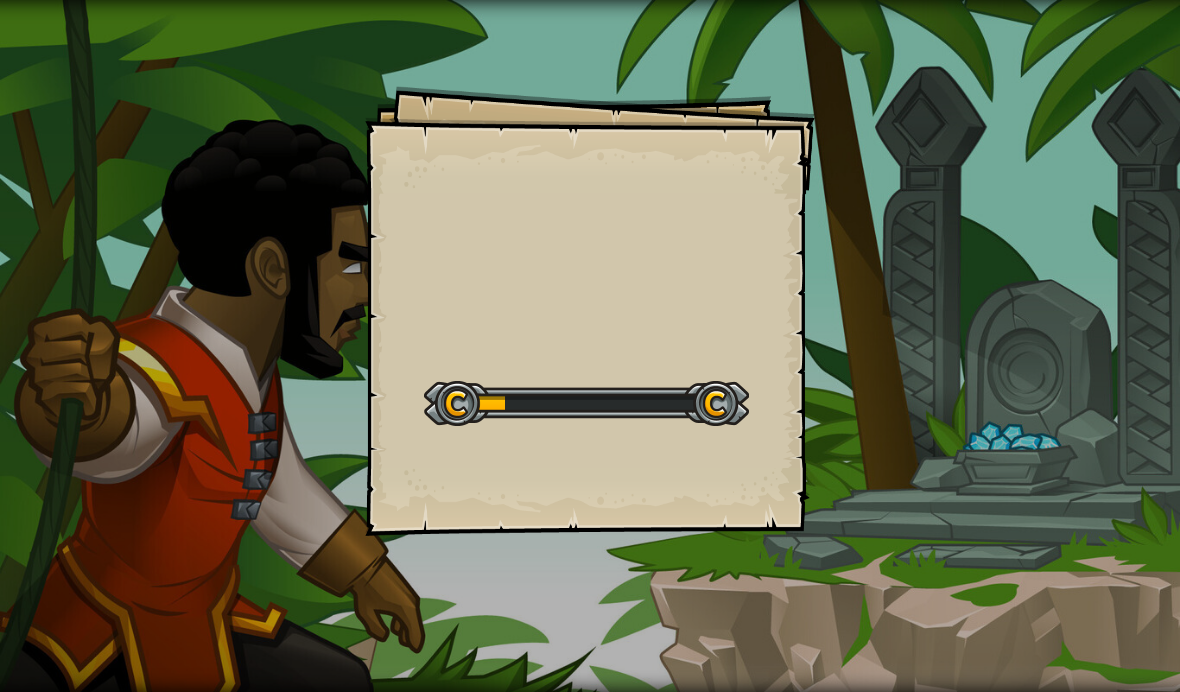 scroll, scrollTop: 0, scrollLeft: 0, axis: both 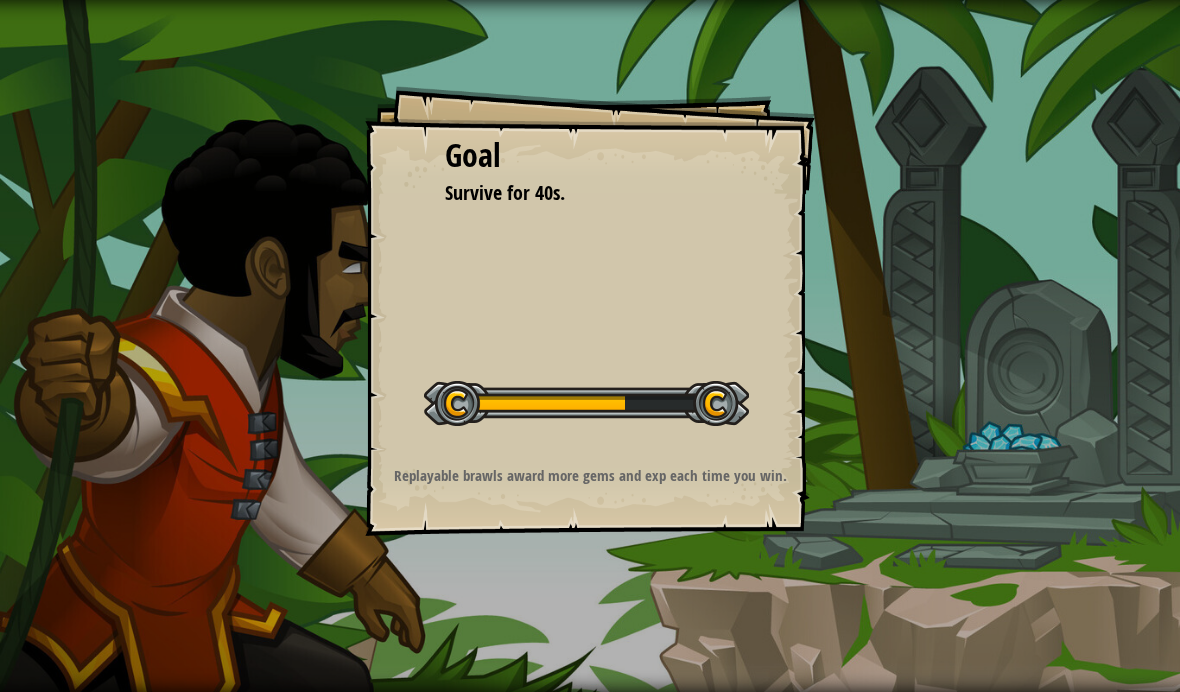 click on "Goal Survive for 40s. Start Level Error loading from server. Try refreshing the page. You'll need a subscription to play this level. Subscribe You'll need to join a course to play this level. Back to my courses Ask your teacher to assign a license to you so you can continue to play CodeCombat! Back to my courses This level is locked. Back to my courses Replayable brawls award more gems and exp each time you win." at bounding box center (590, 346) 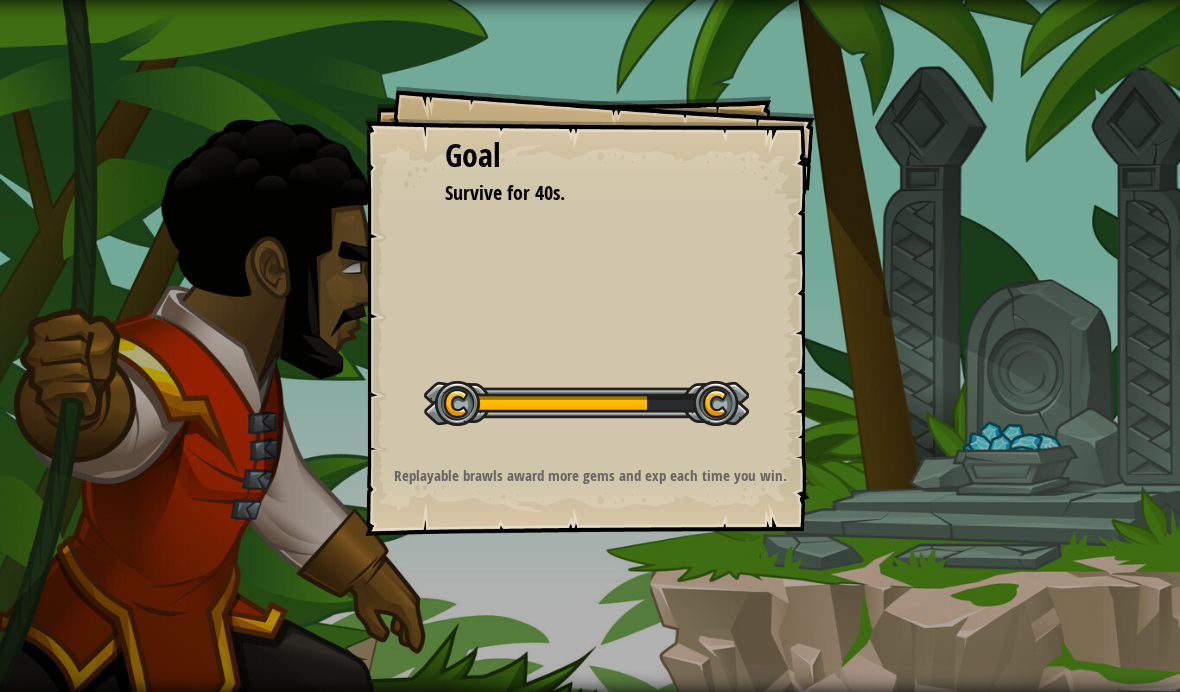 click at bounding box center (586, 403) 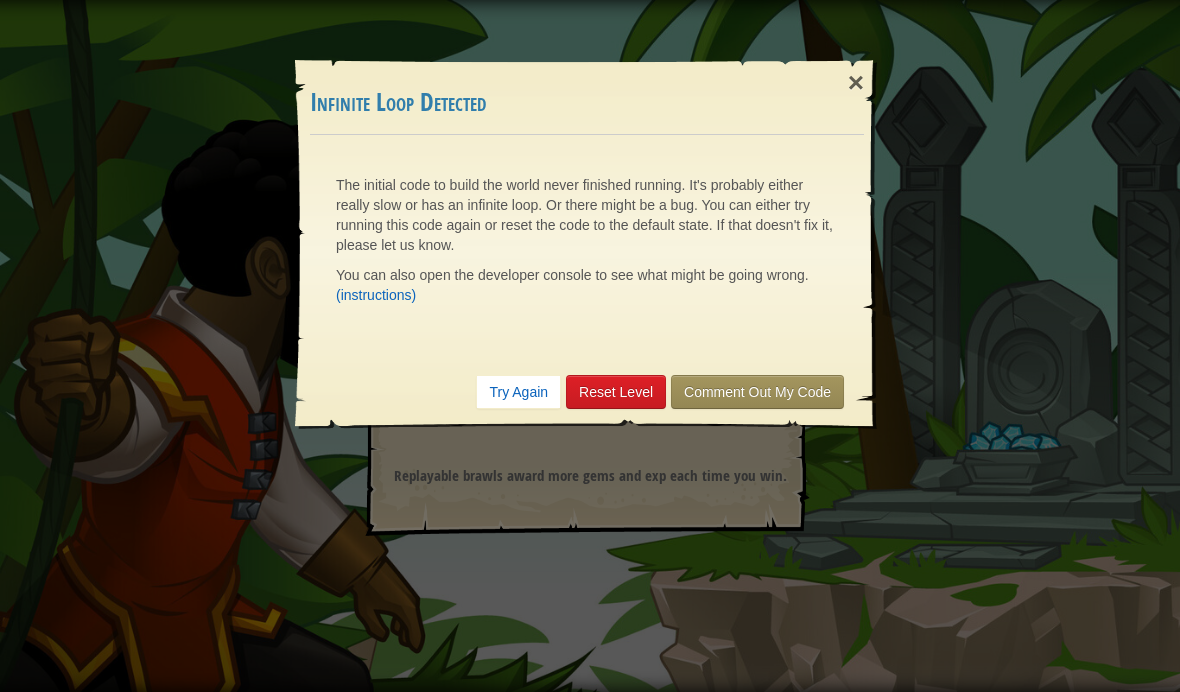 click on "Try Again" at bounding box center (518, 392) 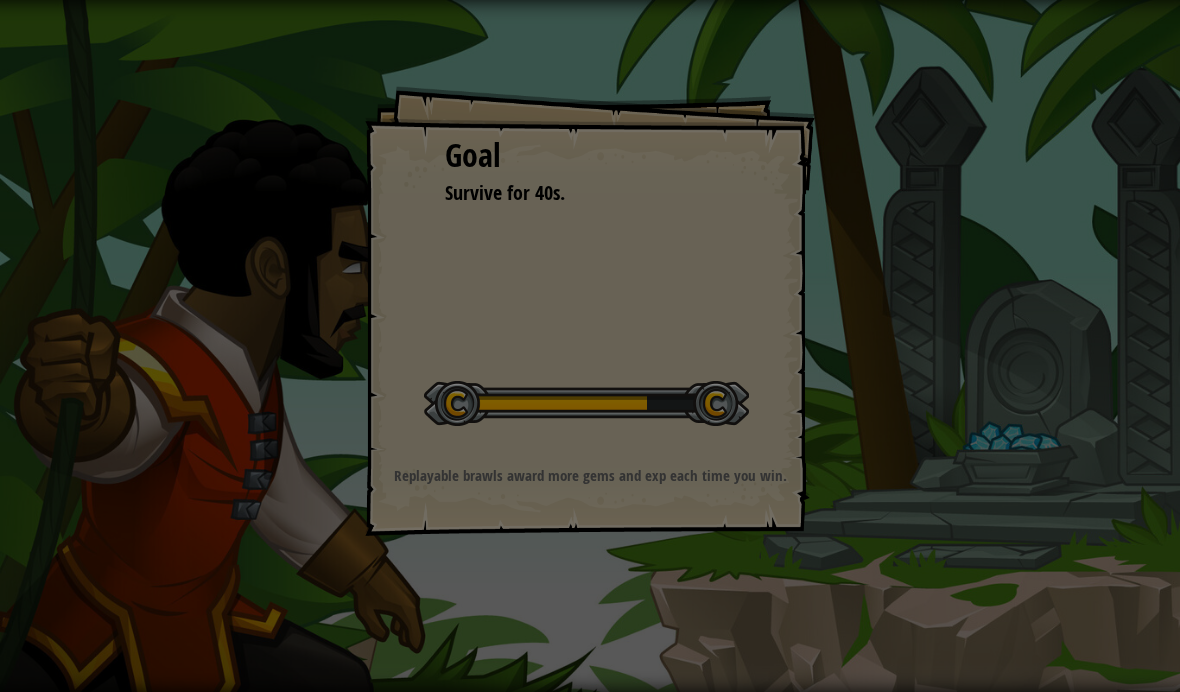 click at bounding box center (586, 403) 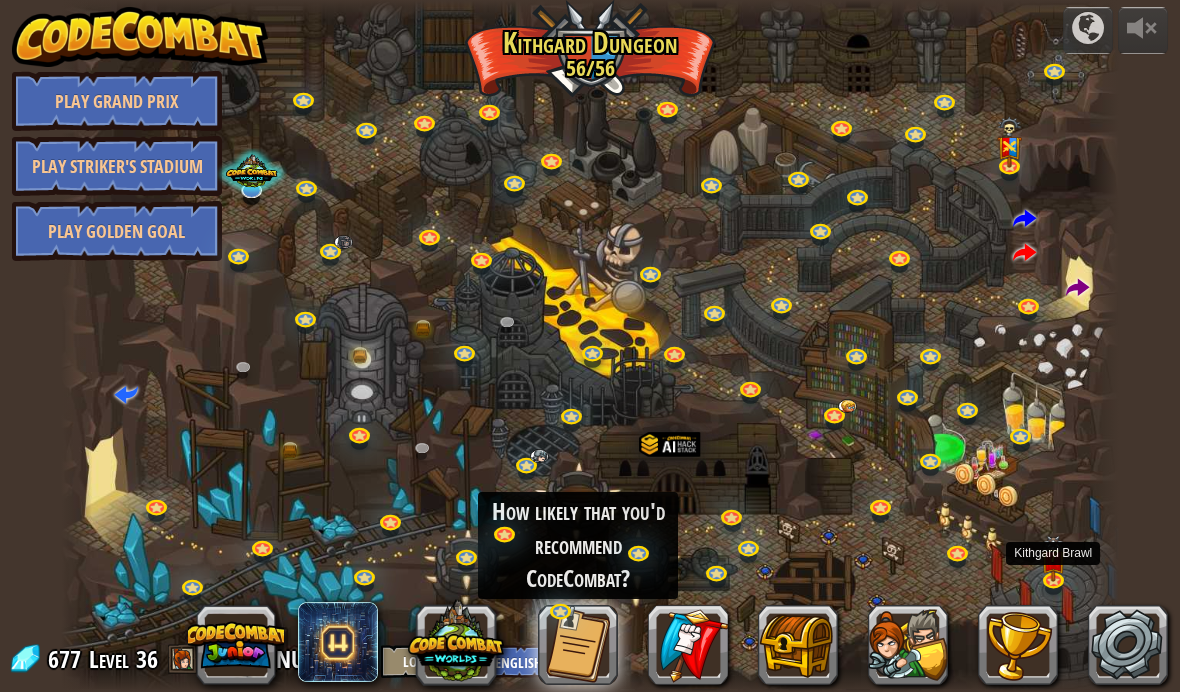 click at bounding box center (1054, 559) 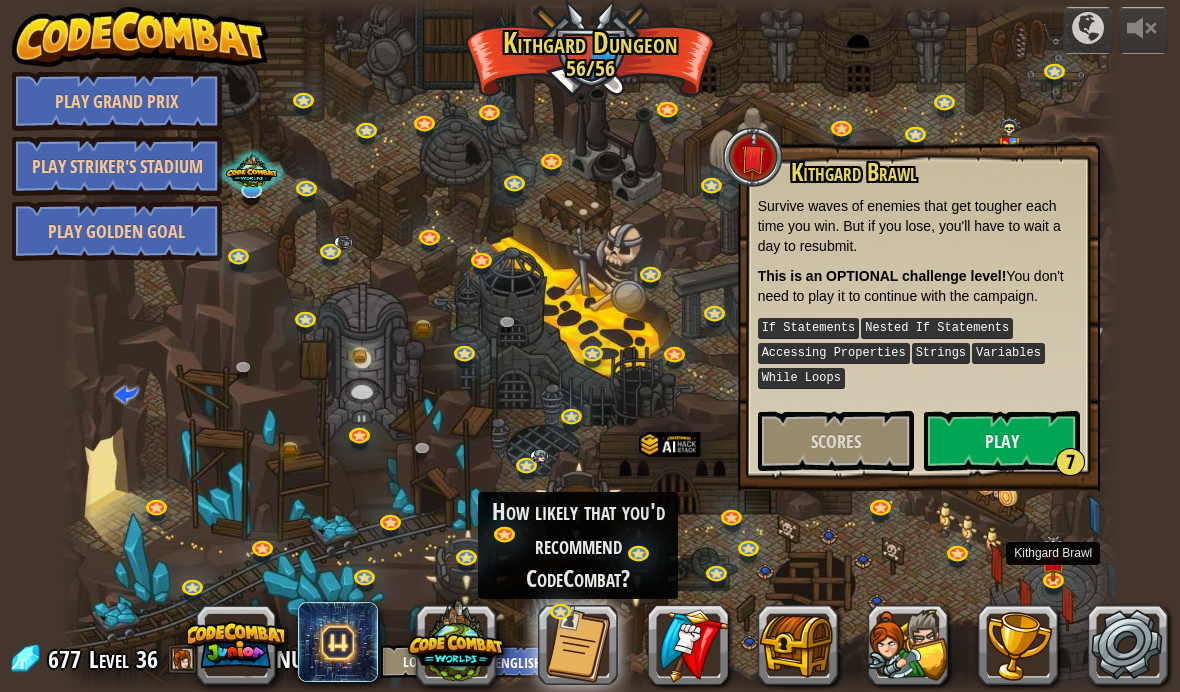 click on "Play 7" at bounding box center [1002, 441] 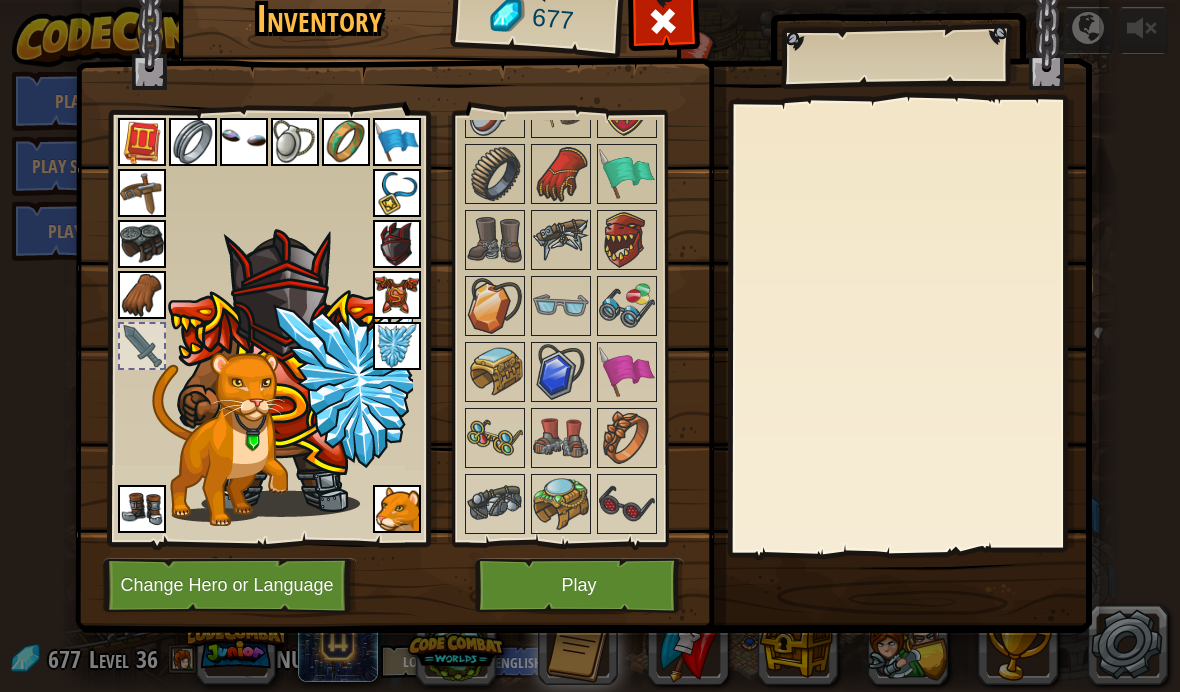 scroll, scrollTop: 2647, scrollLeft: 0, axis: vertical 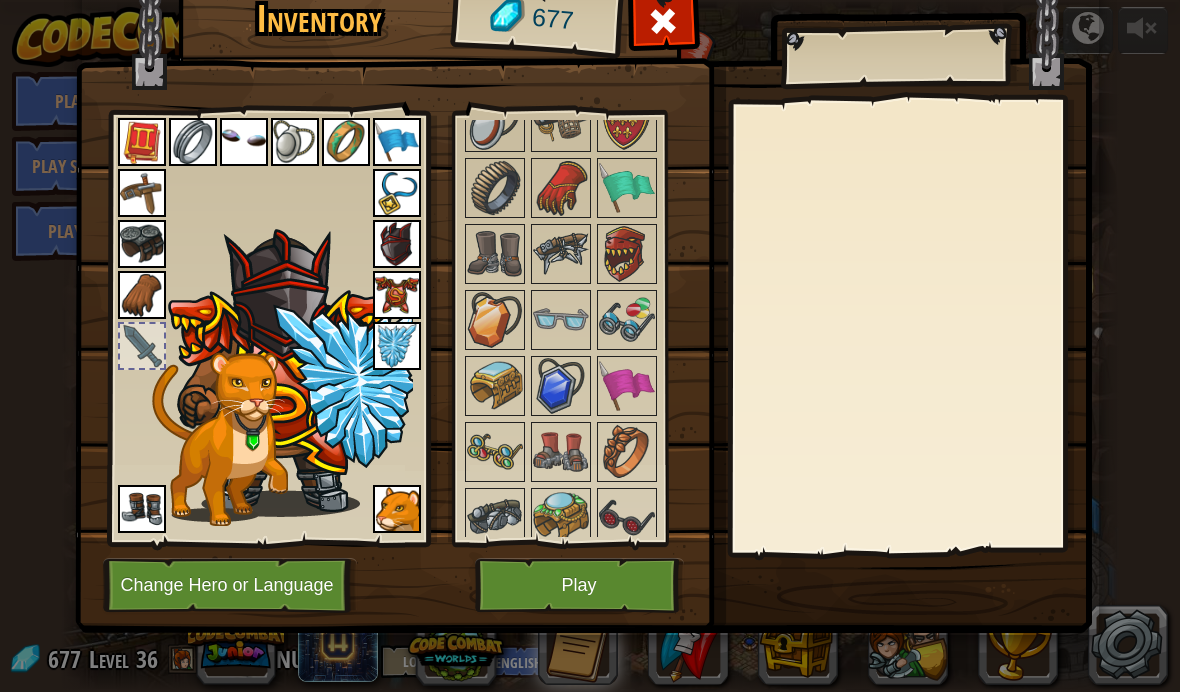 click at bounding box center (627, 386) 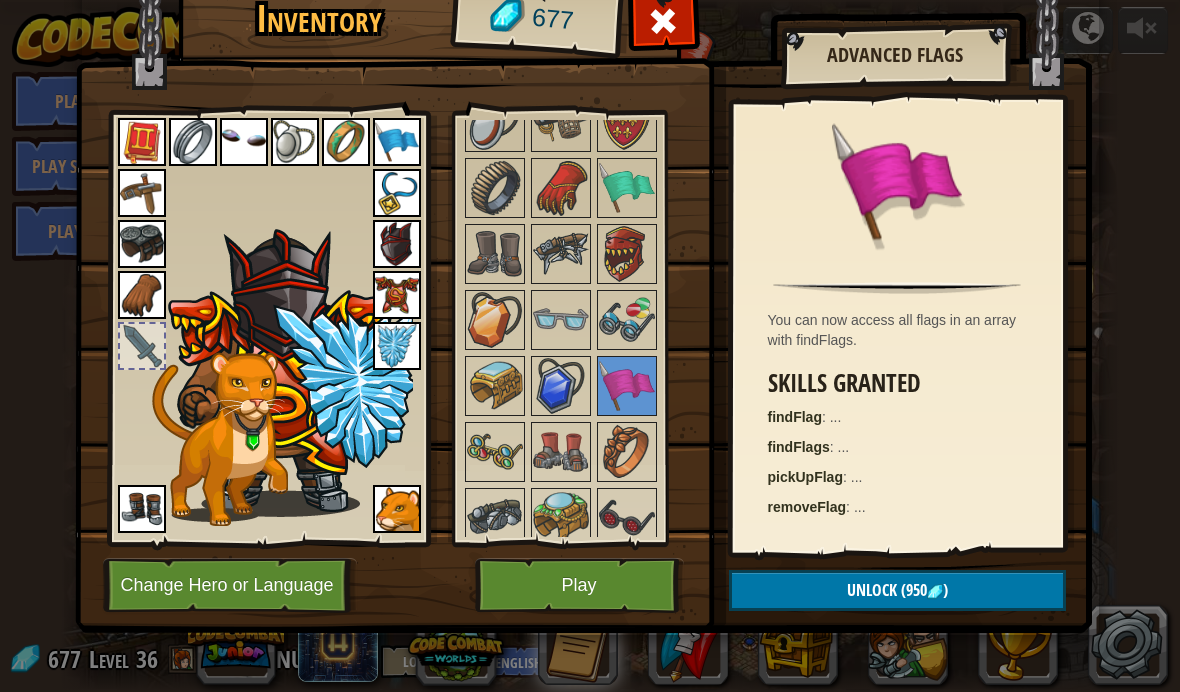click at bounding box center (627, 254) 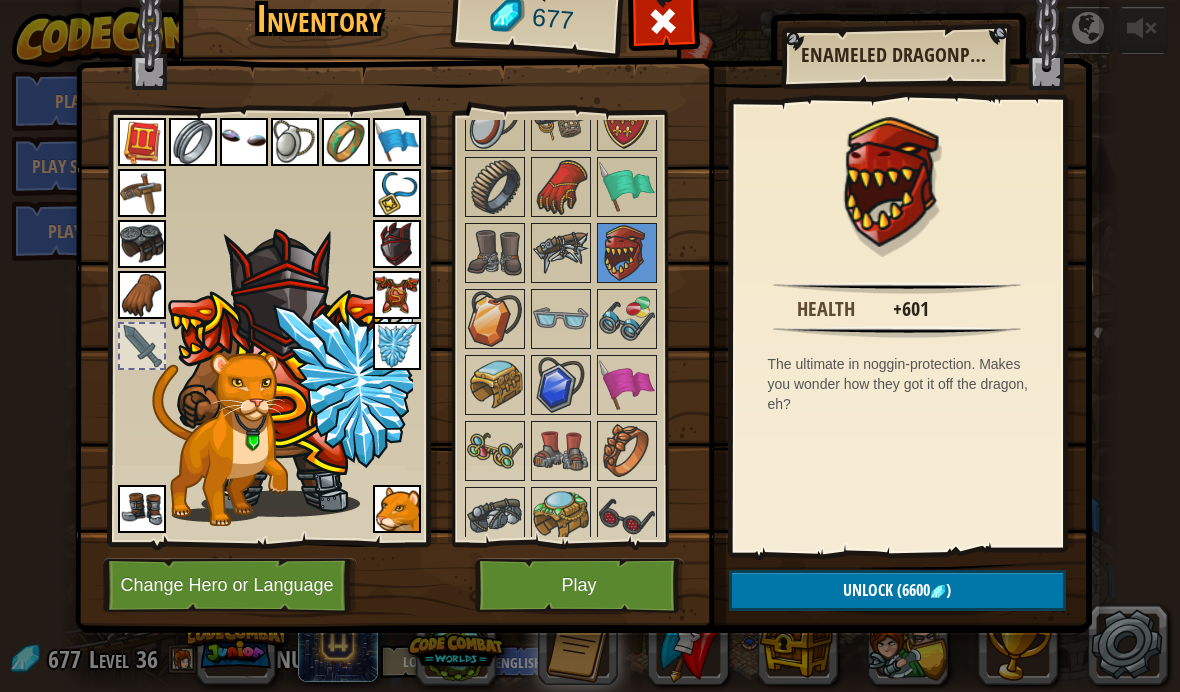 scroll, scrollTop: 2647, scrollLeft: 0, axis: vertical 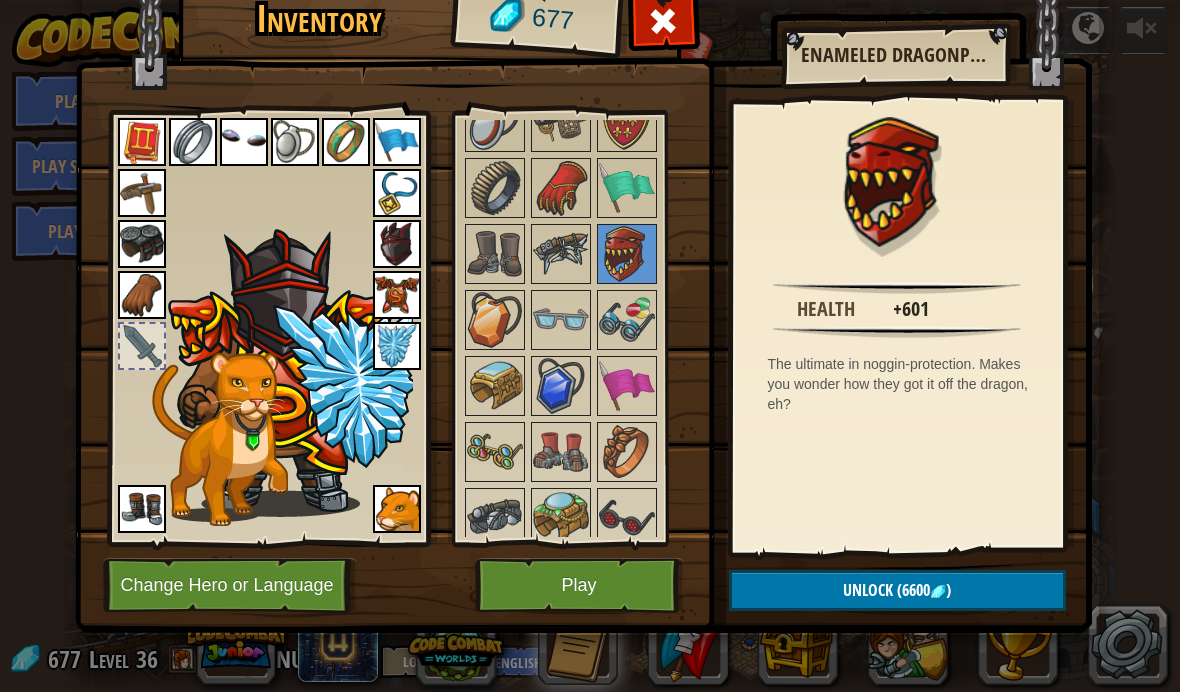 click at bounding box center [397, 244] 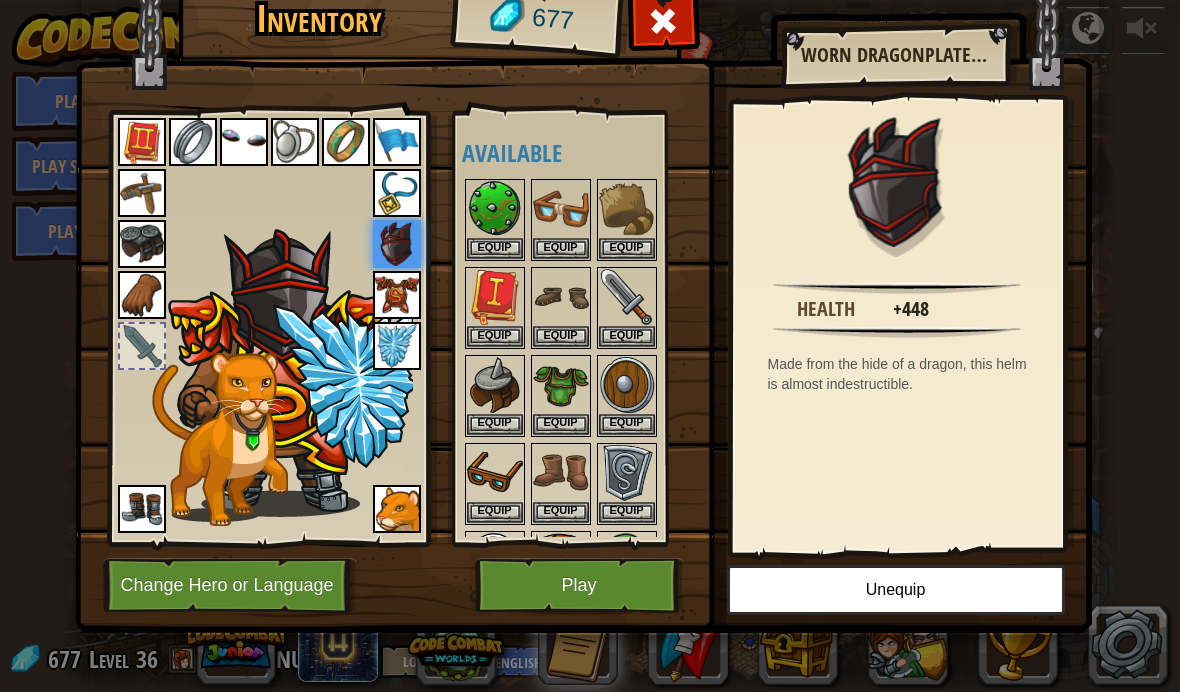 scroll, scrollTop: 0, scrollLeft: 0, axis: both 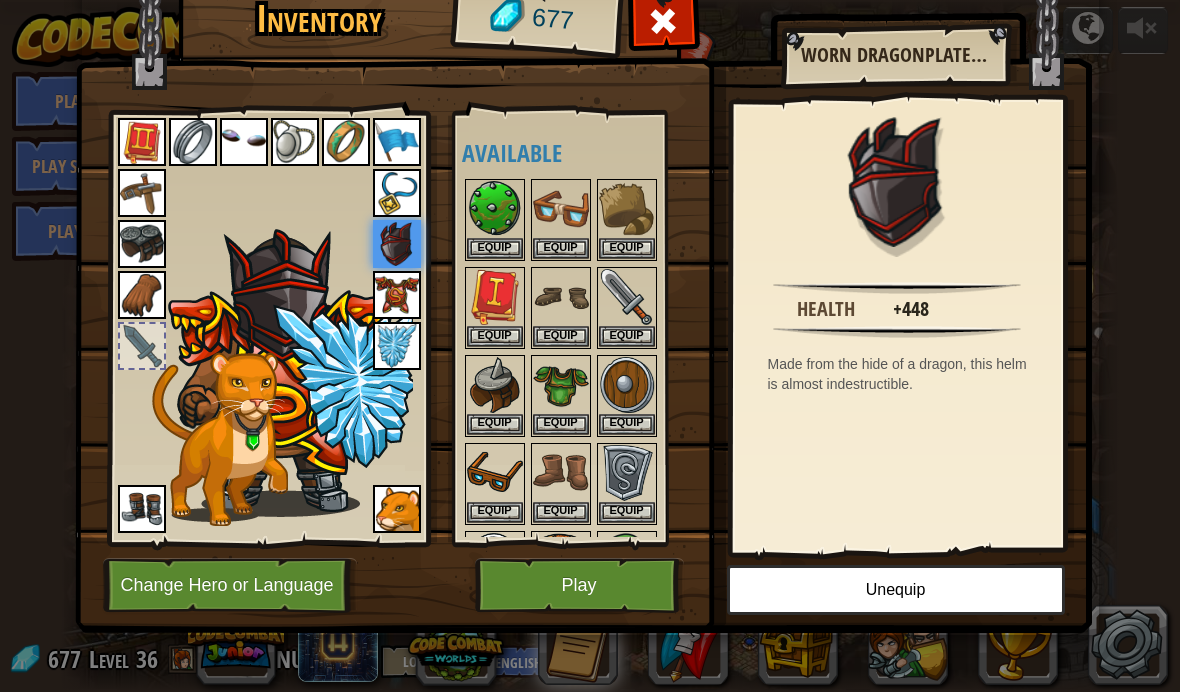 click on "Play" at bounding box center (579, 585) 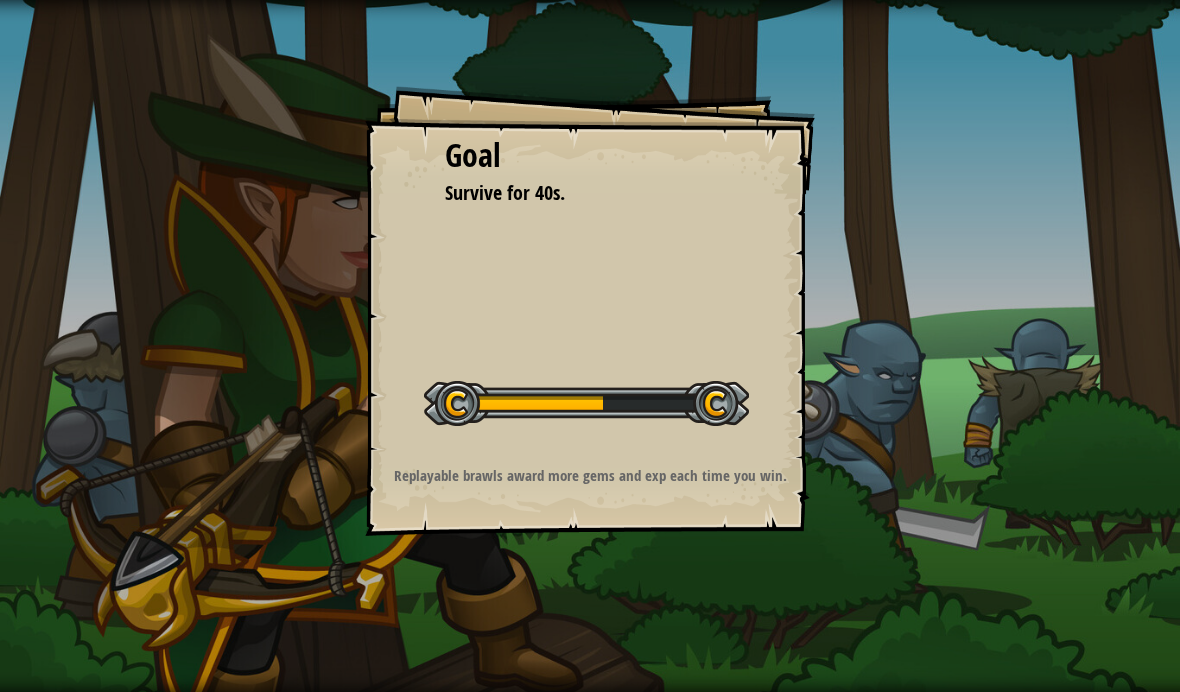 click at bounding box center [586, 403] 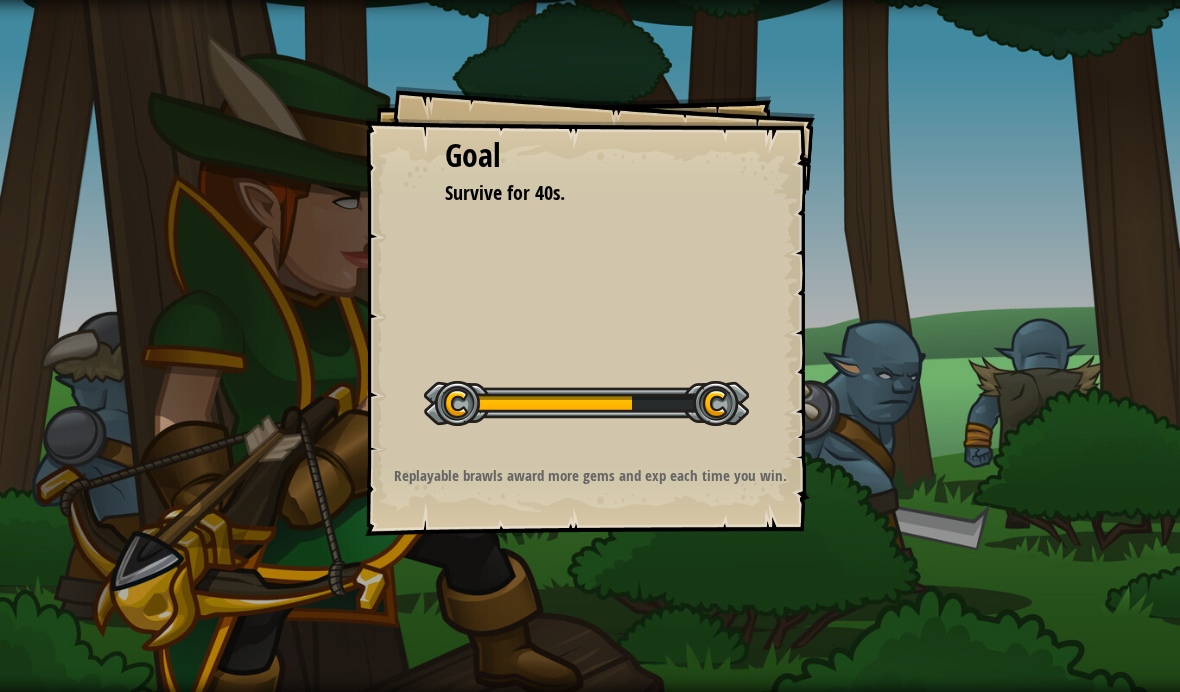 click at bounding box center (586, 403) 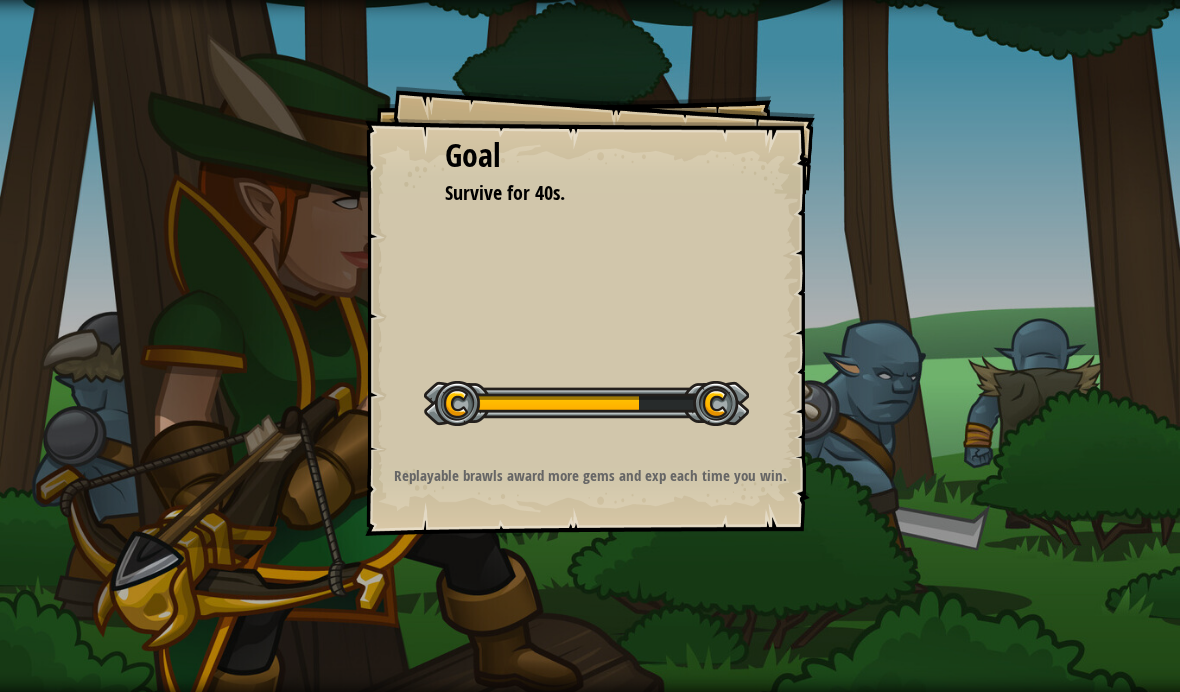 click at bounding box center (586, 403) 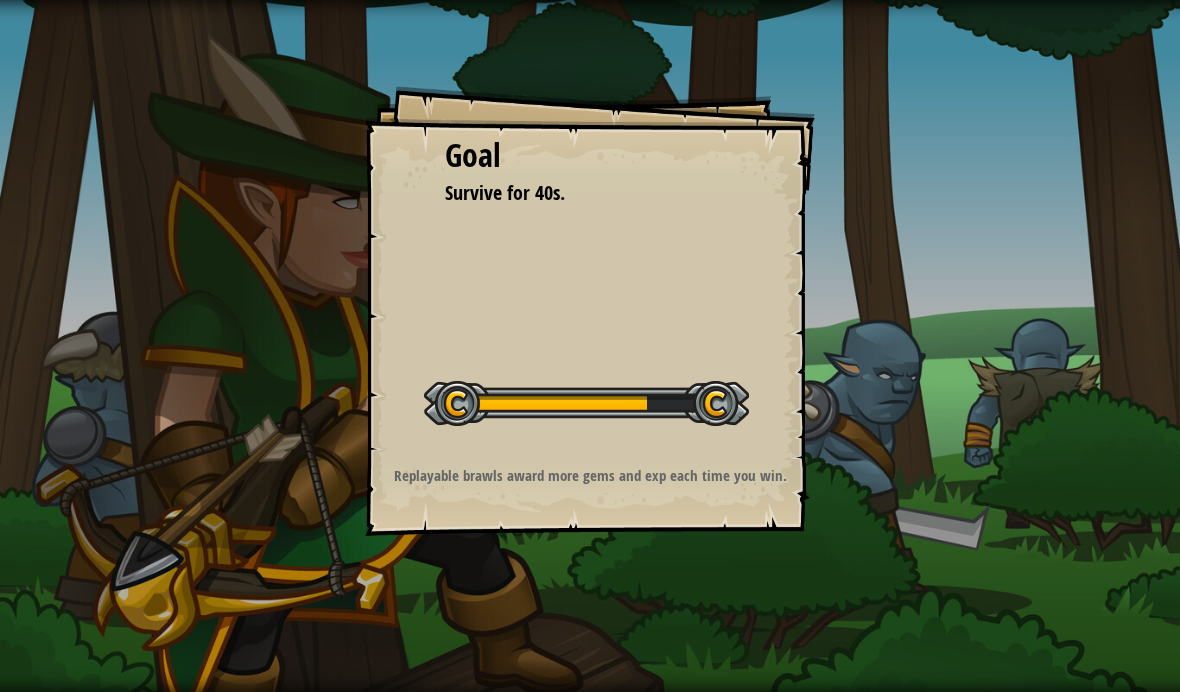 click at bounding box center (586, 403) 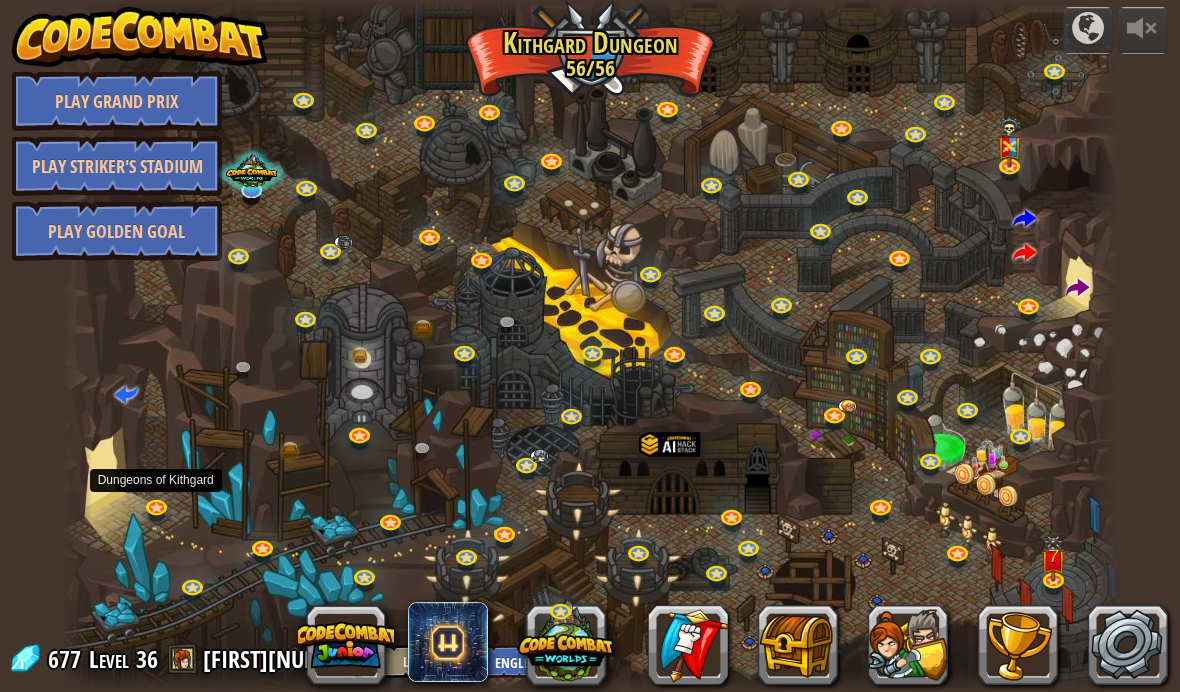 click at bounding box center [159, 510] 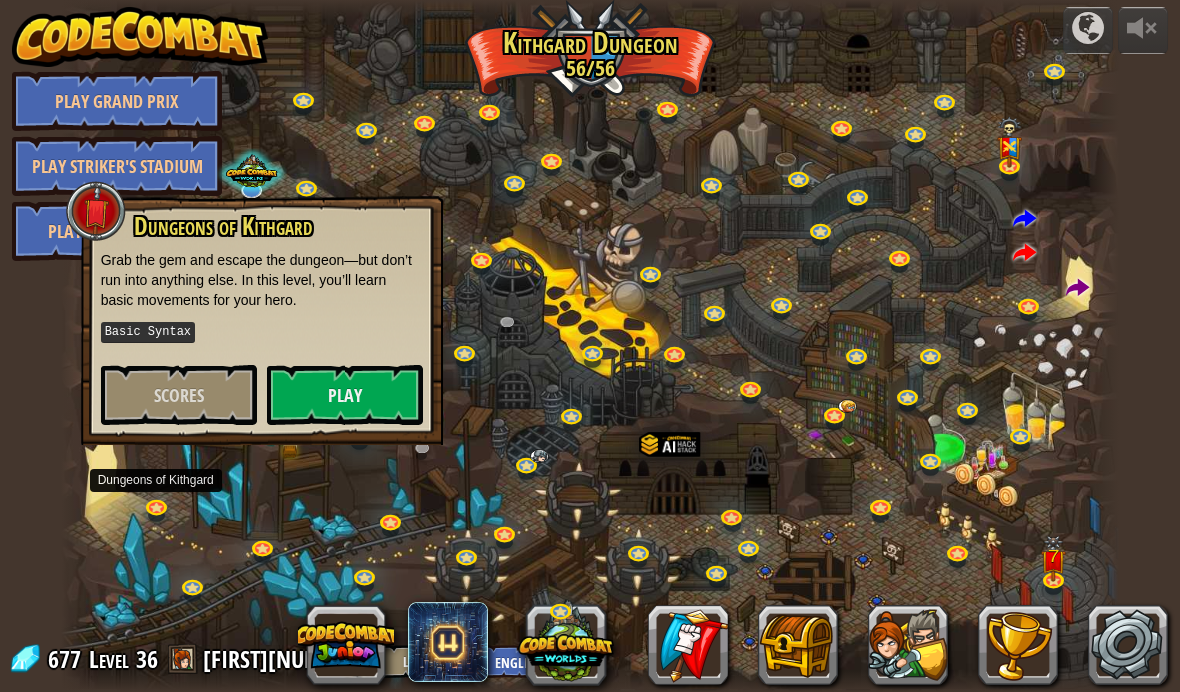 click on "Play" at bounding box center [345, 395] 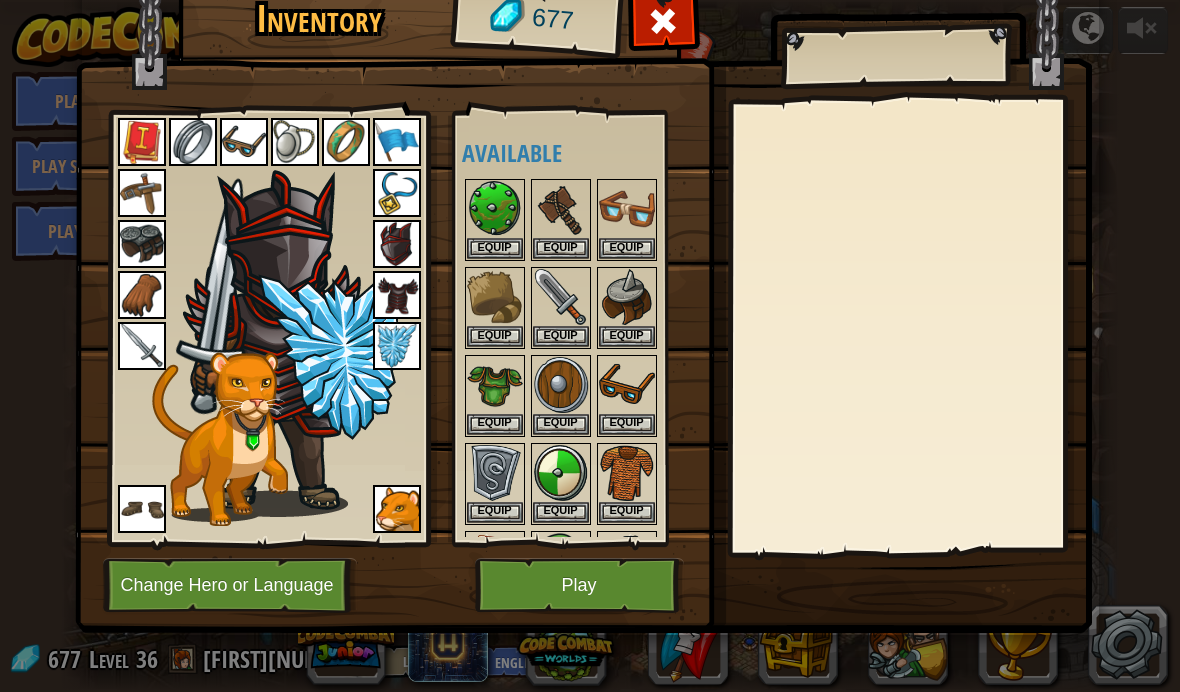 click on "Change Hero or Language" at bounding box center [230, 585] 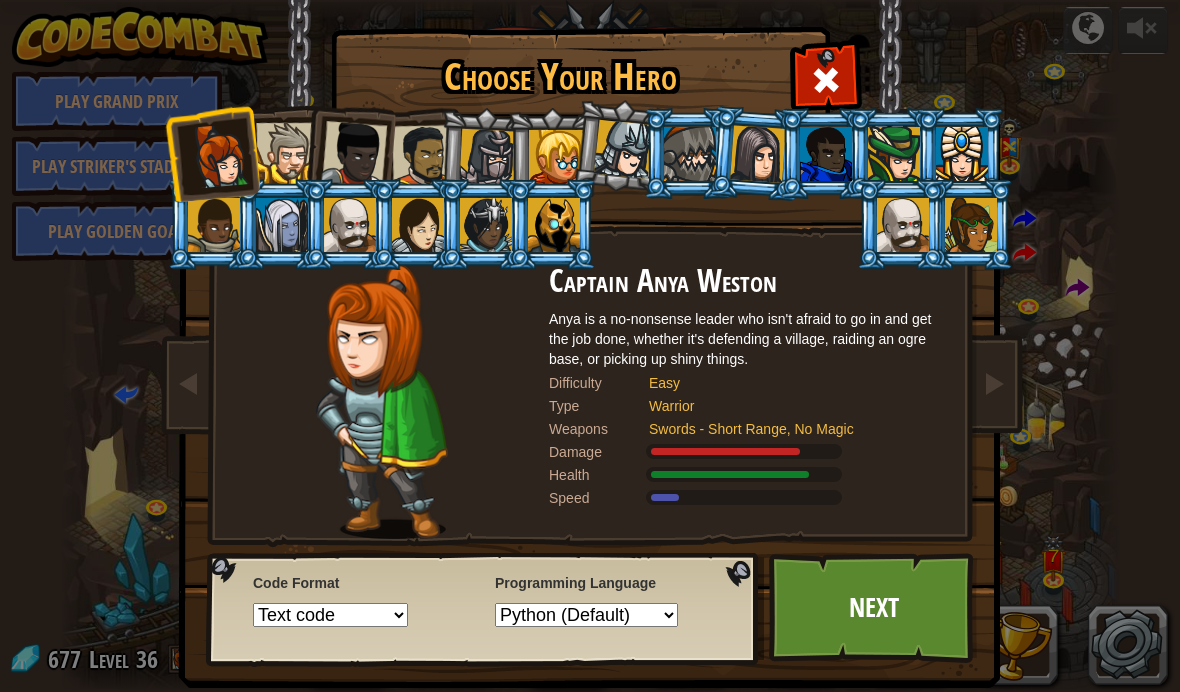 click at bounding box center (556, 157) 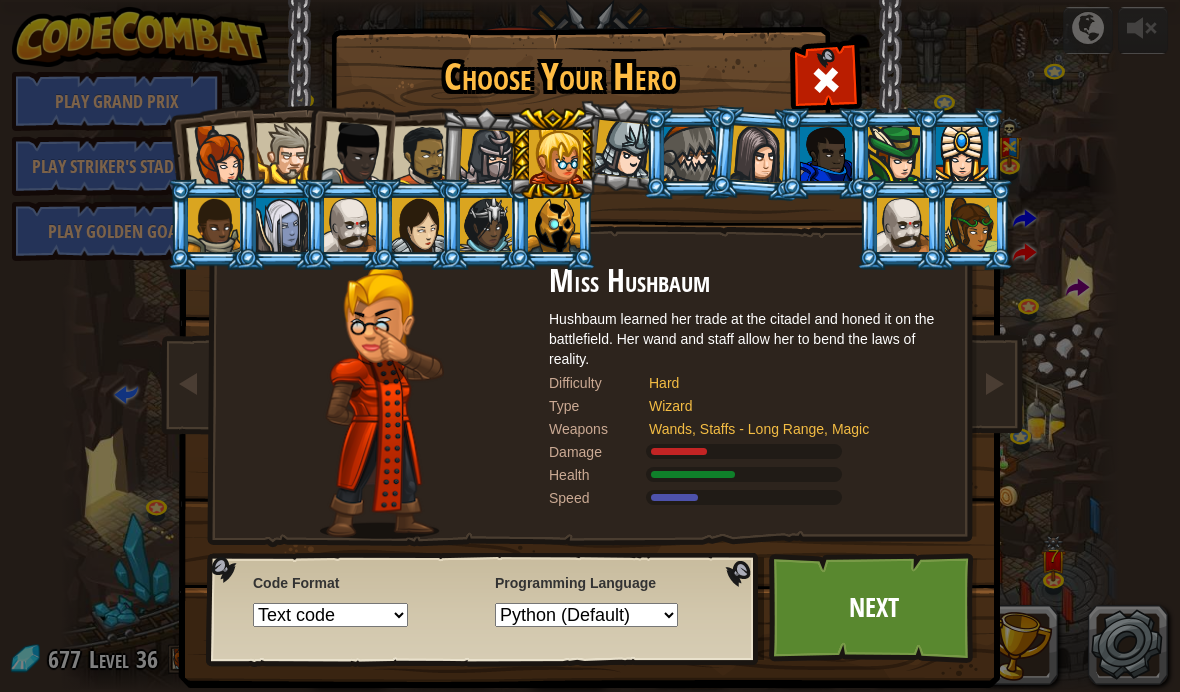 click at bounding box center (594, 330) 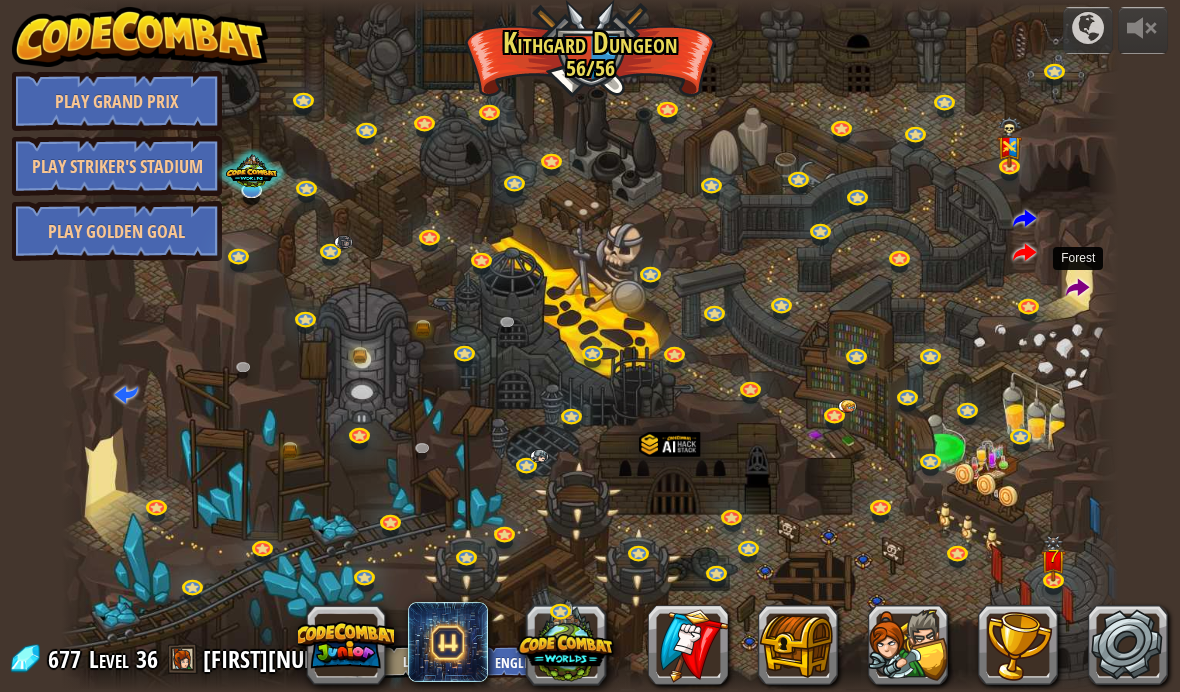 click at bounding box center [1078, 289] 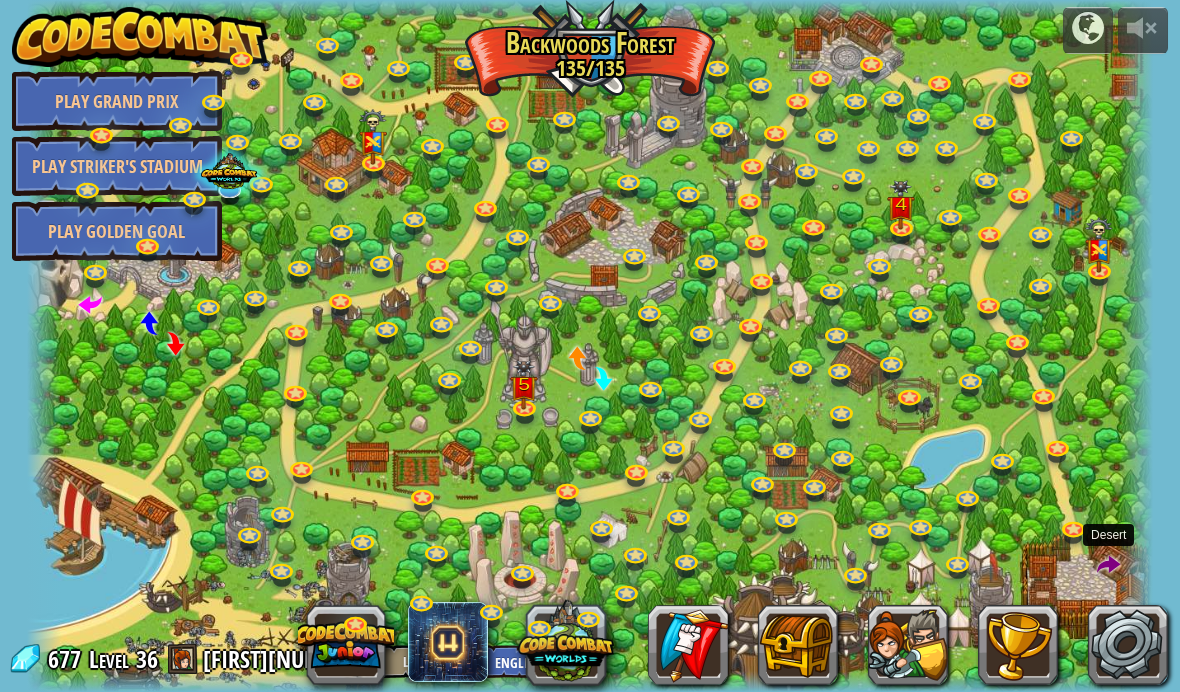click at bounding box center [1109, 566] 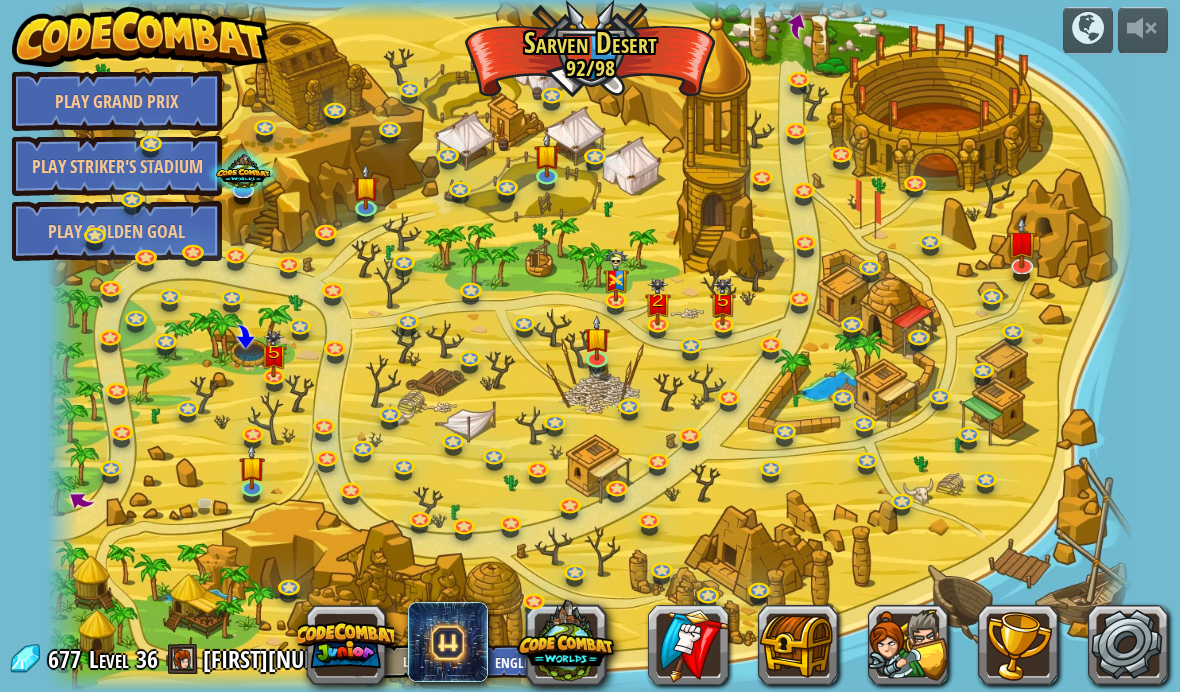 scroll, scrollTop: 1, scrollLeft: 0, axis: vertical 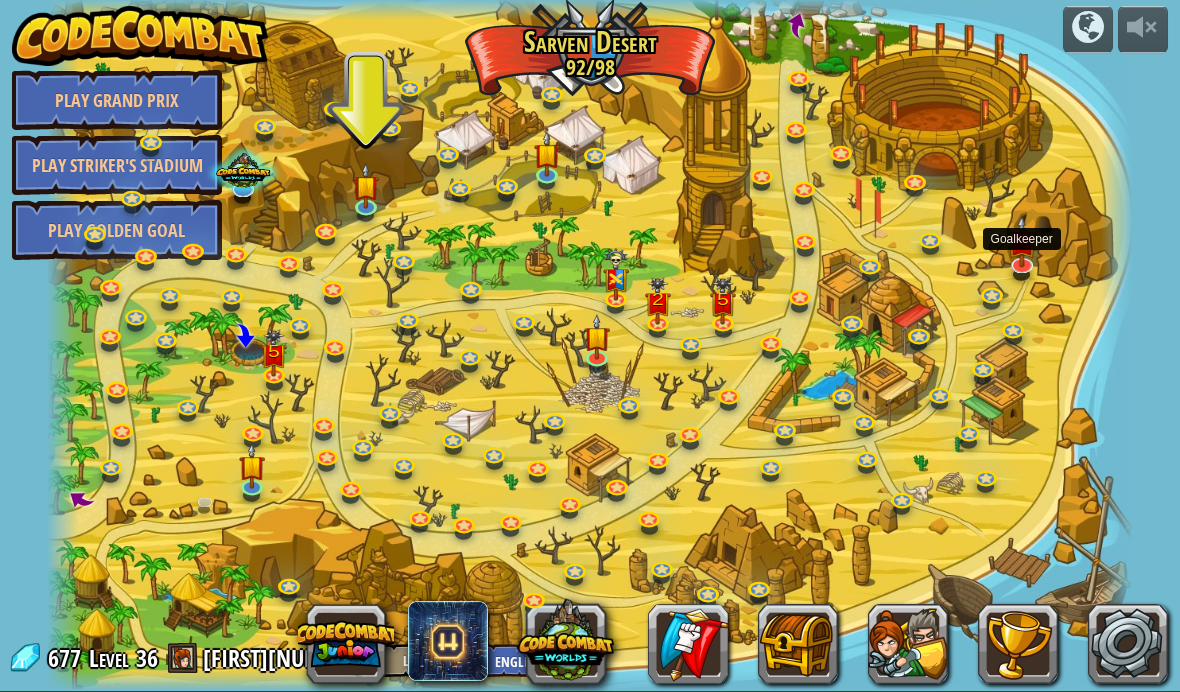 click at bounding box center (1022, 242) 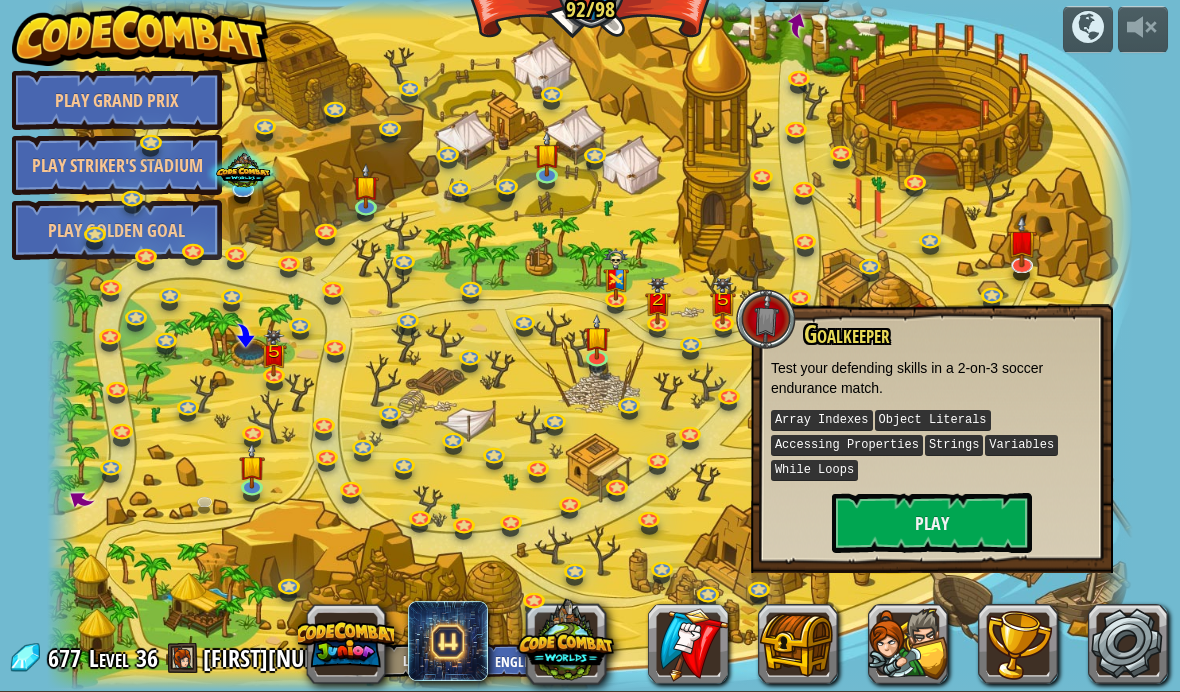click at bounding box center (797, 25) 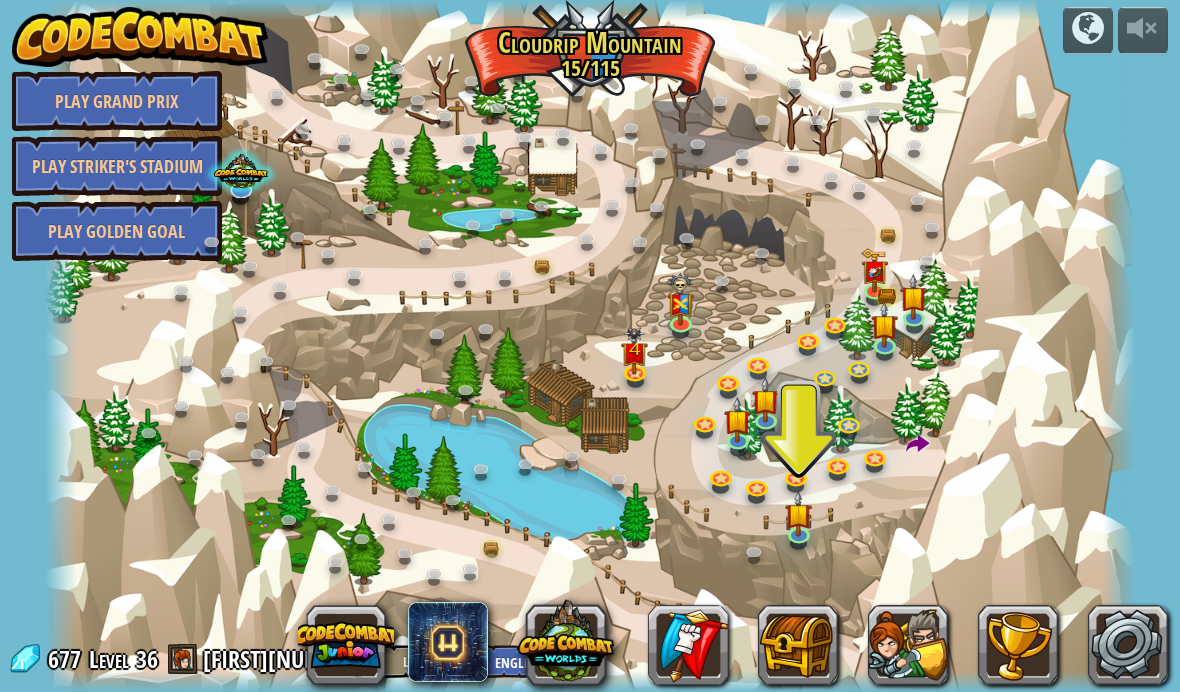 click at bounding box center (885, 325) 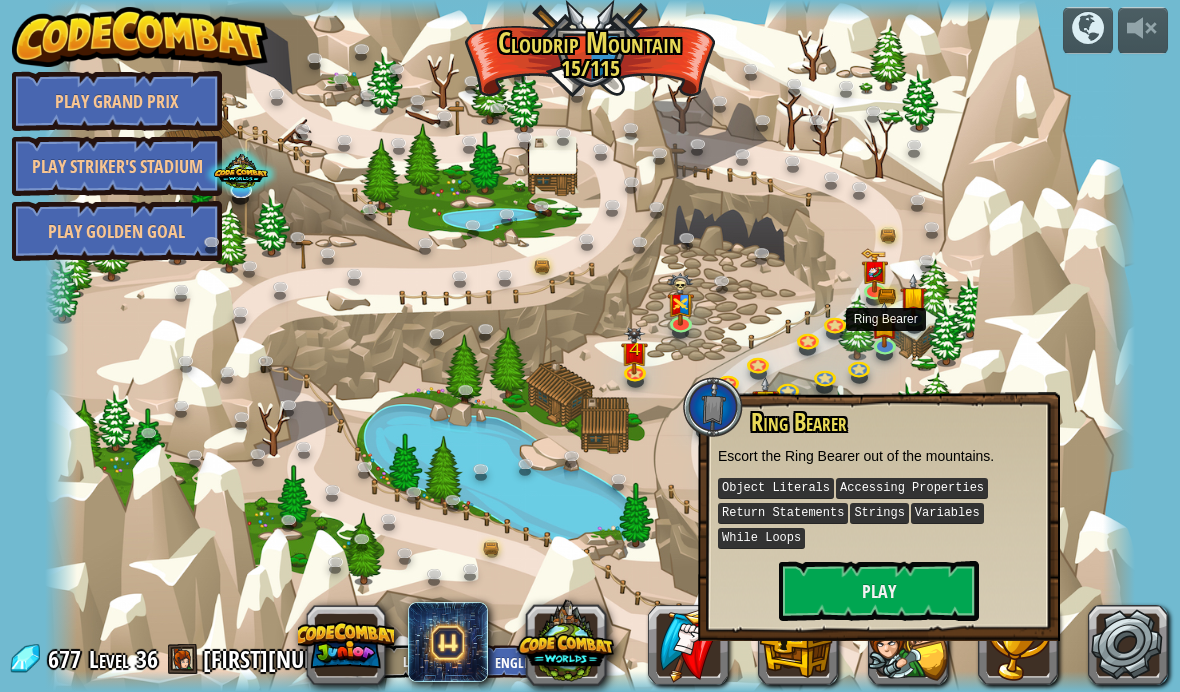 click at bounding box center (885, 325) 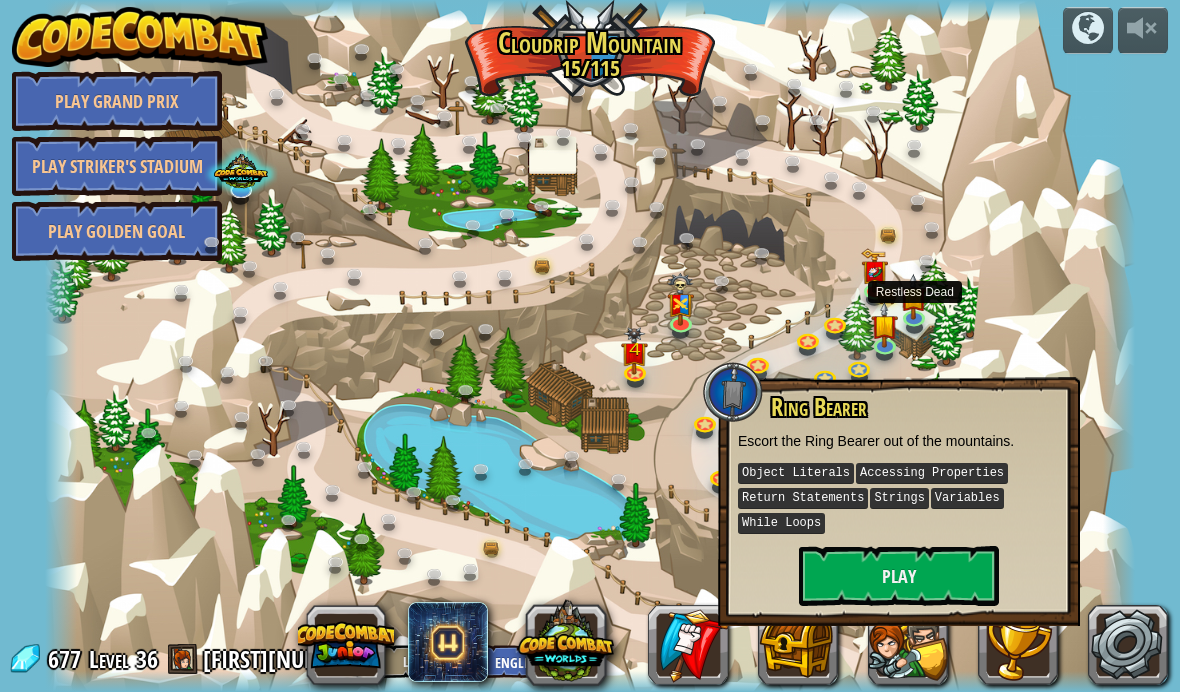 click at bounding box center [914, 297] 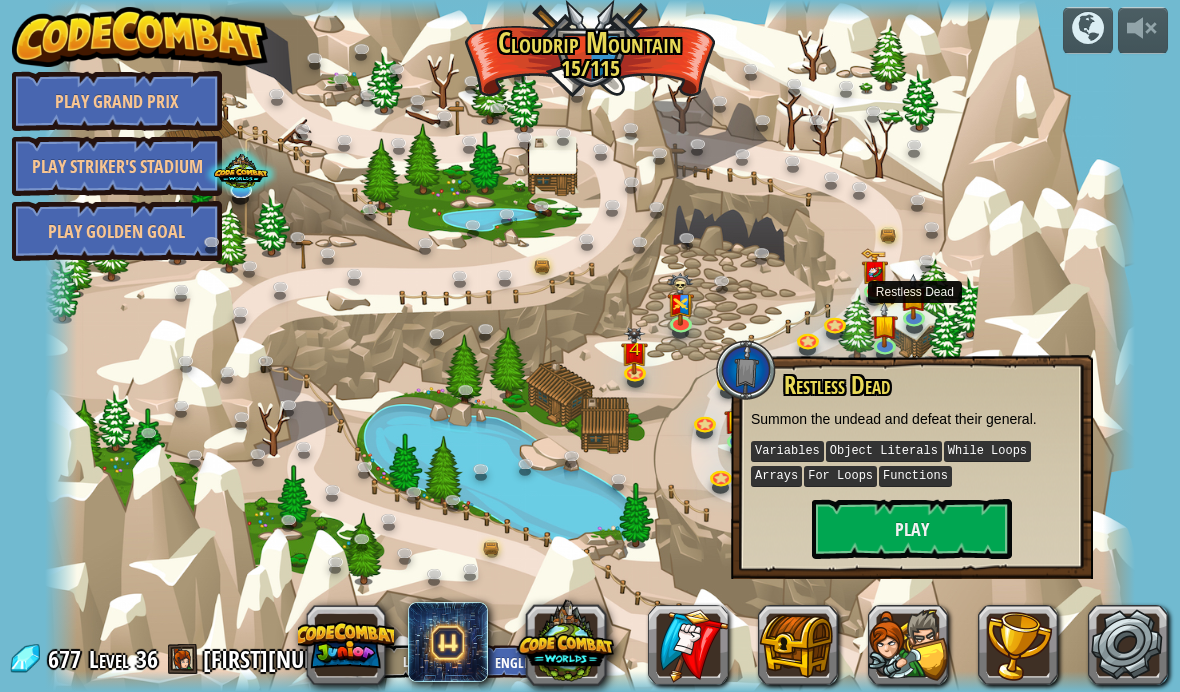 click on "Play" at bounding box center [912, 529] 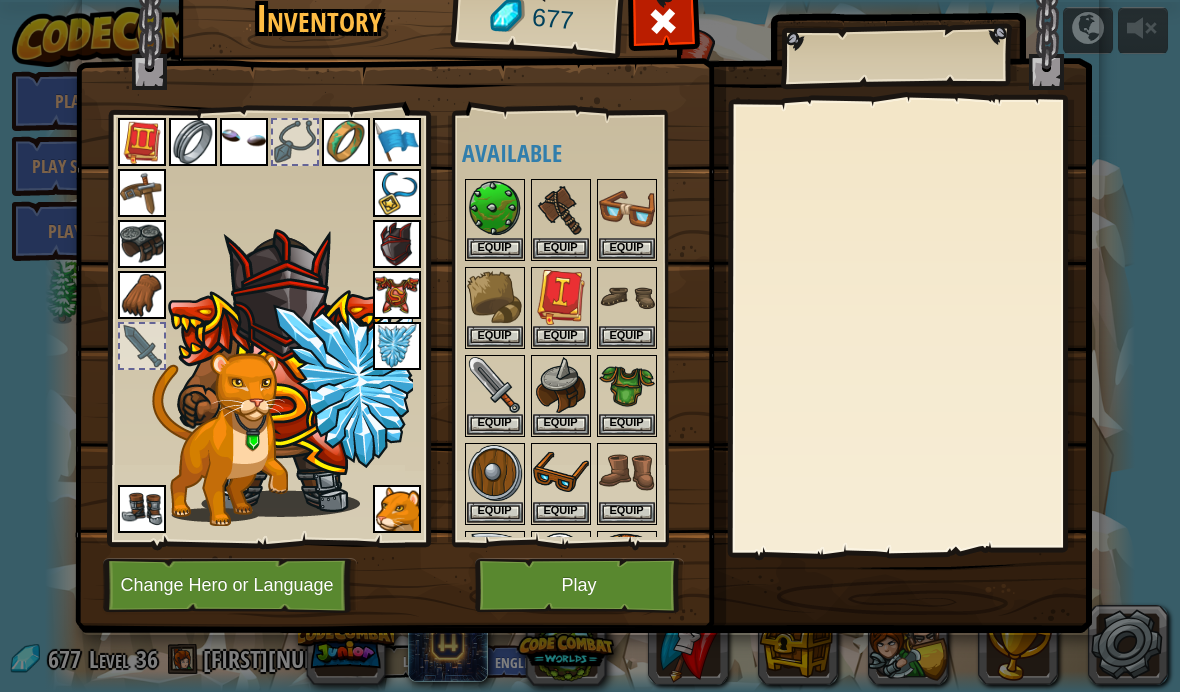 click on "Play" at bounding box center [579, 585] 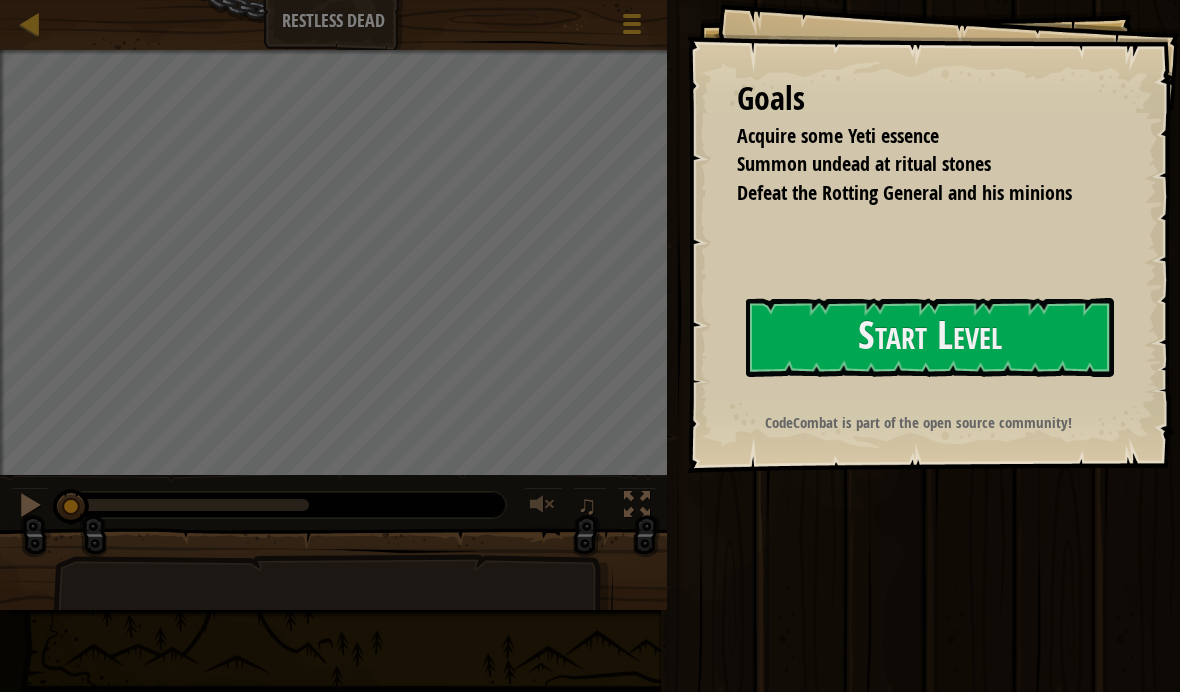 click on "Start Level" at bounding box center (930, 337) 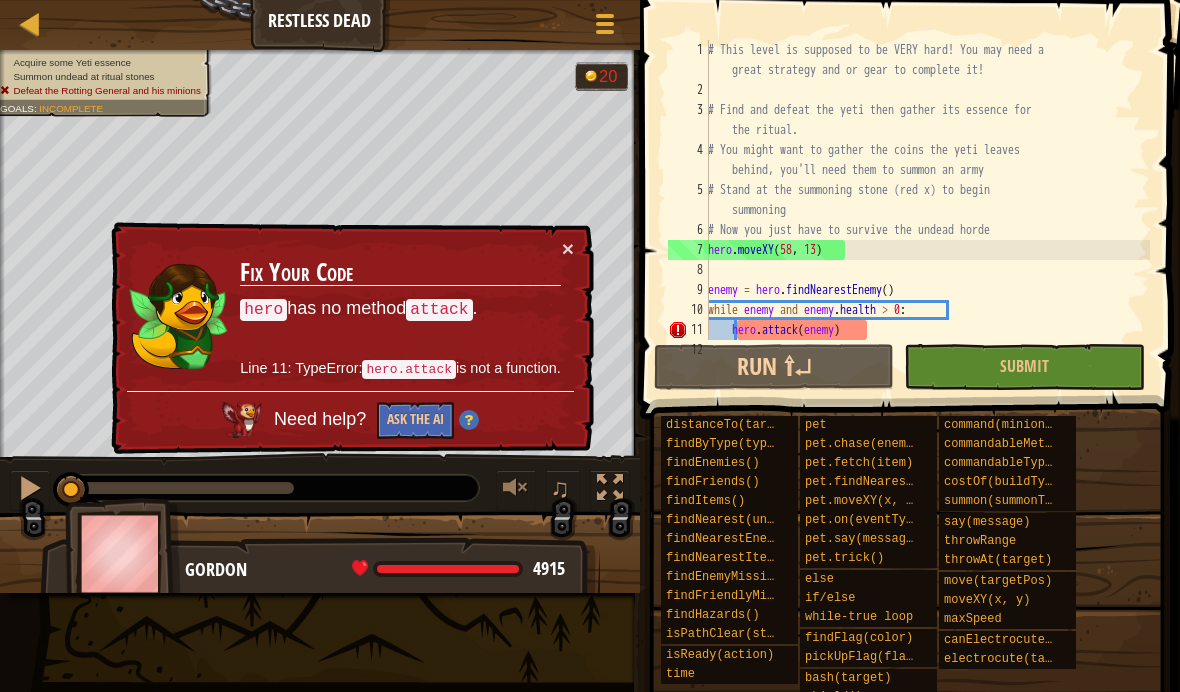 click on "× Fix Your Code hero  has no method  attack .
Line 11: TypeError:  hero.attack  is not a function.
Need help? Ask the AI" at bounding box center (350, 338) 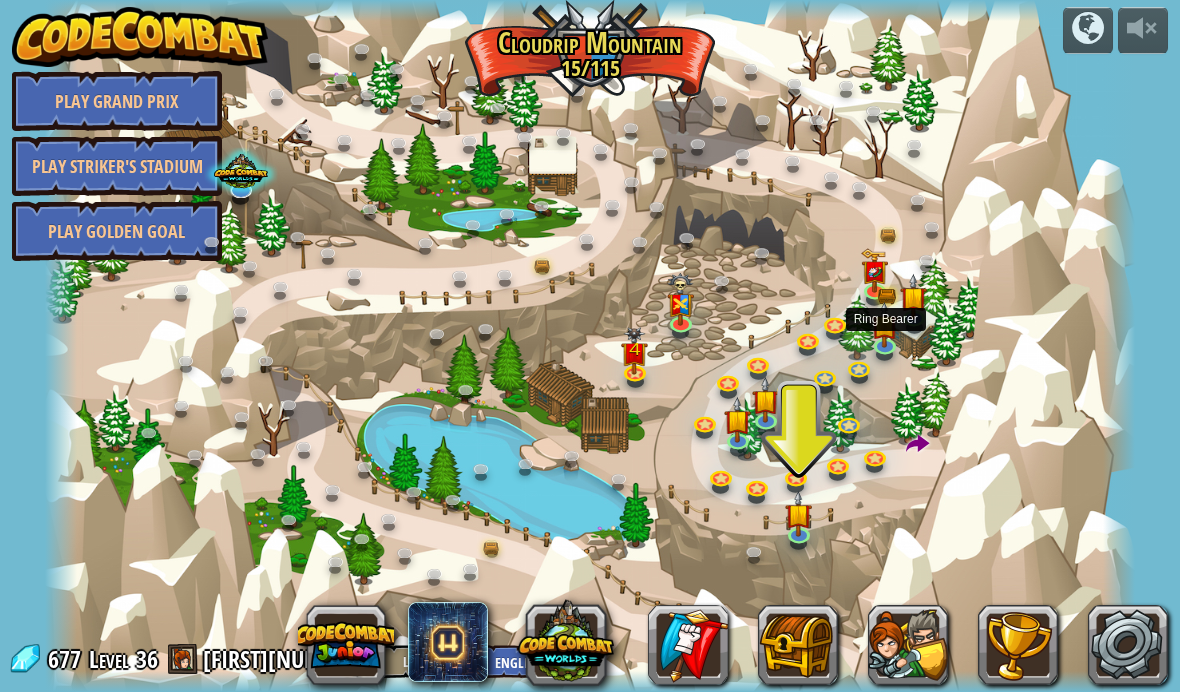 click at bounding box center (885, 325) 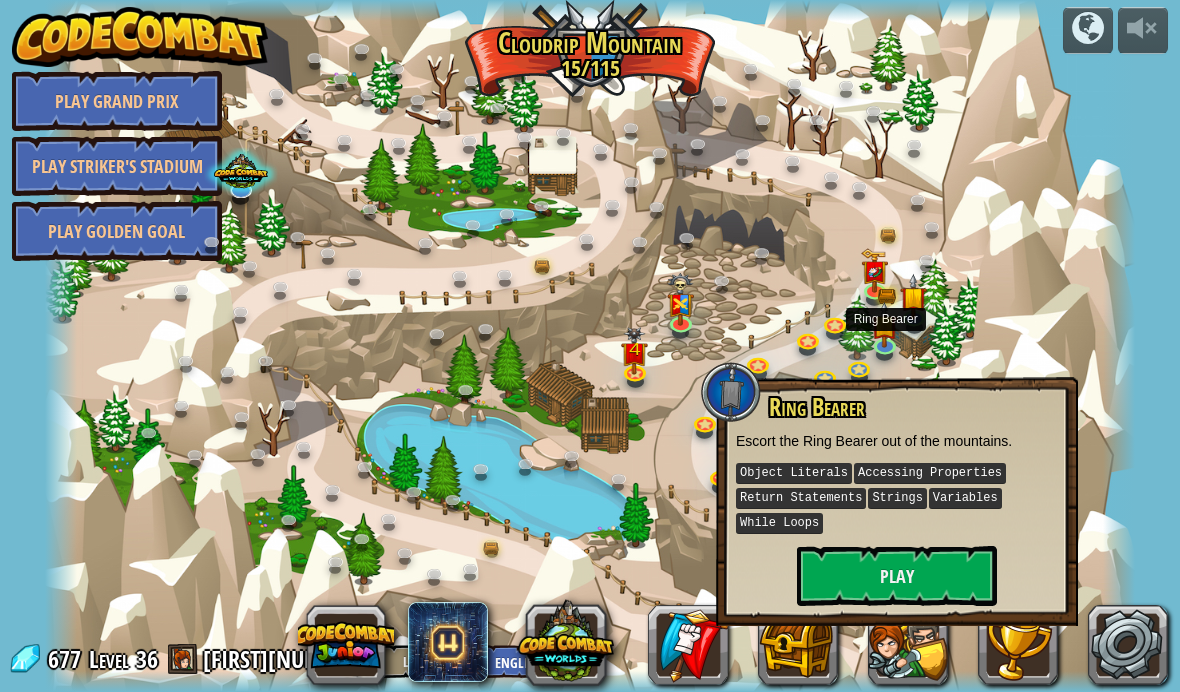 click at bounding box center (885, 325) 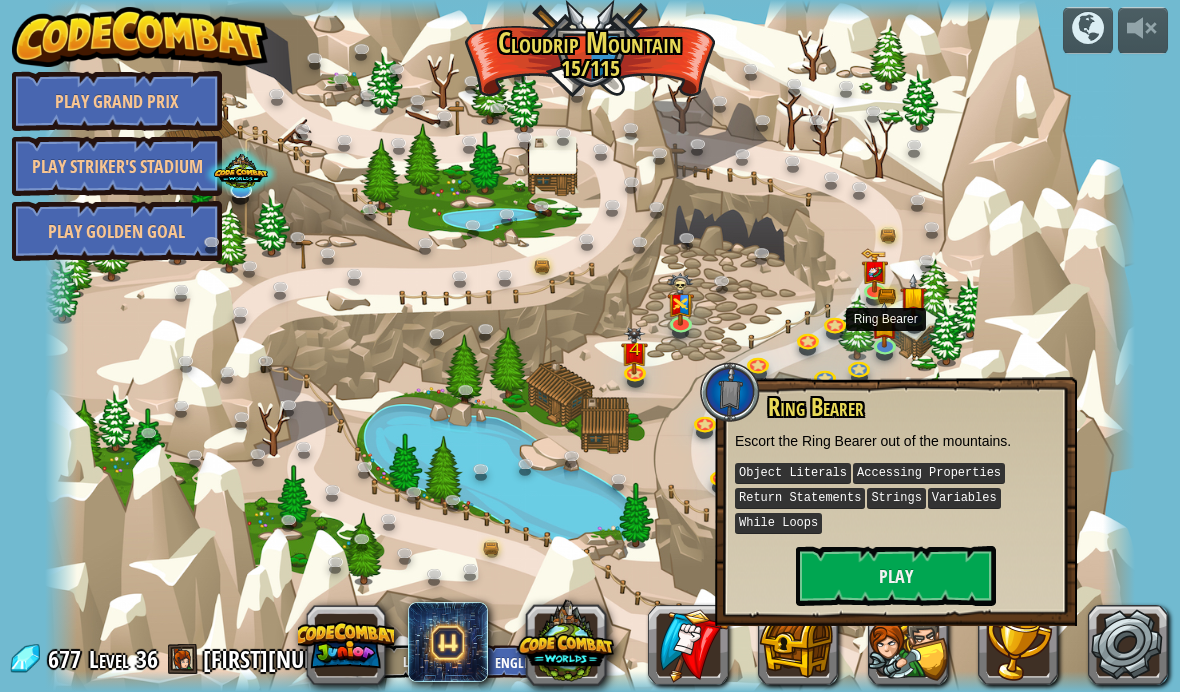 click at bounding box center [885, 325] 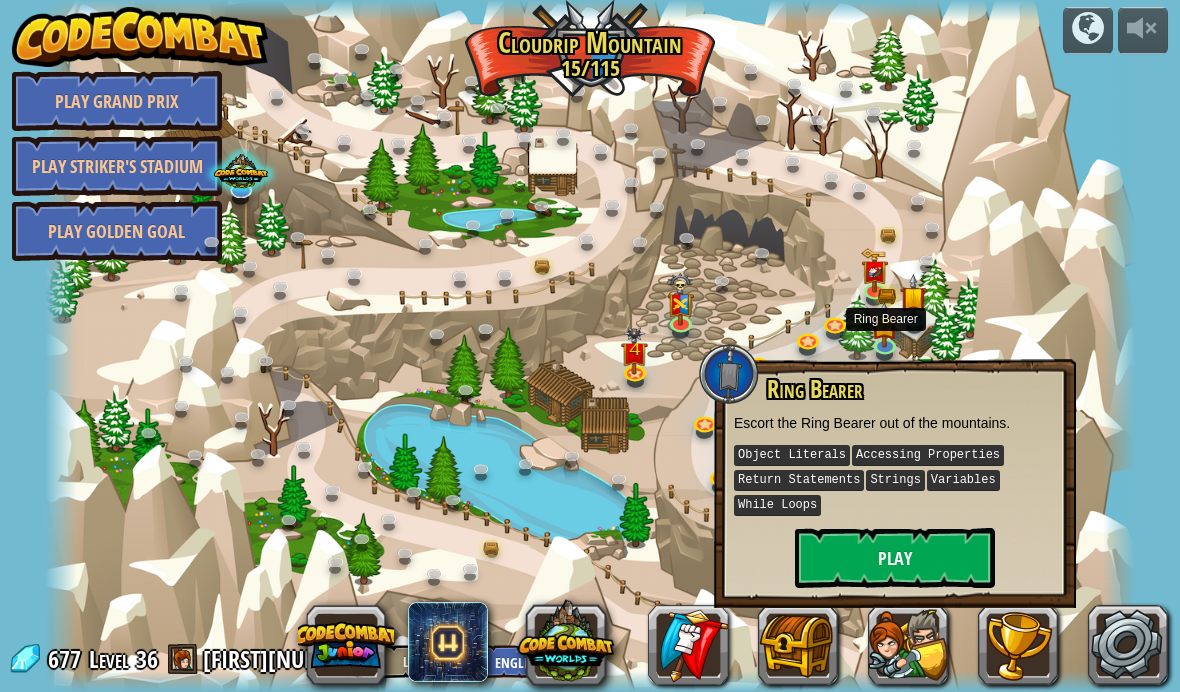 click at bounding box center [914, 297] 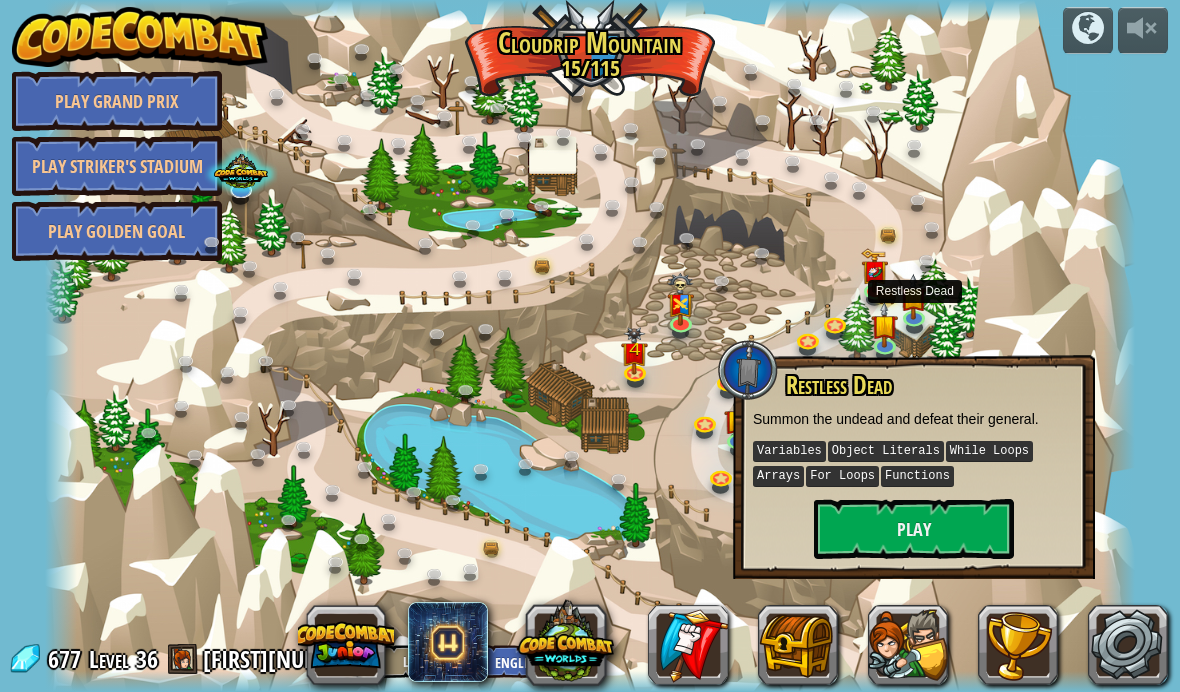 click on "Play" at bounding box center [914, 529] 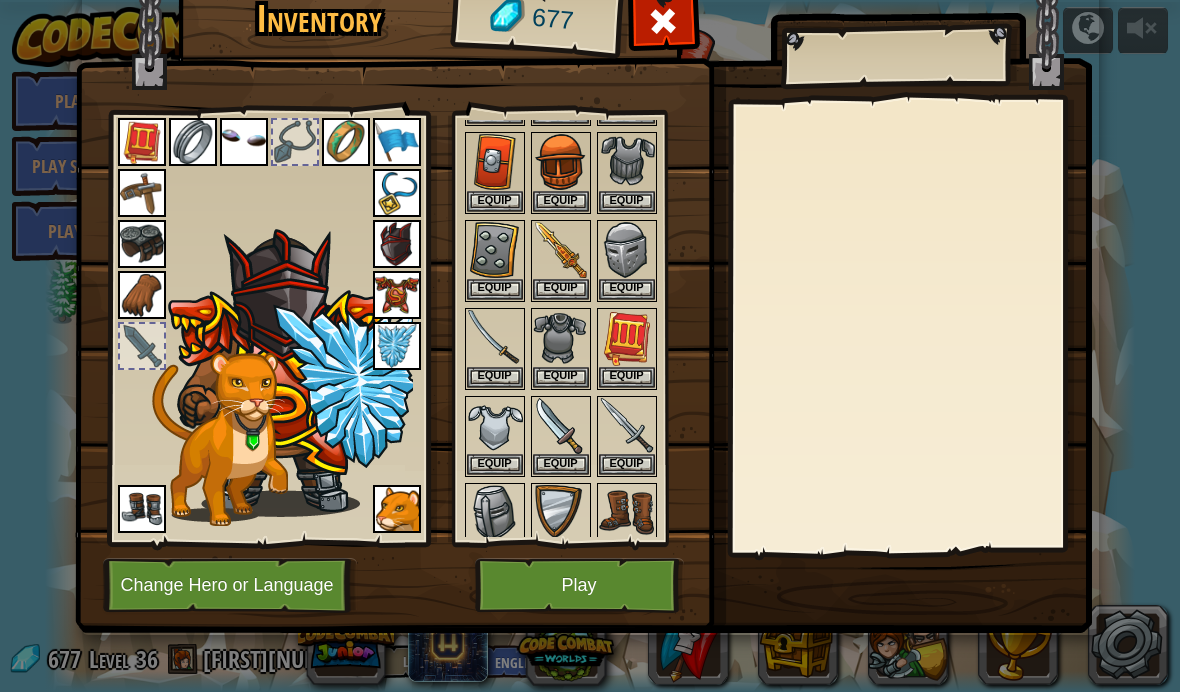 scroll, scrollTop: 622, scrollLeft: 0, axis: vertical 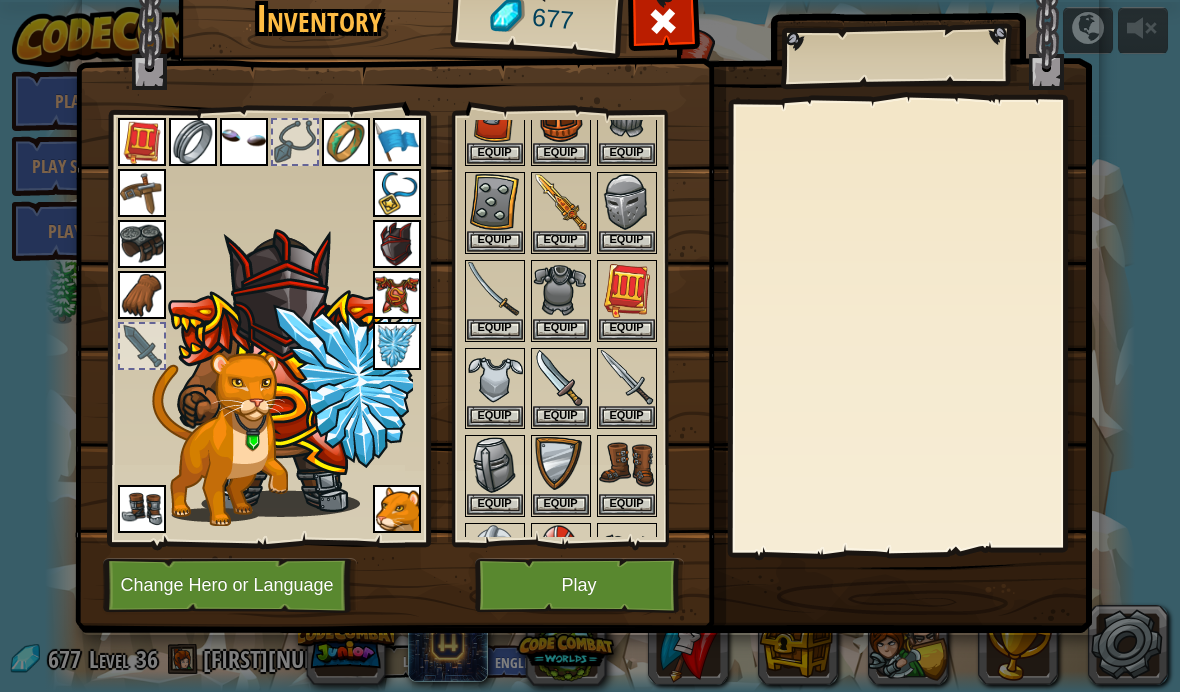 click on "Equip" at bounding box center [561, 241] 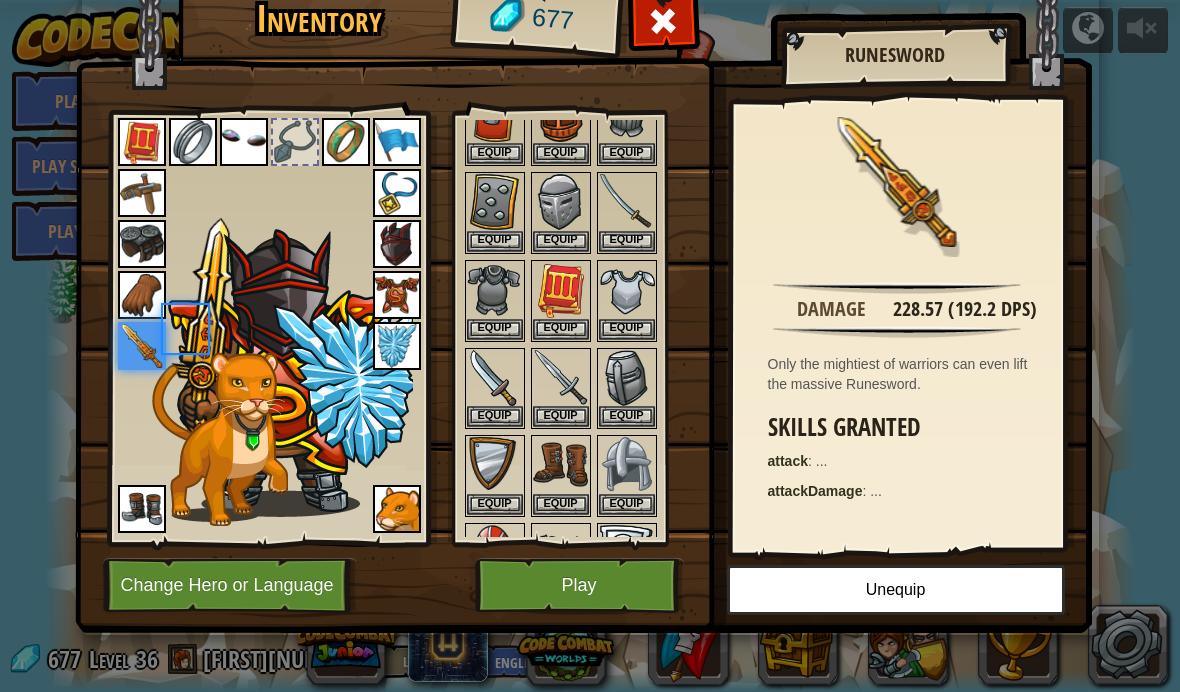 click on "Play" at bounding box center [579, 585] 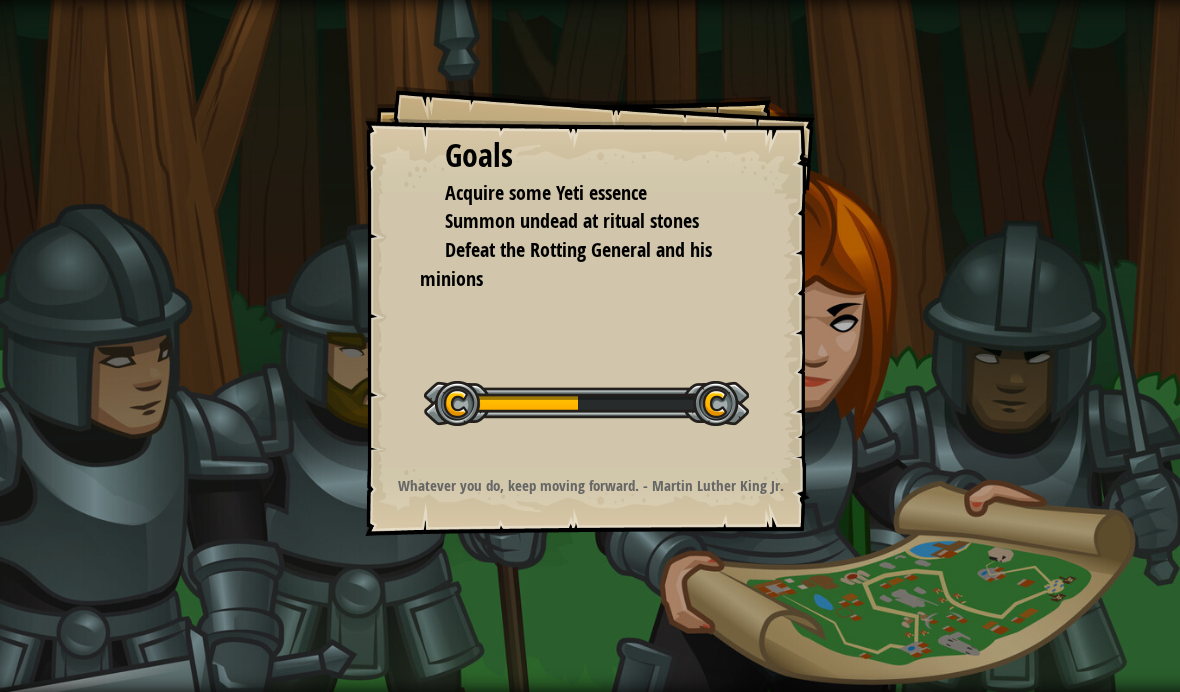 click at bounding box center [586, 403] 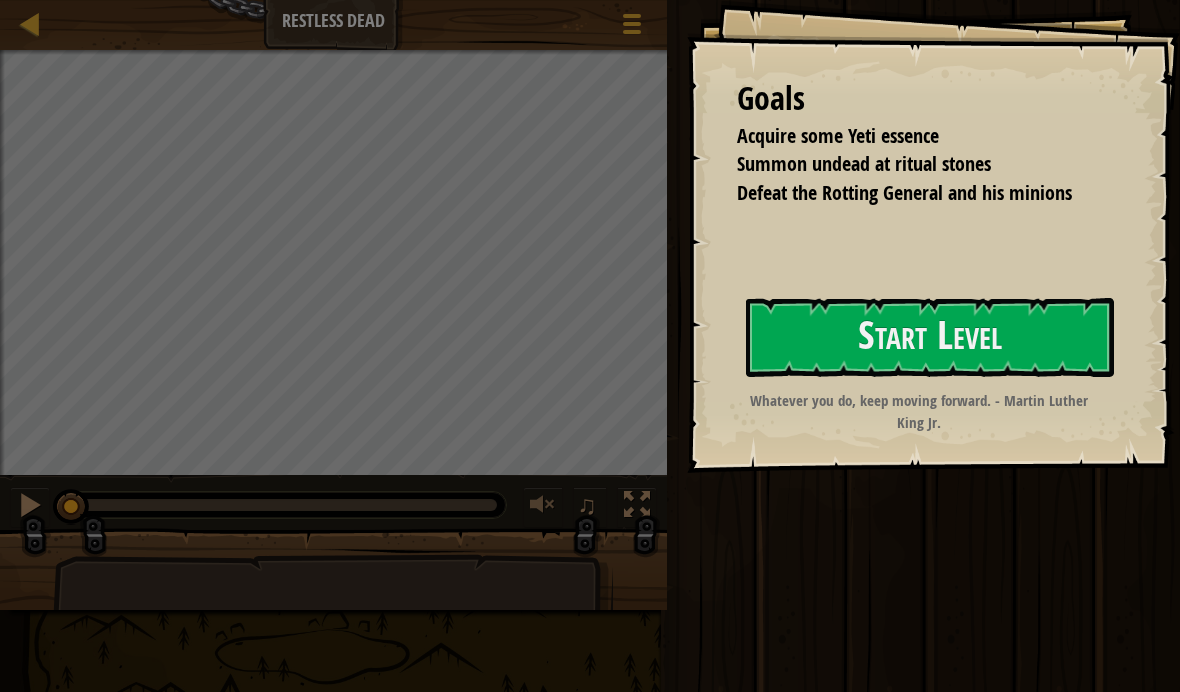 click on "Start Level" at bounding box center [930, 337] 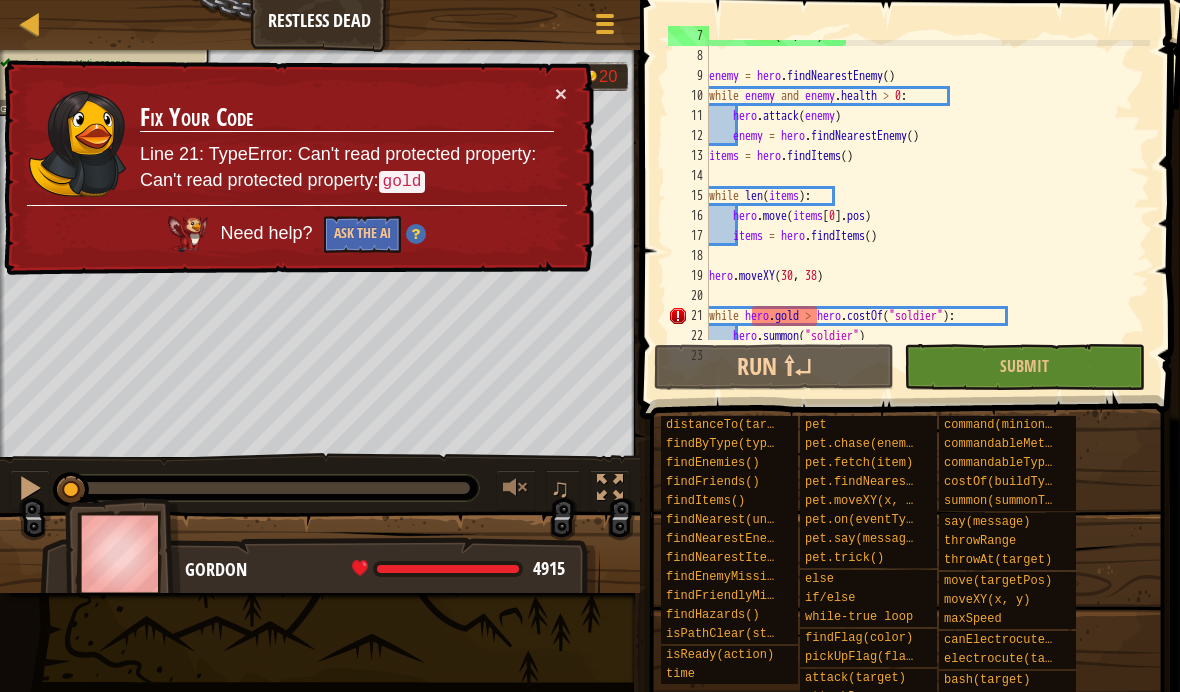 scroll, scrollTop: 220, scrollLeft: 0, axis: vertical 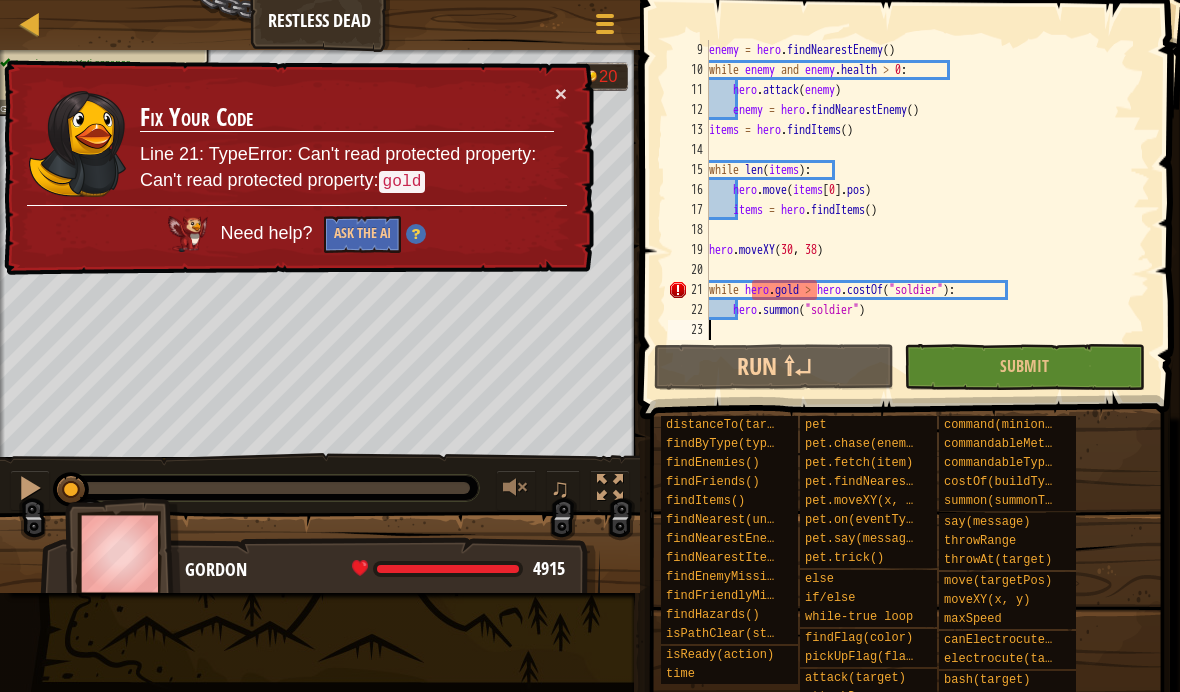 click on "×" at bounding box center [561, 93] 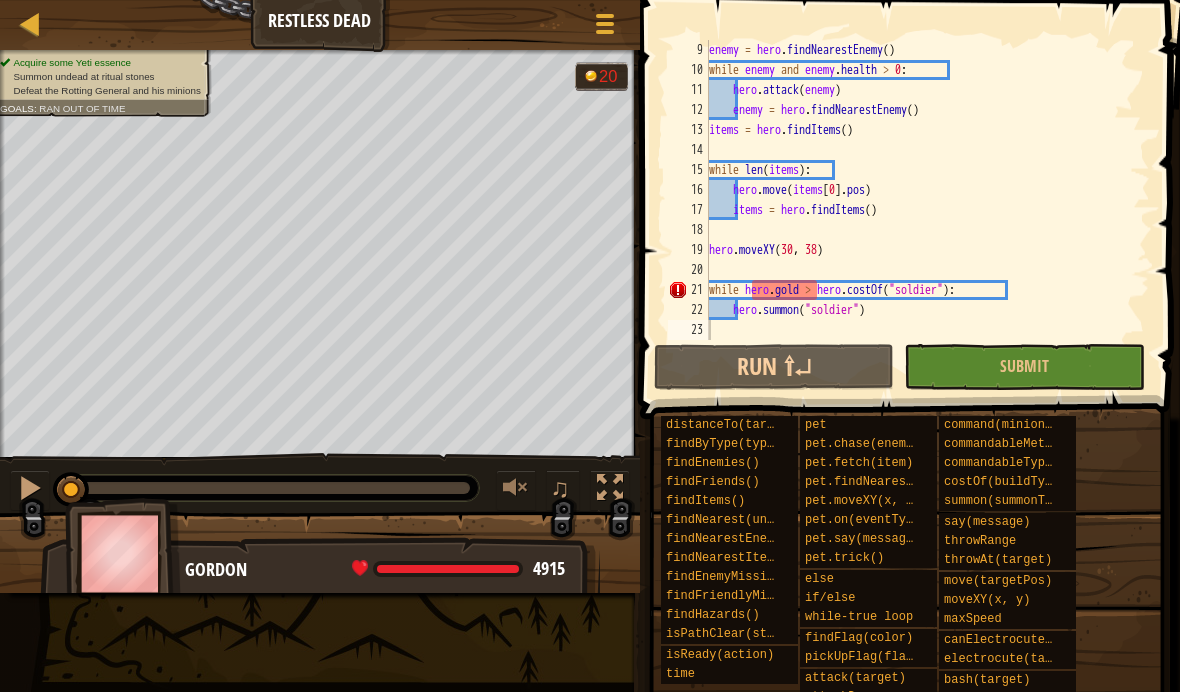 click on "Run ⇧↵" at bounding box center [774, 367] 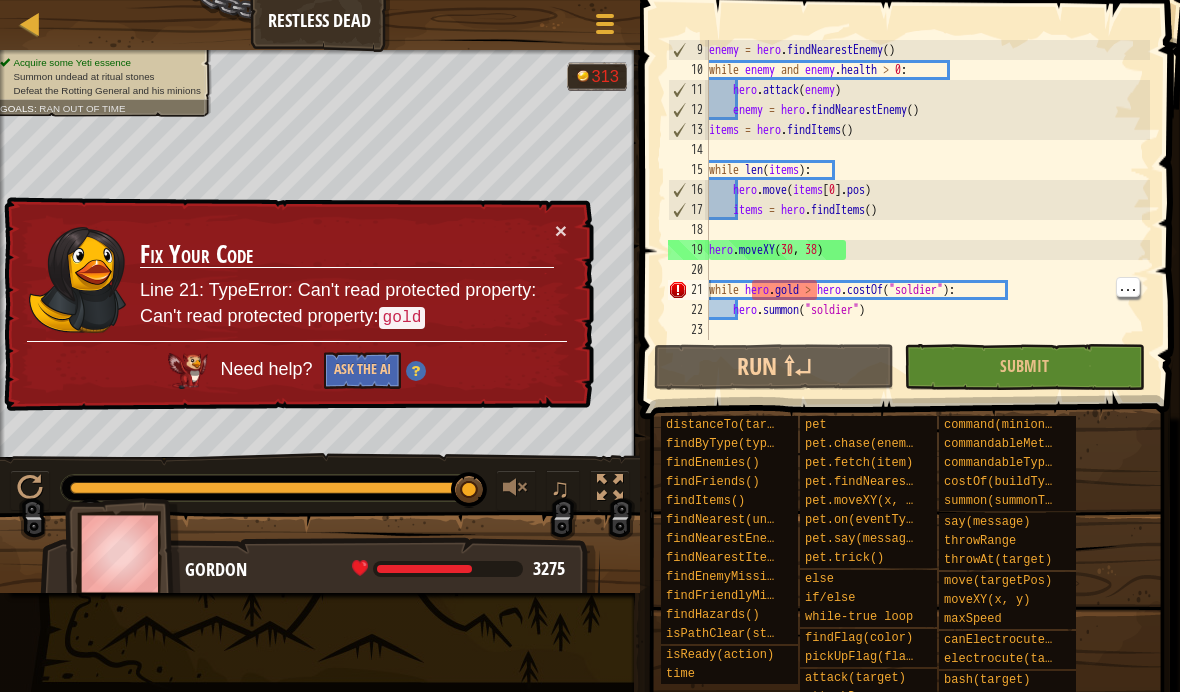 click on "enemy   =   hero . findNearestEnemy ( ) while   enemy   and   enemy . health   >   0 :      hero . attack ( enemy )      enemy   =   hero . findNearestEnemy ( ) items   =   hero . findItems ( ) while   len ( items ) :      hero . move ( items [ 0 ] . pos )      items   =   hero . findItems ( ) hero . moveXY ( 30 ,   38 ) while   hero . gold   >   hero . costOf ( "soldier" ) :      hero . summon ( "soldier" )" at bounding box center (927, 210) 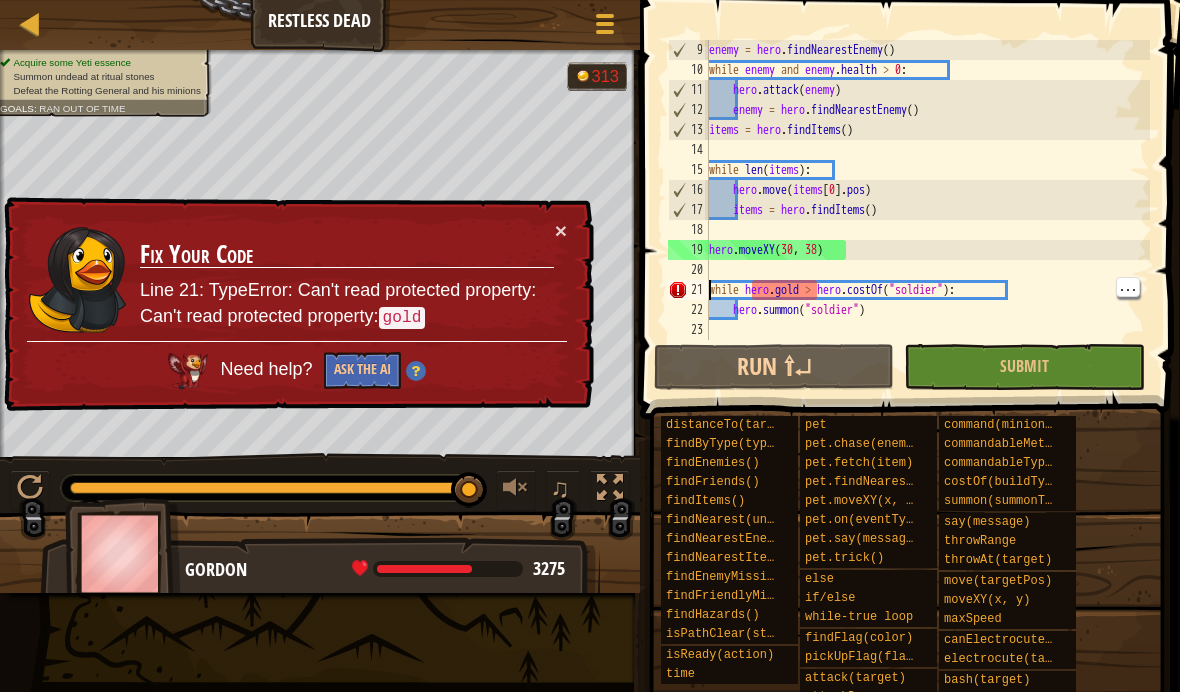 click on "enemy   =   hero . findNearestEnemy ( ) while   enemy   and   enemy . health   >   0 :      hero . attack ( enemy )      enemy   =   hero . findNearestEnemy ( ) items   =   hero . findItems ( ) while   len ( items ) :      hero . move ( items [ 0 ] . pos )      items   =   hero . findItems ( ) hero . moveXY ( 30 ,   38 ) while   hero . gold   >   hero . costOf ( "soldier" ) :      hero . summon ( "soldier" )" at bounding box center [927, 210] 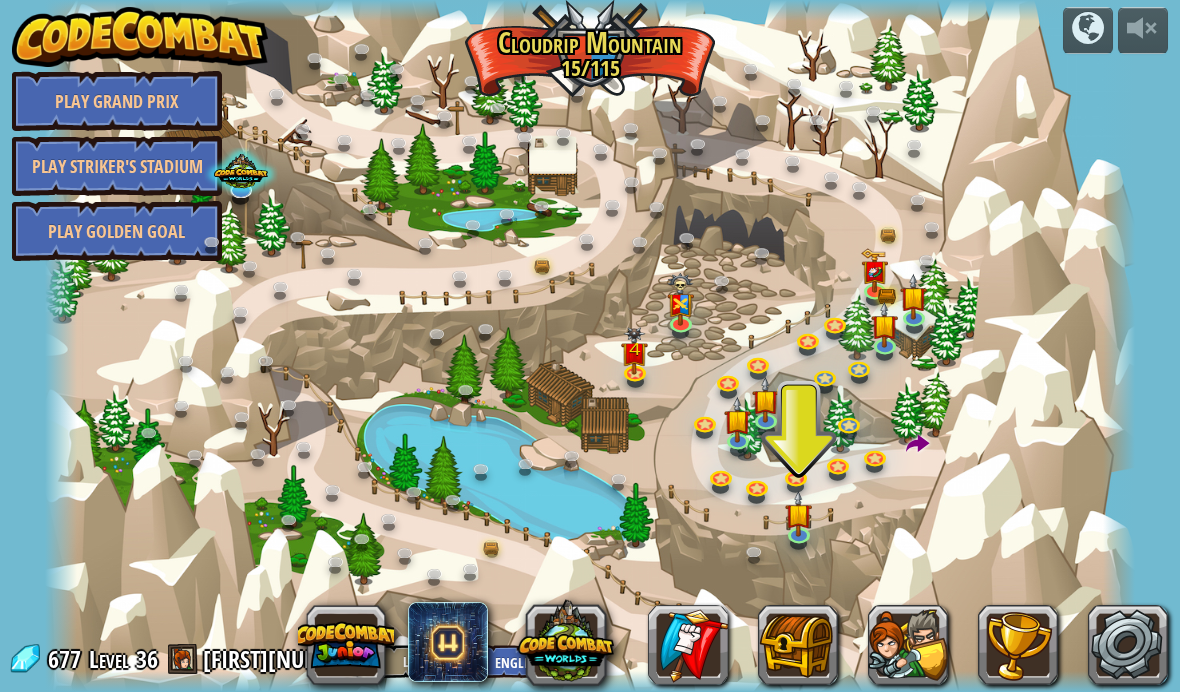 scroll, scrollTop: 1, scrollLeft: 0, axis: vertical 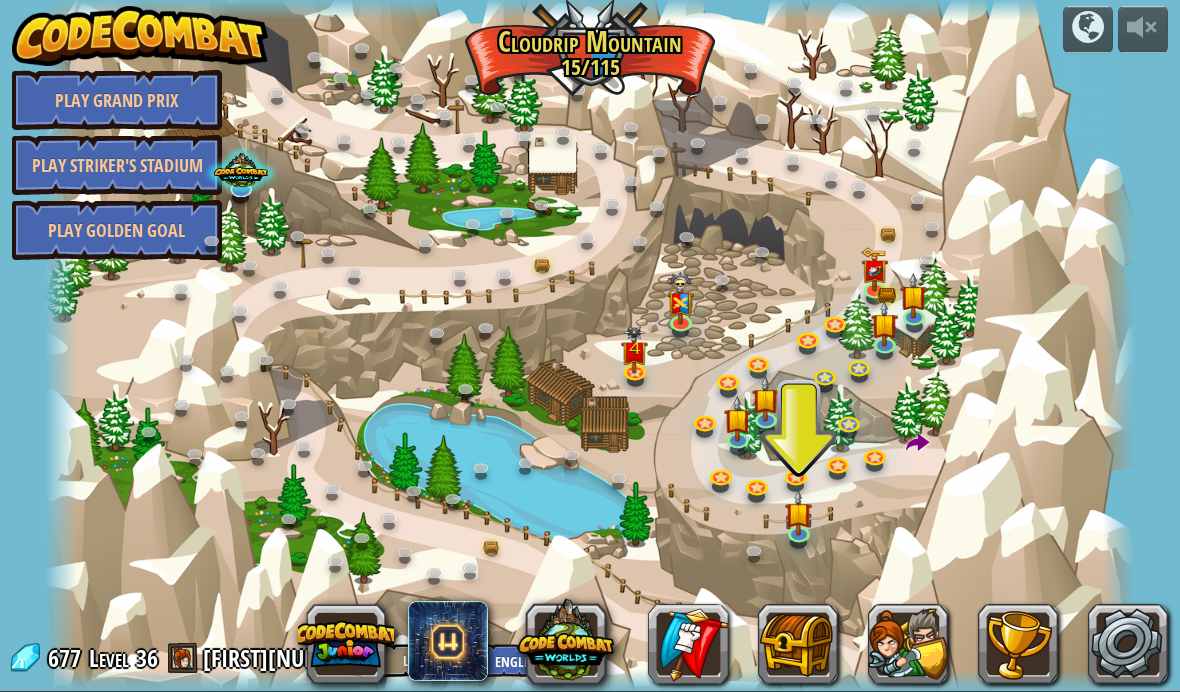 click at bounding box center [918, 444] 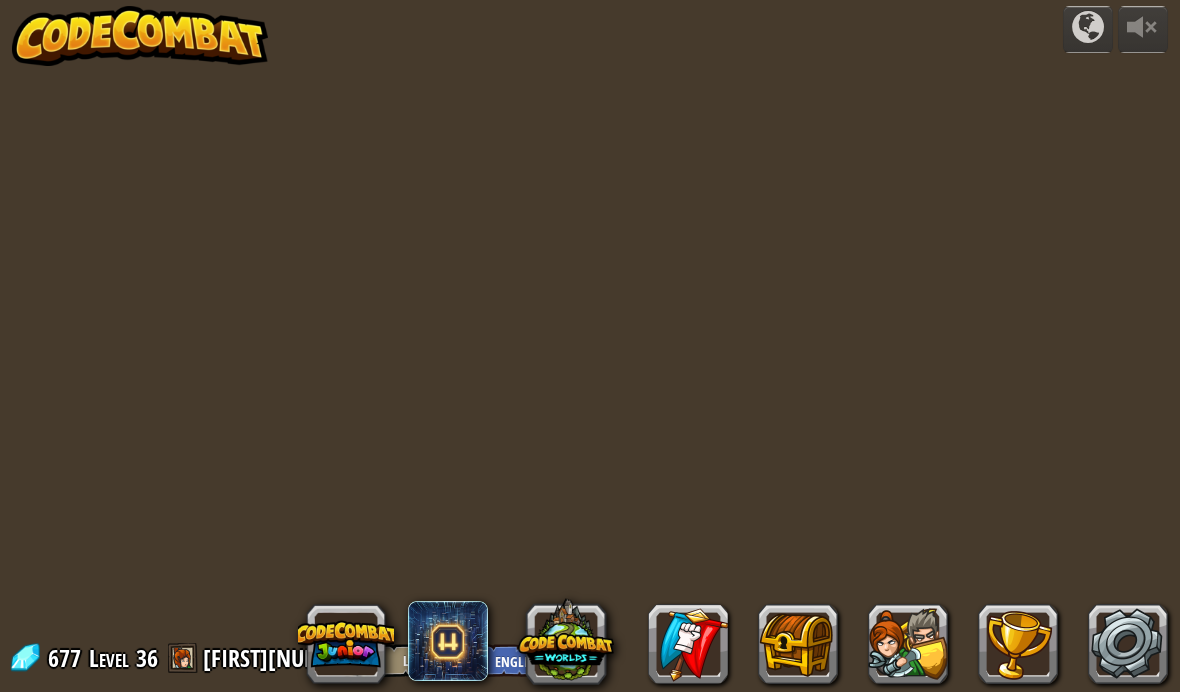 scroll, scrollTop: 0, scrollLeft: 0, axis: both 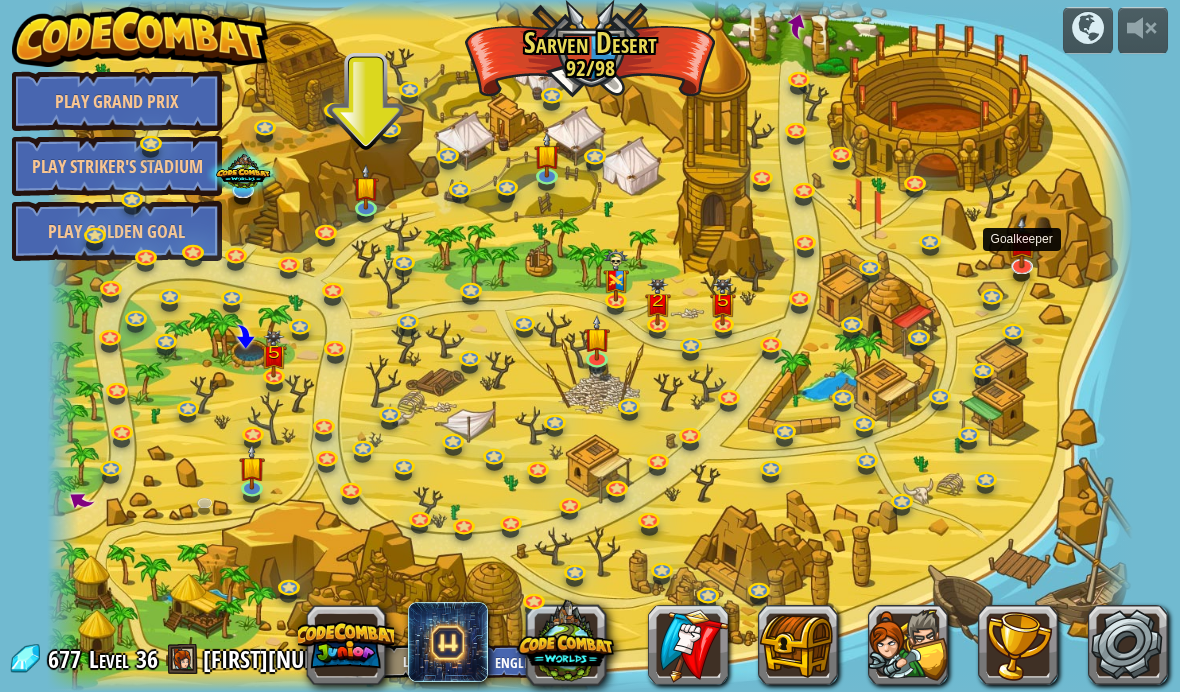 click at bounding box center (1022, 243) 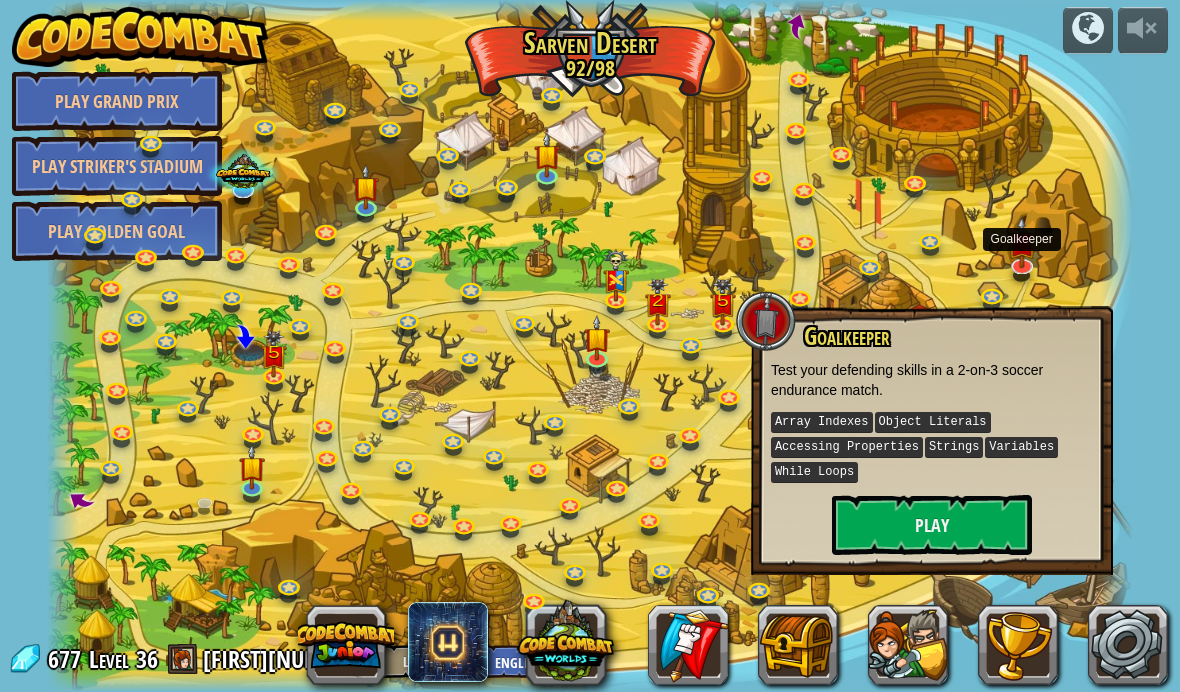 click on "Play" at bounding box center (932, 525) 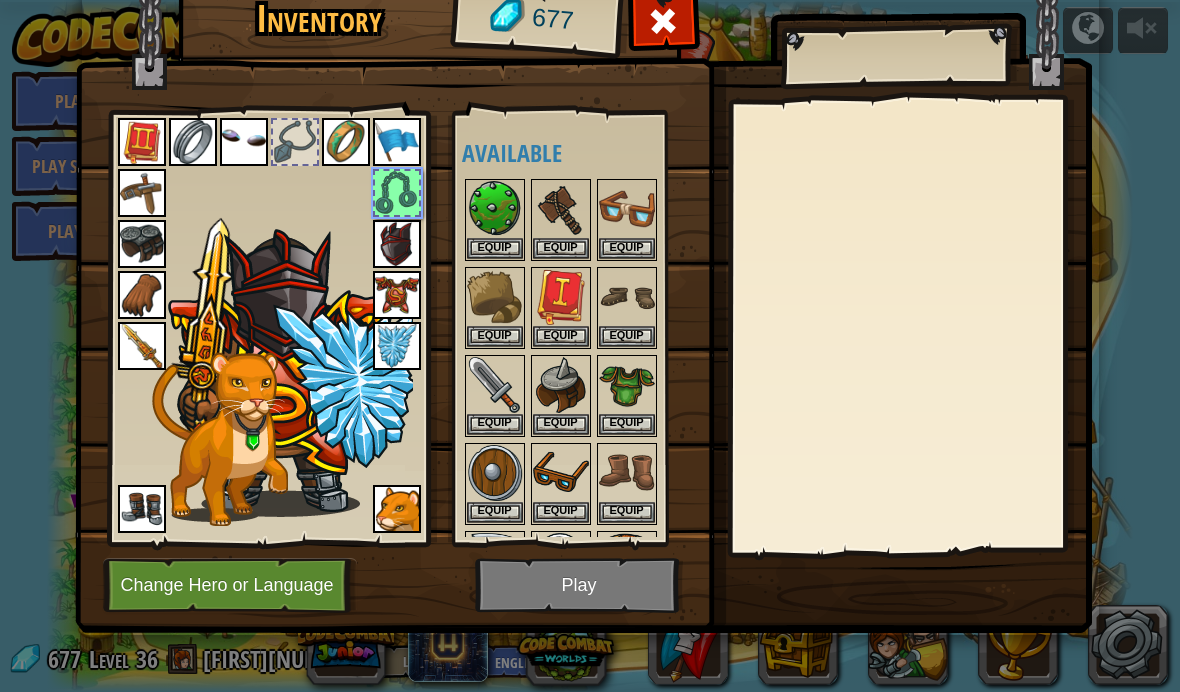scroll, scrollTop: 948, scrollLeft: 0, axis: vertical 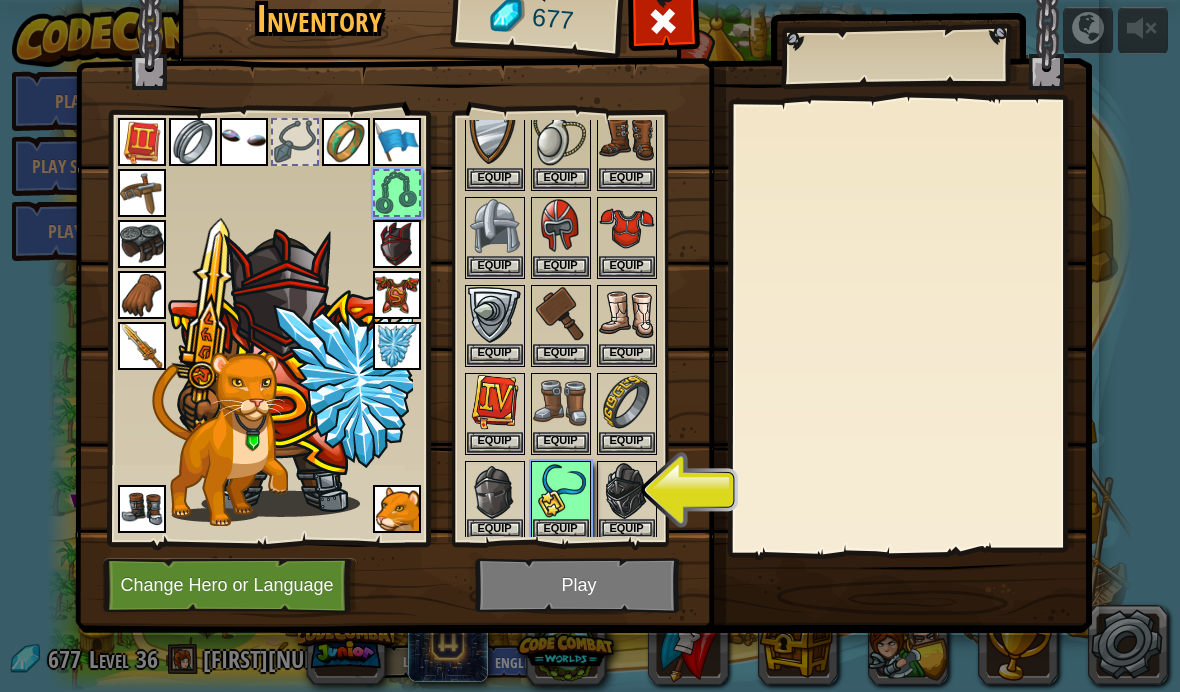 click on "Equip" at bounding box center [561, 529] 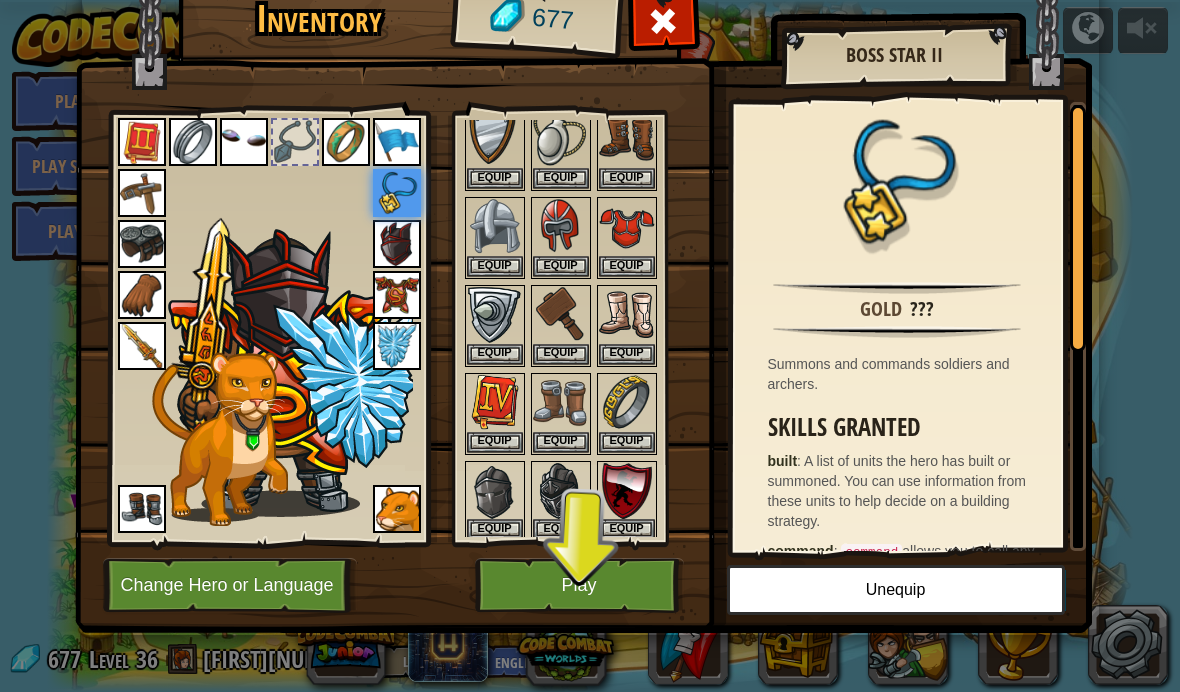 click on "Play" at bounding box center [579, 585] 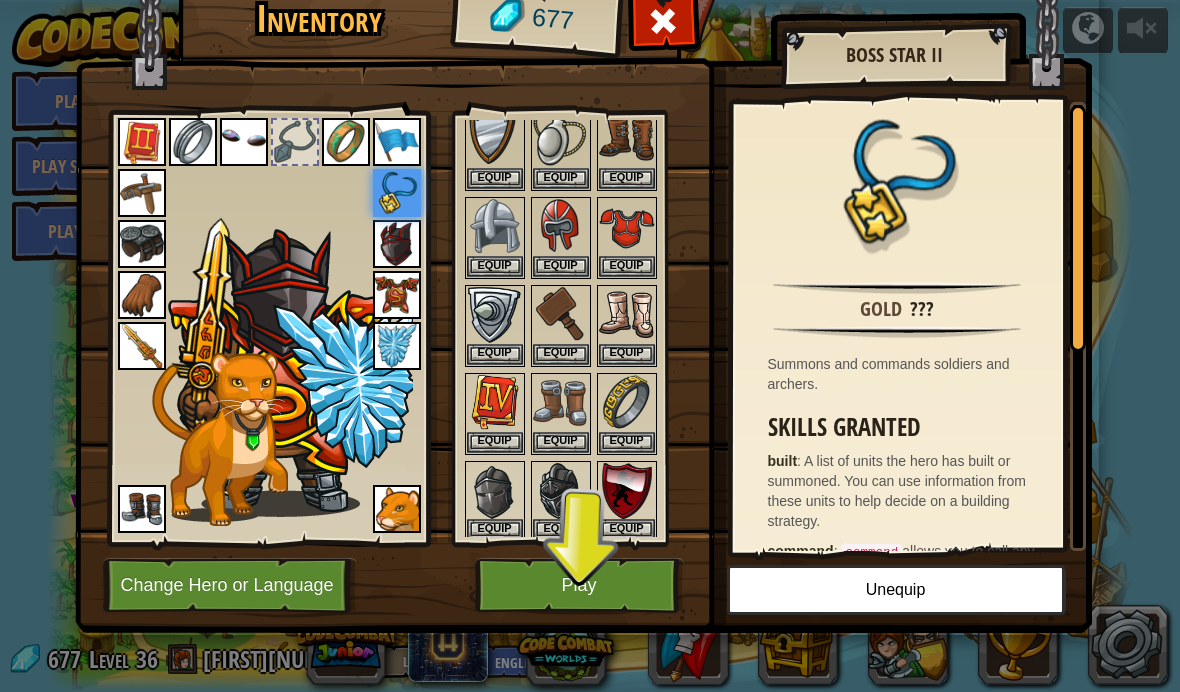 click on "Play" at bounding box center [579, 585] 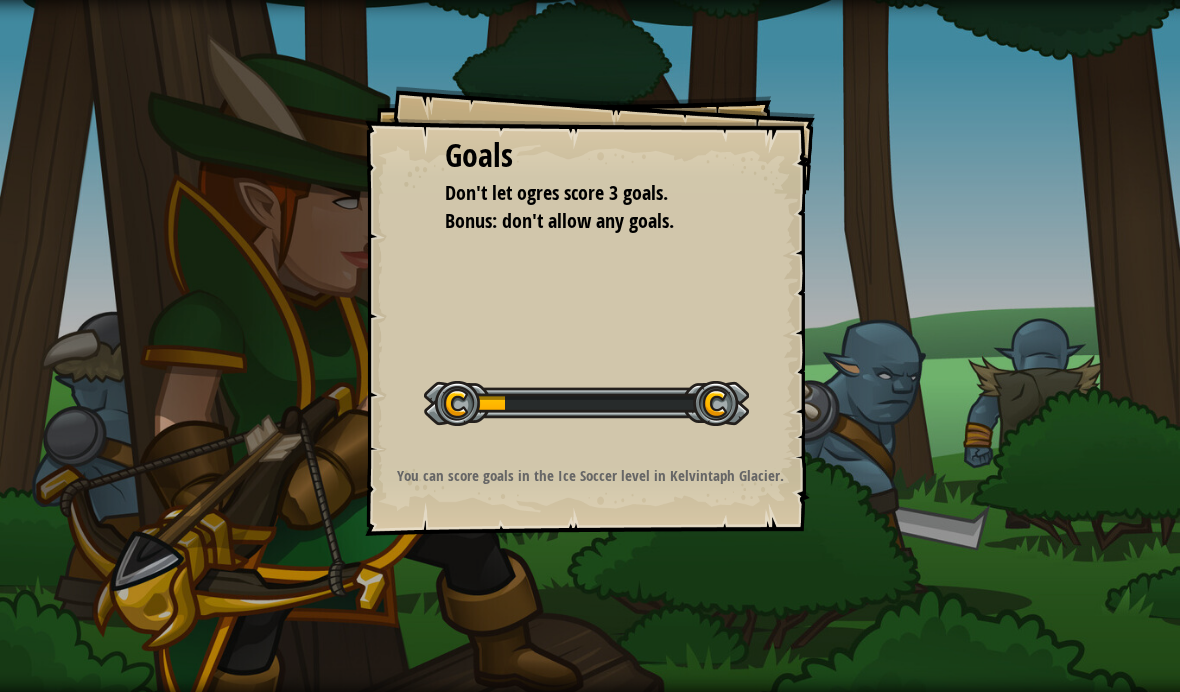 click at bounding box center [586, 403] 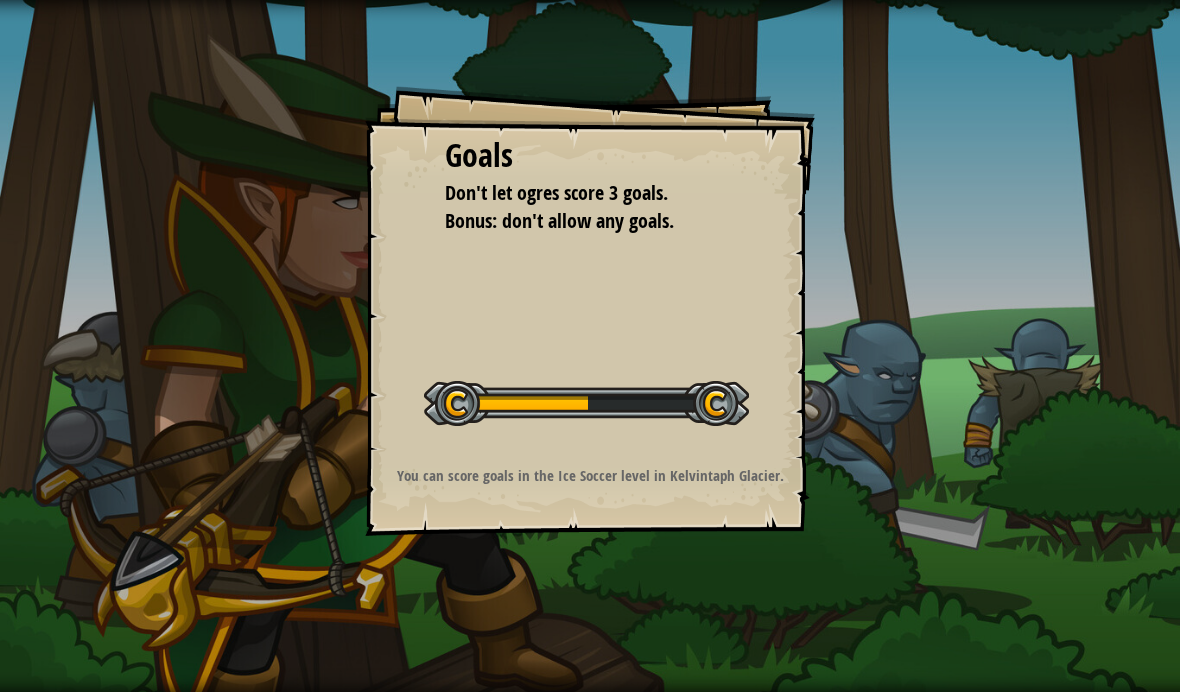 click at bounding box center (586, 403) 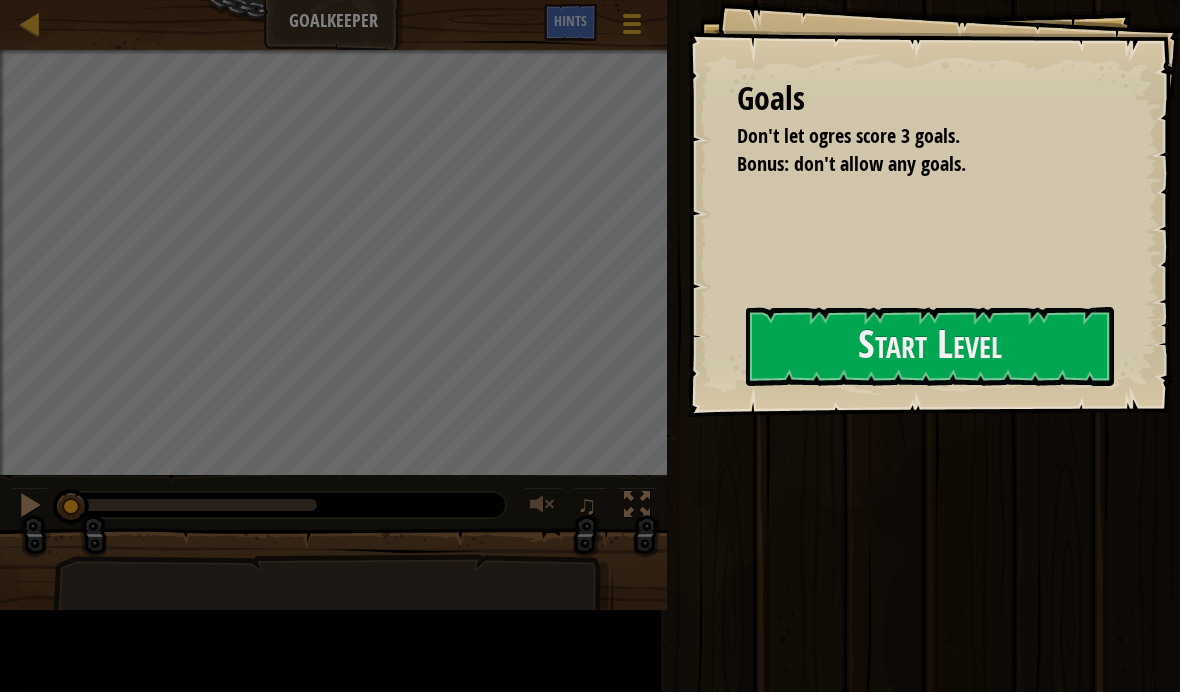 click on "Start Level" at bounding box center (930, 346) 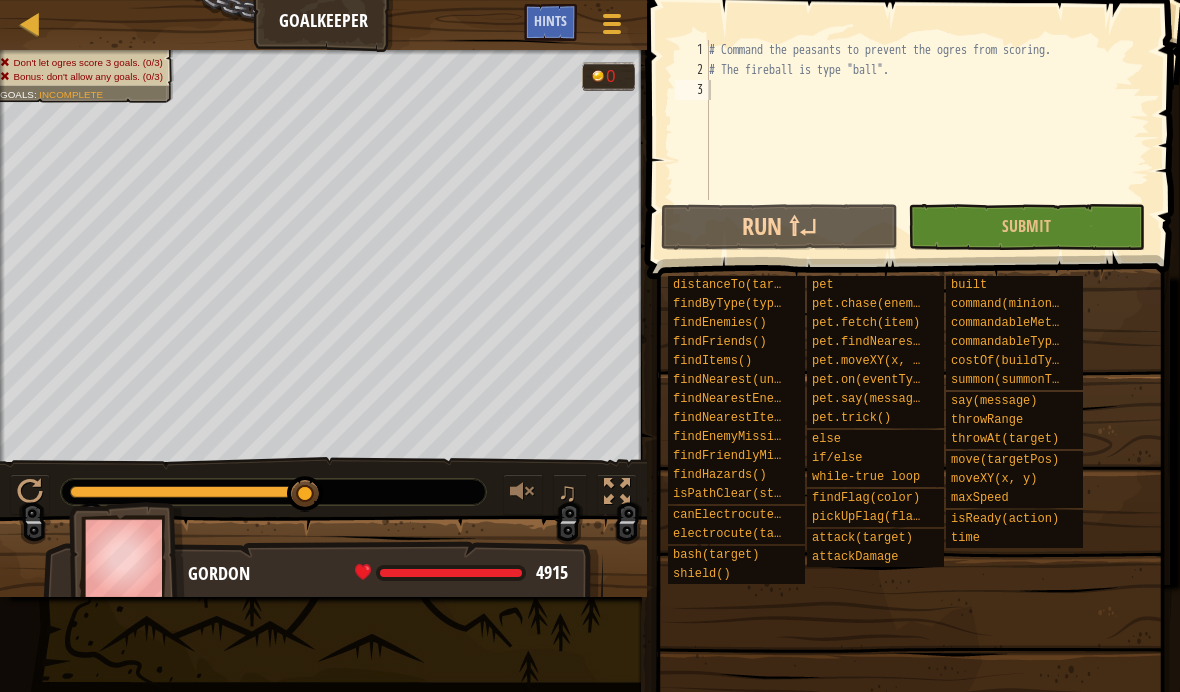 click at bounding box center (612, 24) 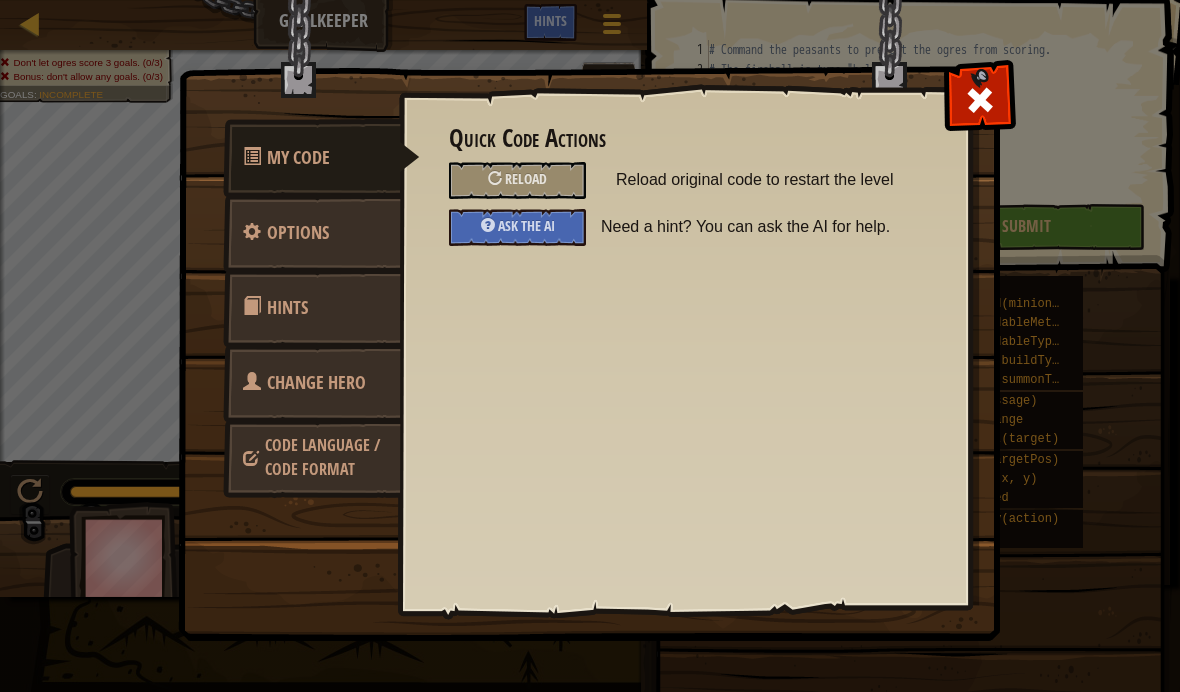 click on "Ask the AI" at bounding box center [526, 225] 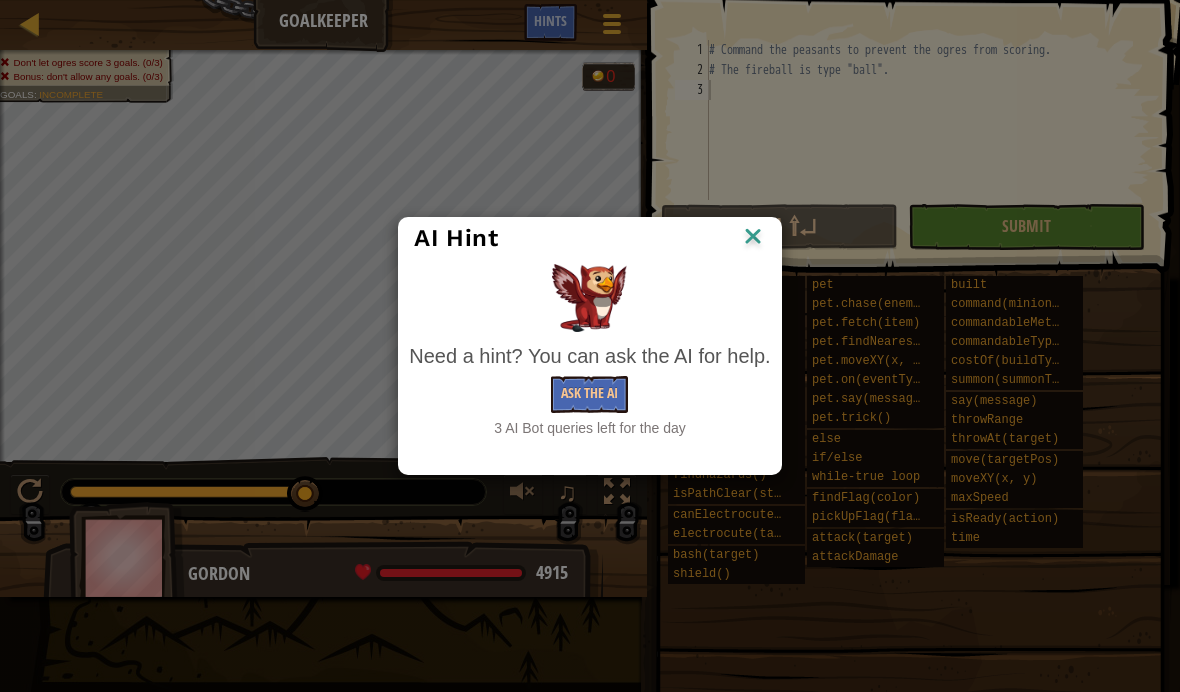click on "Ask the AI" at bounding box center (589, 394) 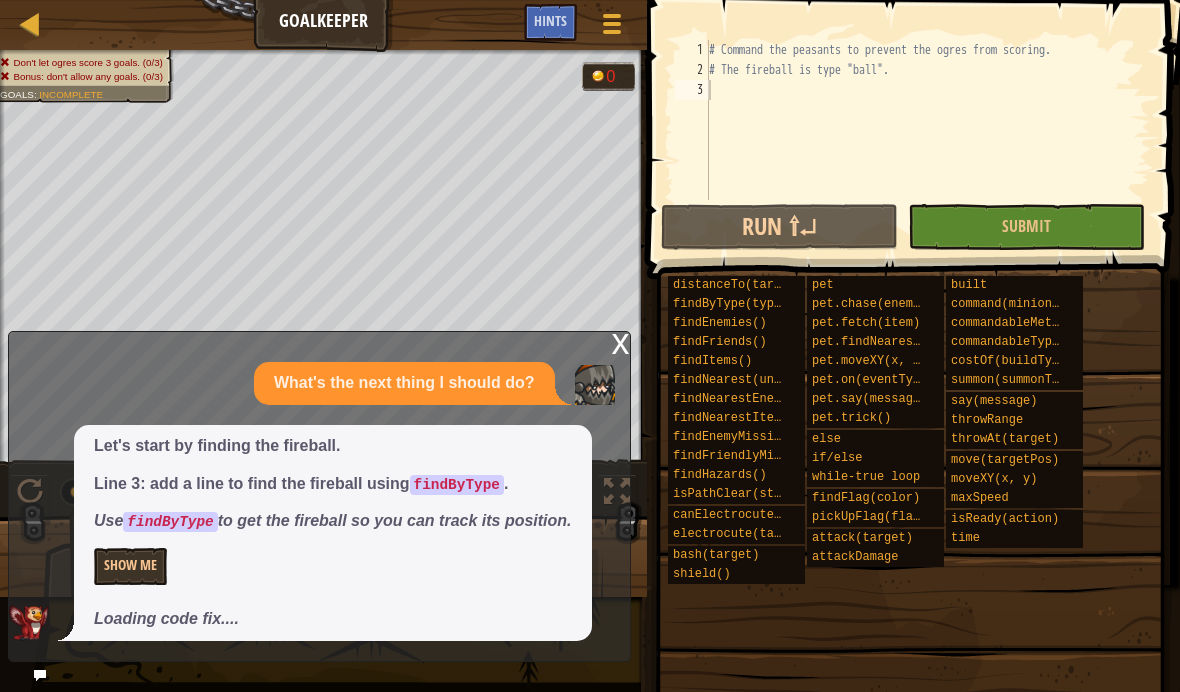 click on "Show Me" at bounding box center [130, 566] 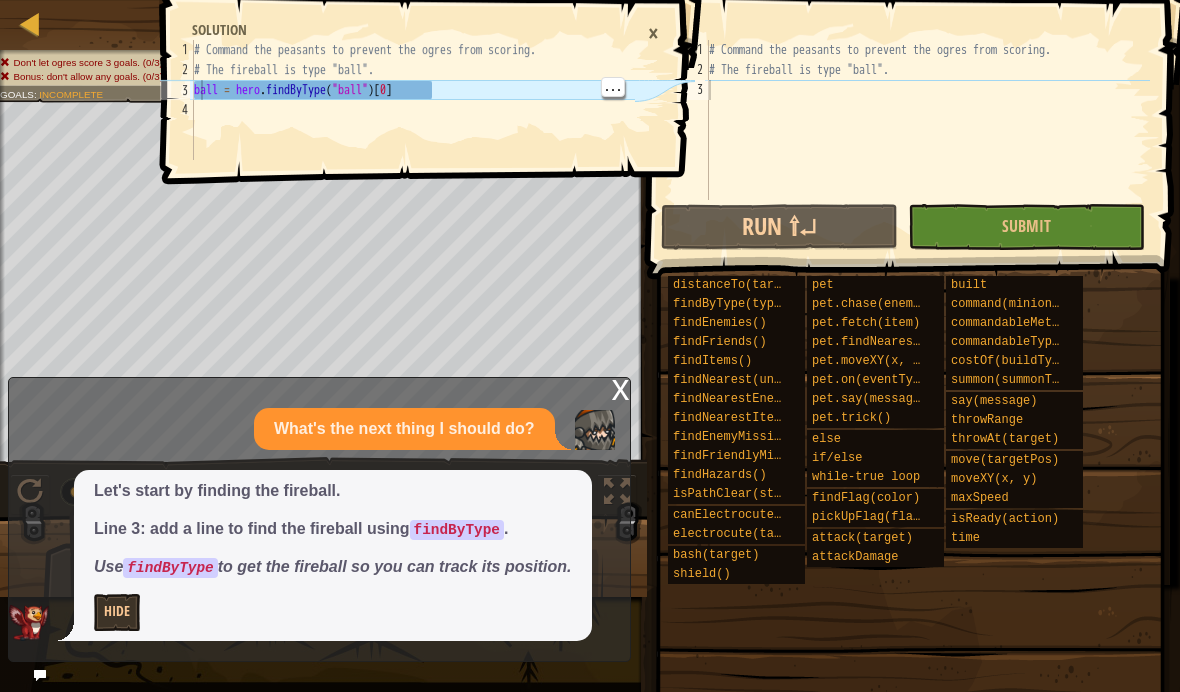 click on "2" at bounding box center (177, 70) 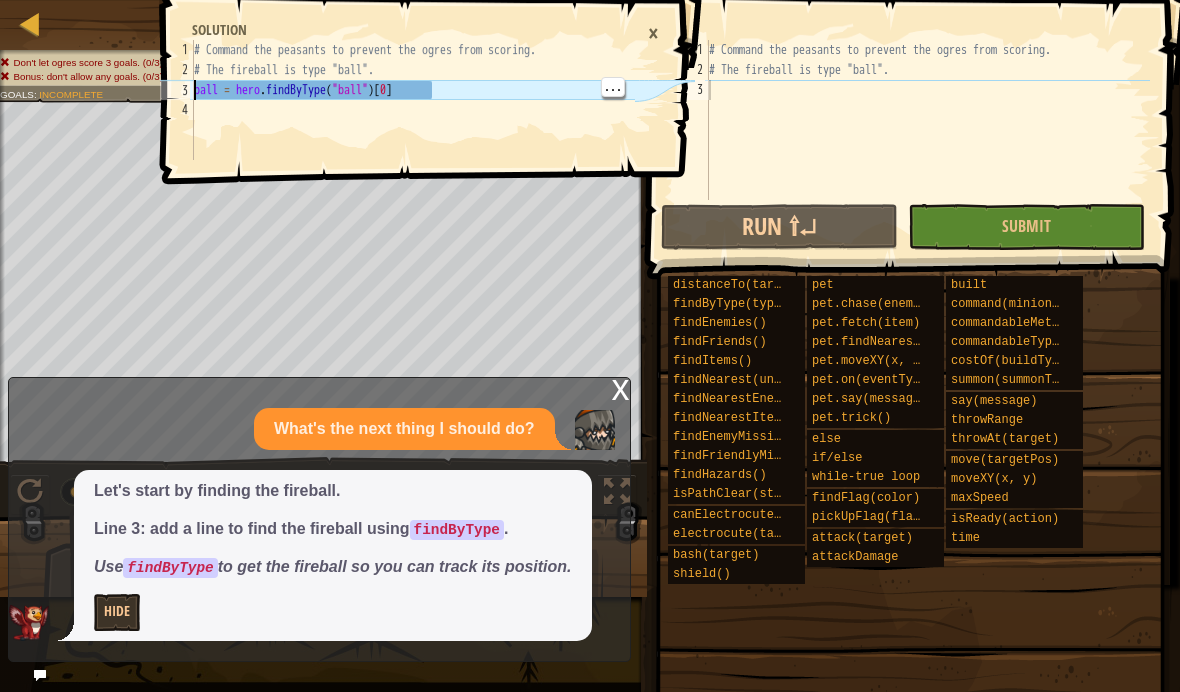 type on "ball = hero.findByType("ball")[0]" 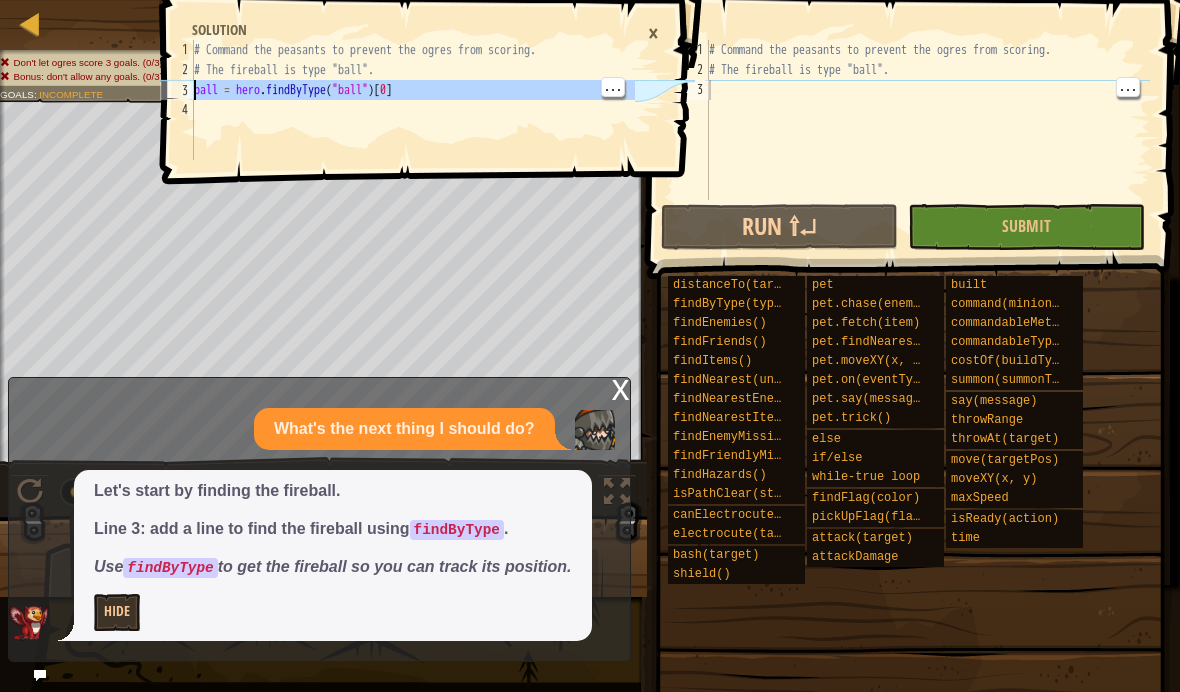 click on "# Command the peasants to prevent the ogres from scoring. # The fireball is type "ball"." at bounding box center (927, 140) 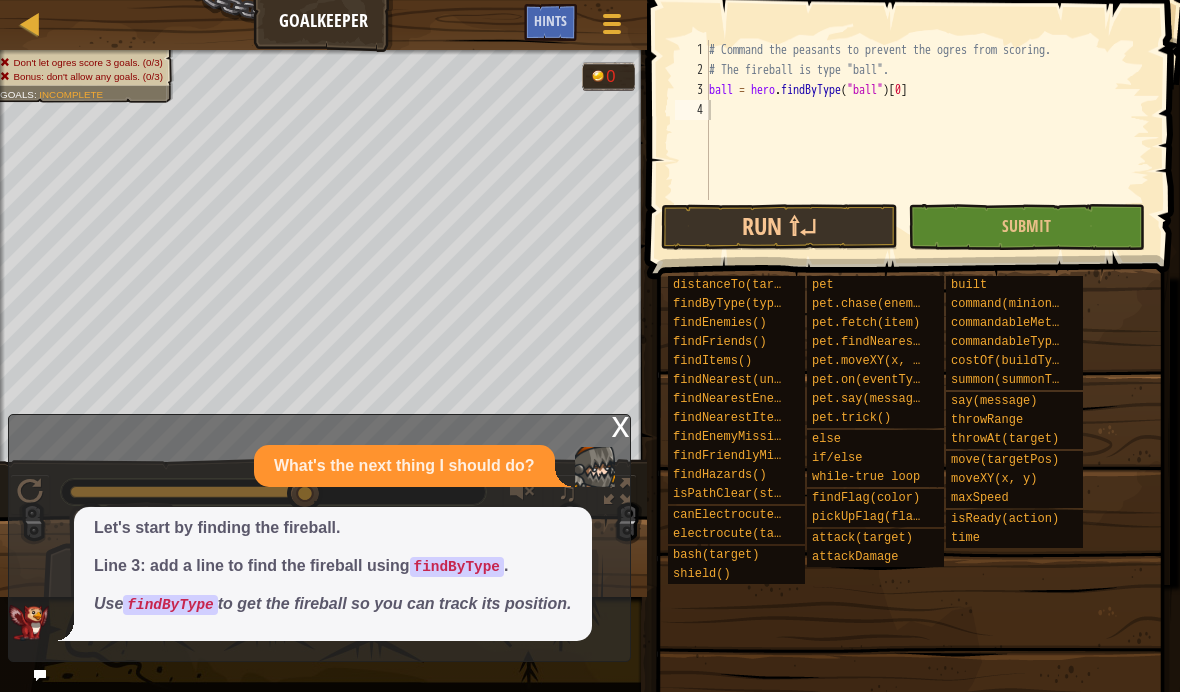 click on "Run ⇧↵" at bounding box center [779, 227] 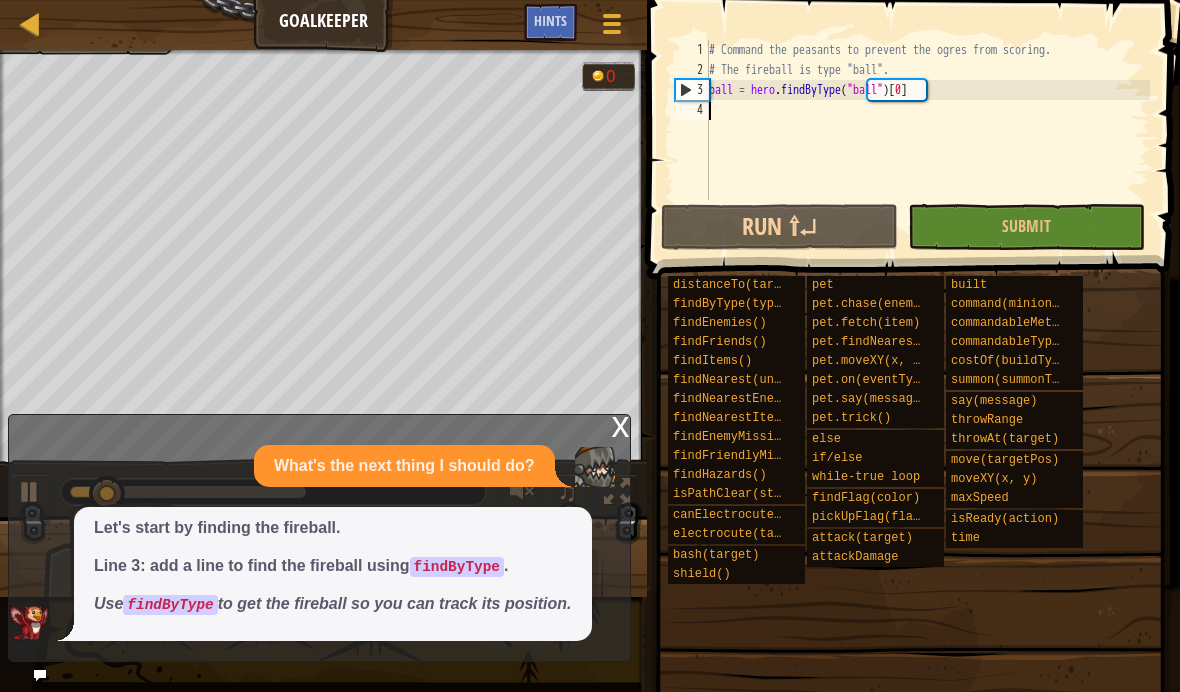 click on "Map Goalkeeper Game Menu Done Hints ball = hero.findByType("ball")[0] 1 2 3 4 # Command the peasants to prevent the ogres from scoring. # The fireball is type "ball". ball   =   hero . findByType ( "ball" ) [ 0 ]     הההההההההההההההההההההההההההההההההההההההההההההההההההההההההההההההההההההההההההההההההההההההההההההההההההההההההההההההההההההההההההההההההההההההההההההההההההההההההההההההההההההההההההההההההההההההההההההההההההההההההההההההההההההההההההההההההההההההההההההההההההההההההההההההה XXXXXXXXXXXXXXXXXXXXXXXXXXXXXXXXXXXXXXXXXXXXXXXXXXXXXXXXXXXXXXXXXXXXXXXXXXXXXXXXXXXXXXXXXXXXXXXXXXXXXXXXXXXXXXXXXXXXXXXXXXXXXXXXXXXXXXXXXXXXXXXXXXXXXXXXXXXXXXXXXXXXXXXXXXXXXXXXXXXXXXXXXXXXXXXXXXXXXXXXXXXXXXXXXXXXXXXXXXXXXXXXXXXXXXXXXXXXXXXXXXXXXXXXXXXXXXXX Copy Cut Paste Undo Find Pallete ×" at bounding box center [590, 346] 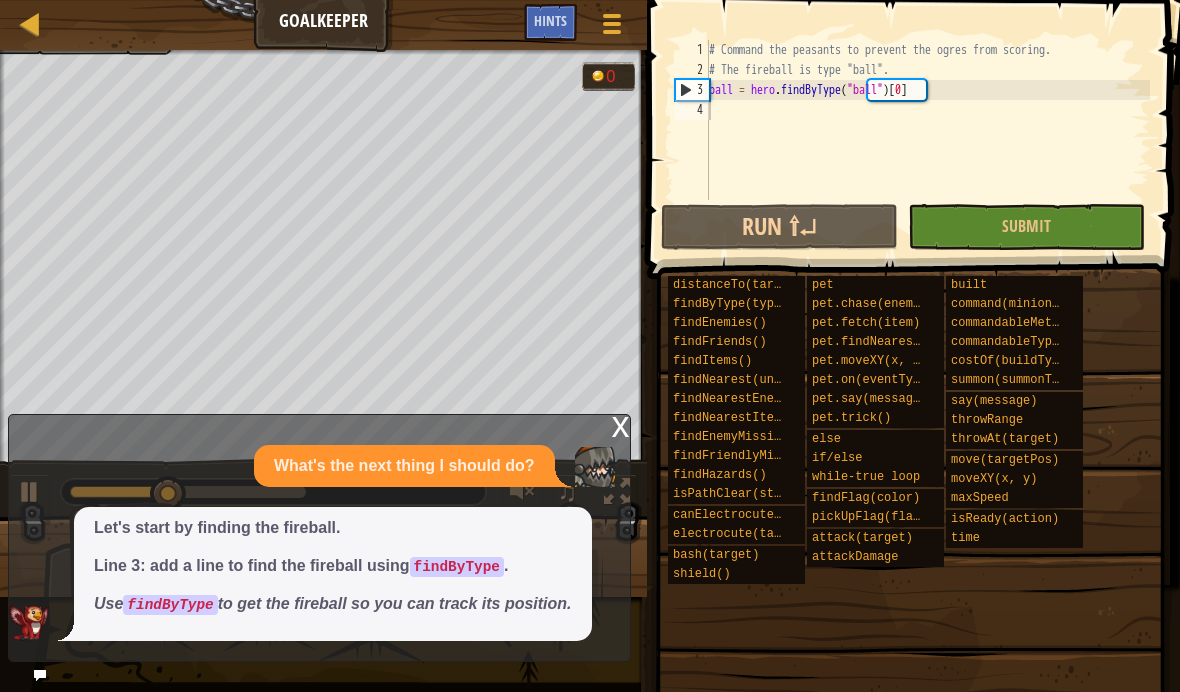 click at bounding box center [40, 675] 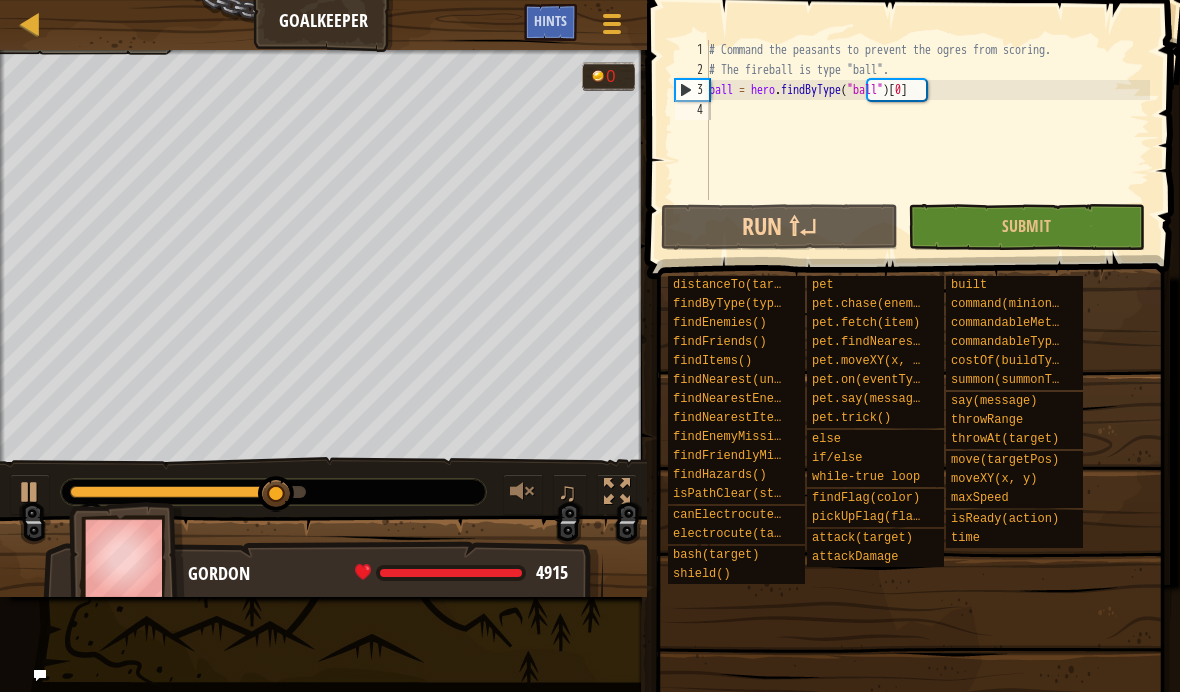 click at bounding box center (612, 24) 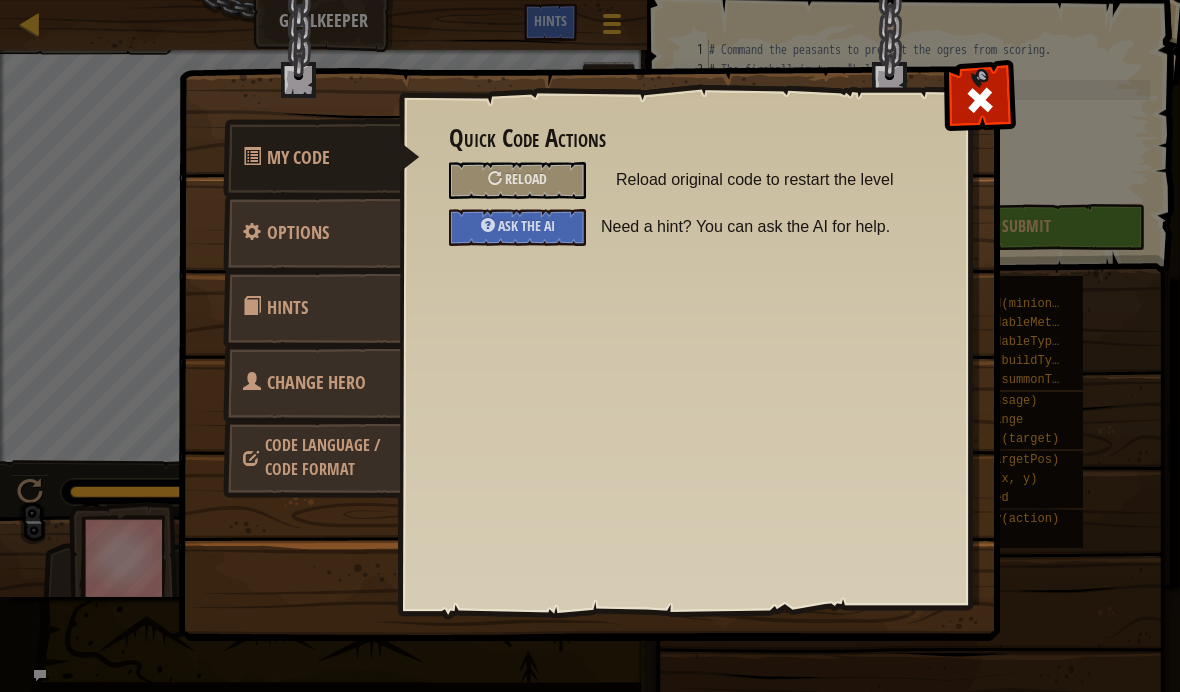 click on "Ask the AI" at bounding box center [517, 227] 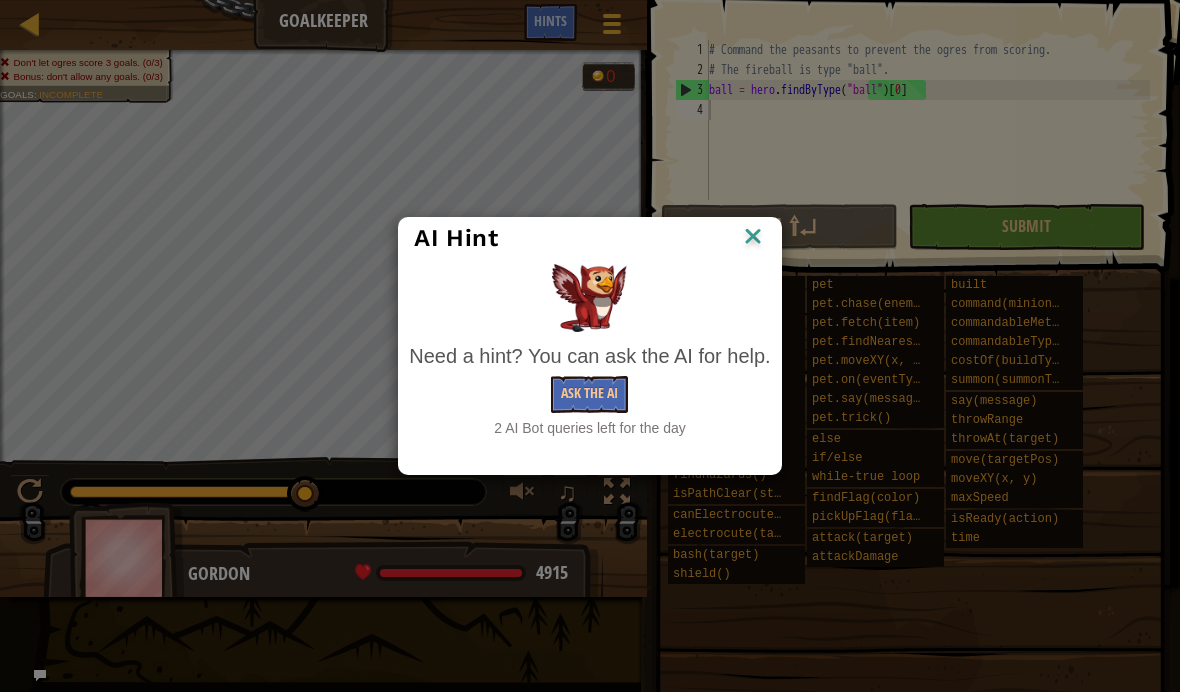 click on "Ask the AI" at bounding box center (589, 394) 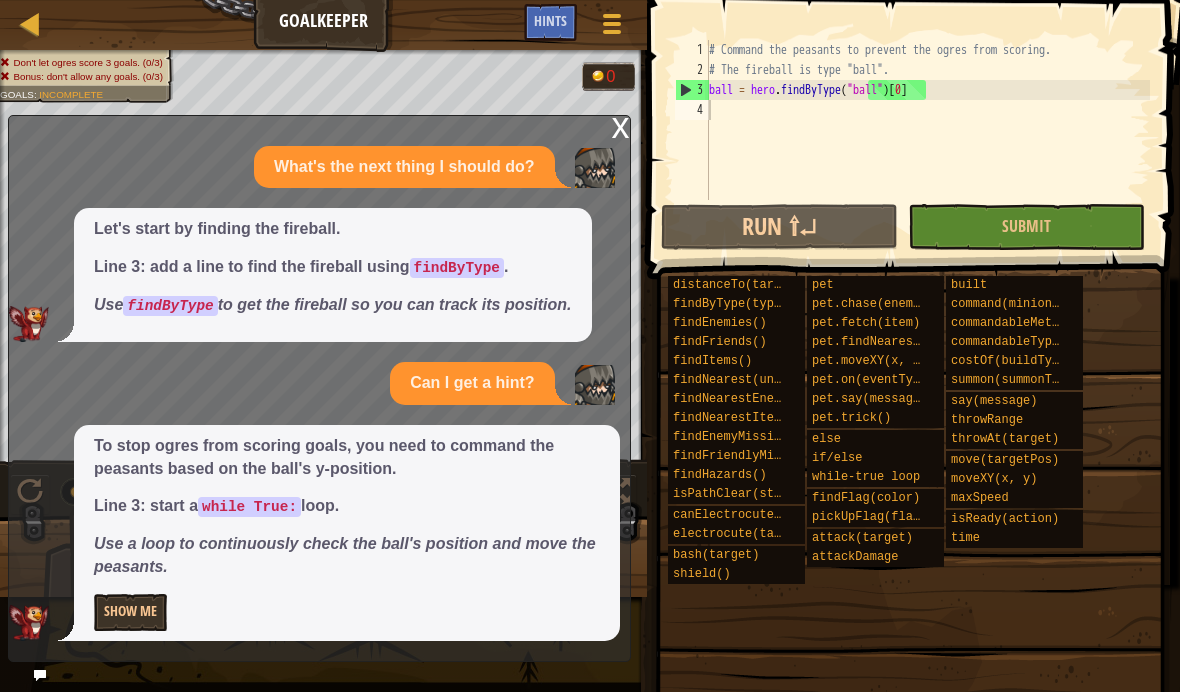 click on "Show Me" at bounding box center (130, 612) 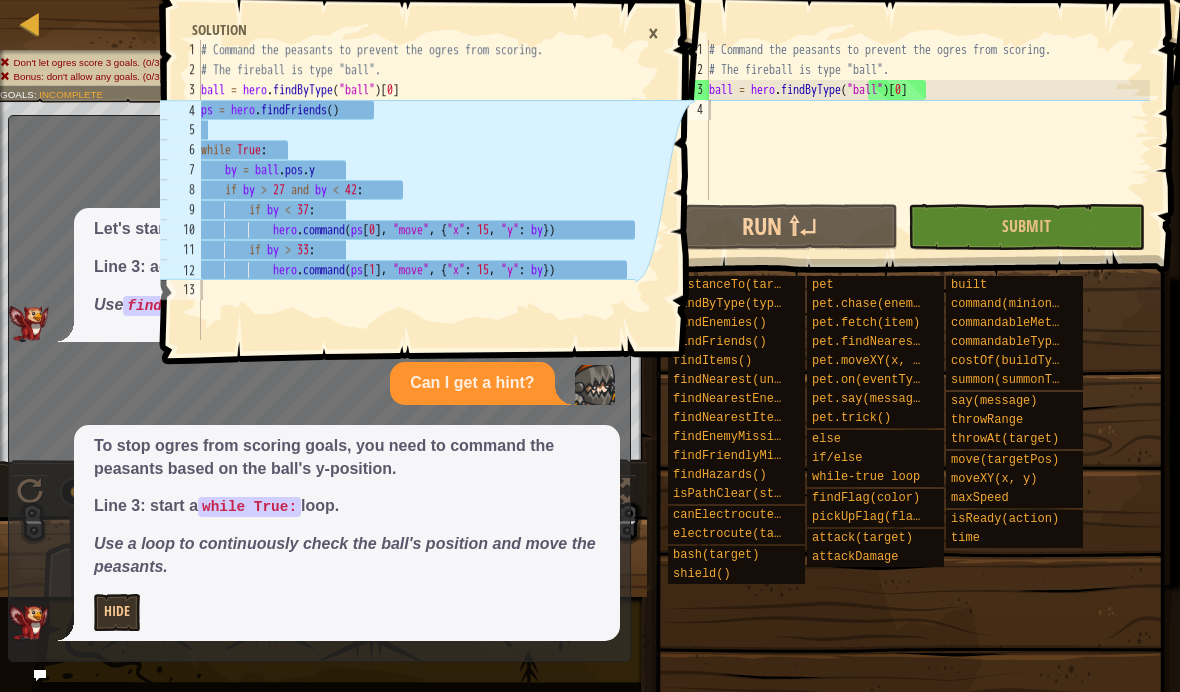 click on "4" at bounding box center (180, 110) 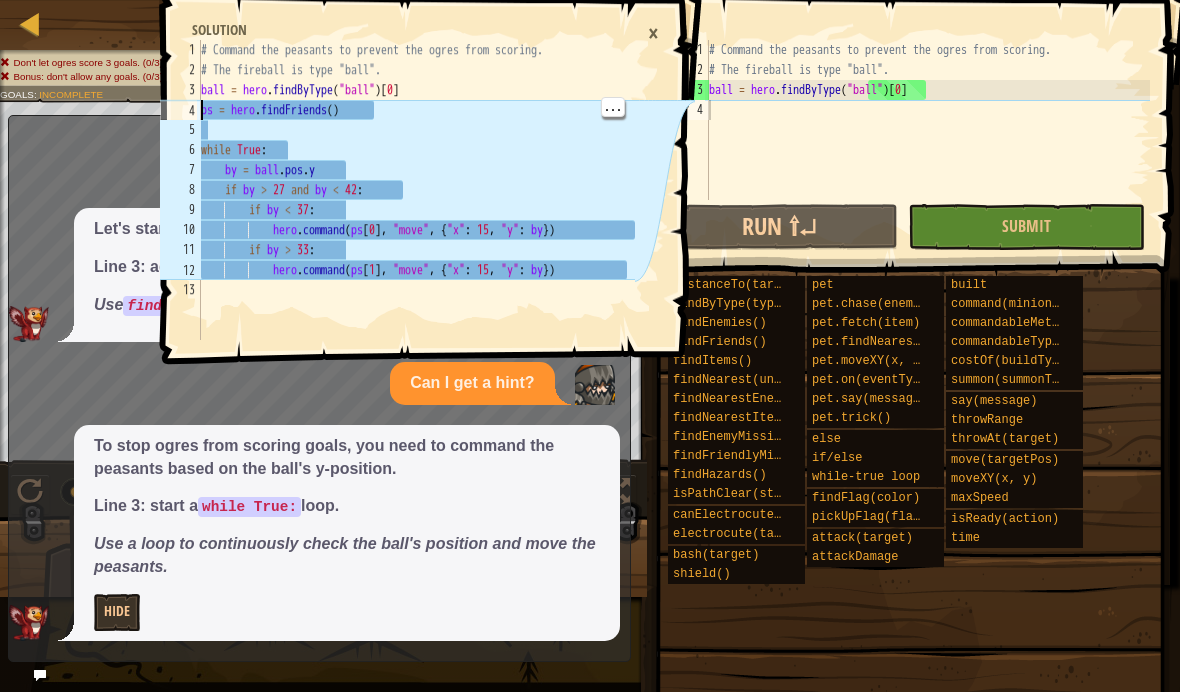type on "ps = hero.findFriends()" 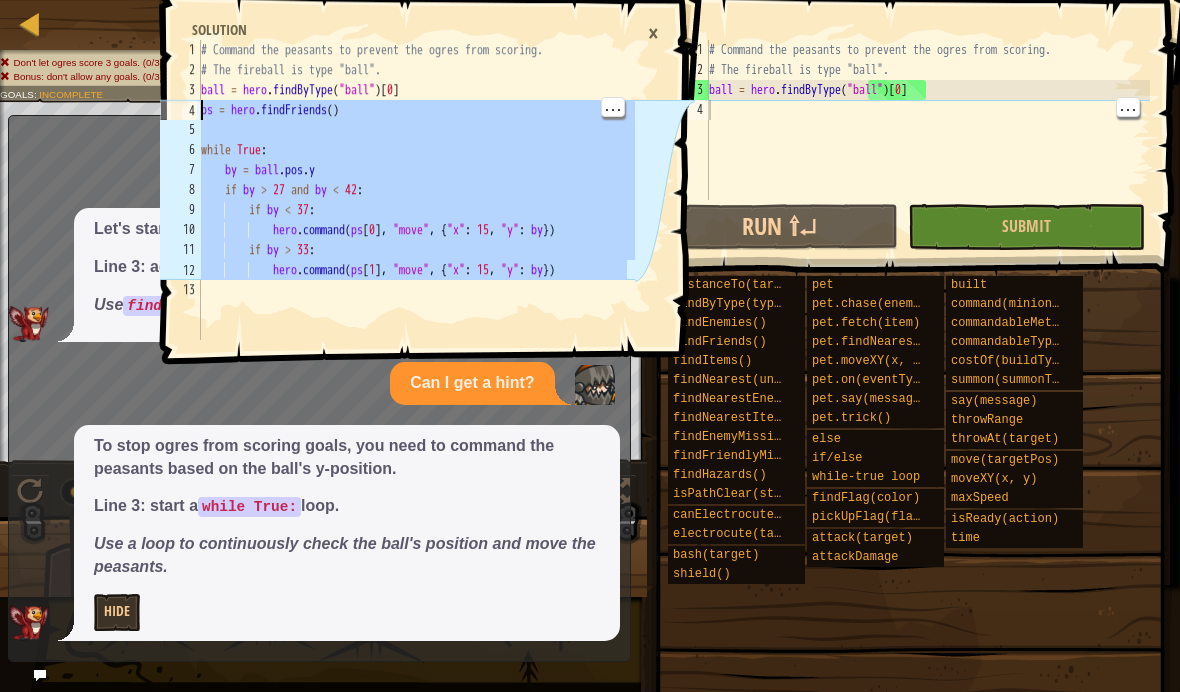 click on "# Command the peasants to prevent the ogres from scoring. # The fireball is type "ball". ball   =   hero . findByType ( "ball" ) [ 0 ]" at bounding box center (927, 140) 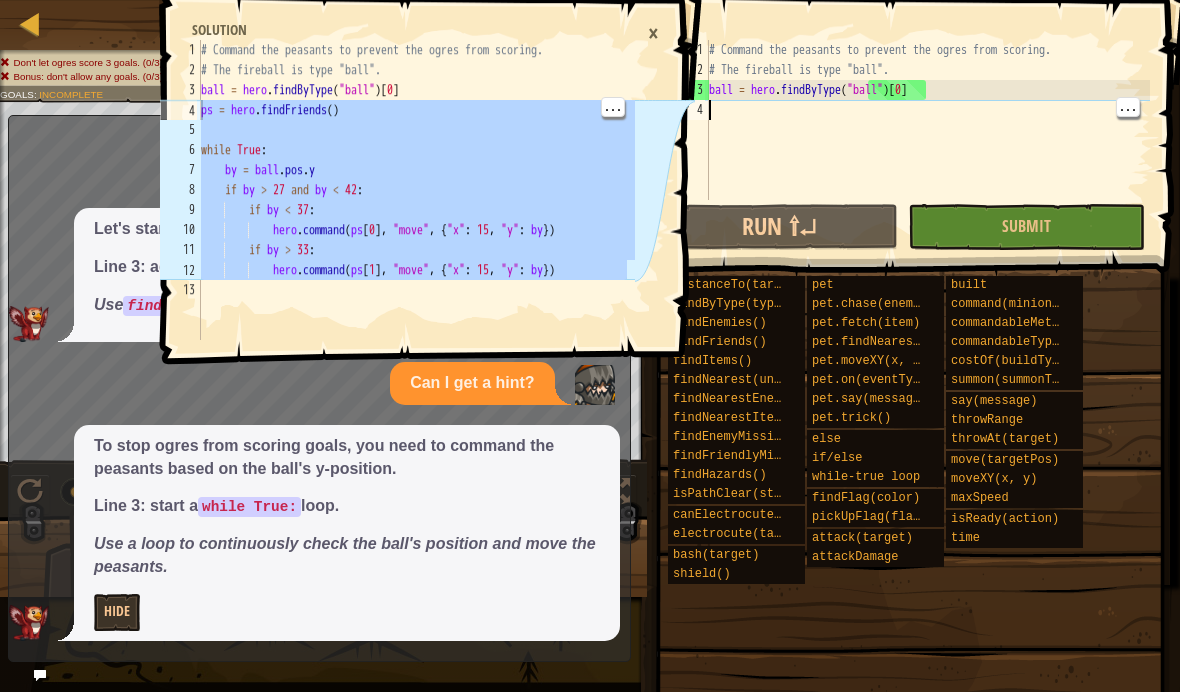 paste on "hero.command(ps[1], "move", {"x": 15, "y": by})" 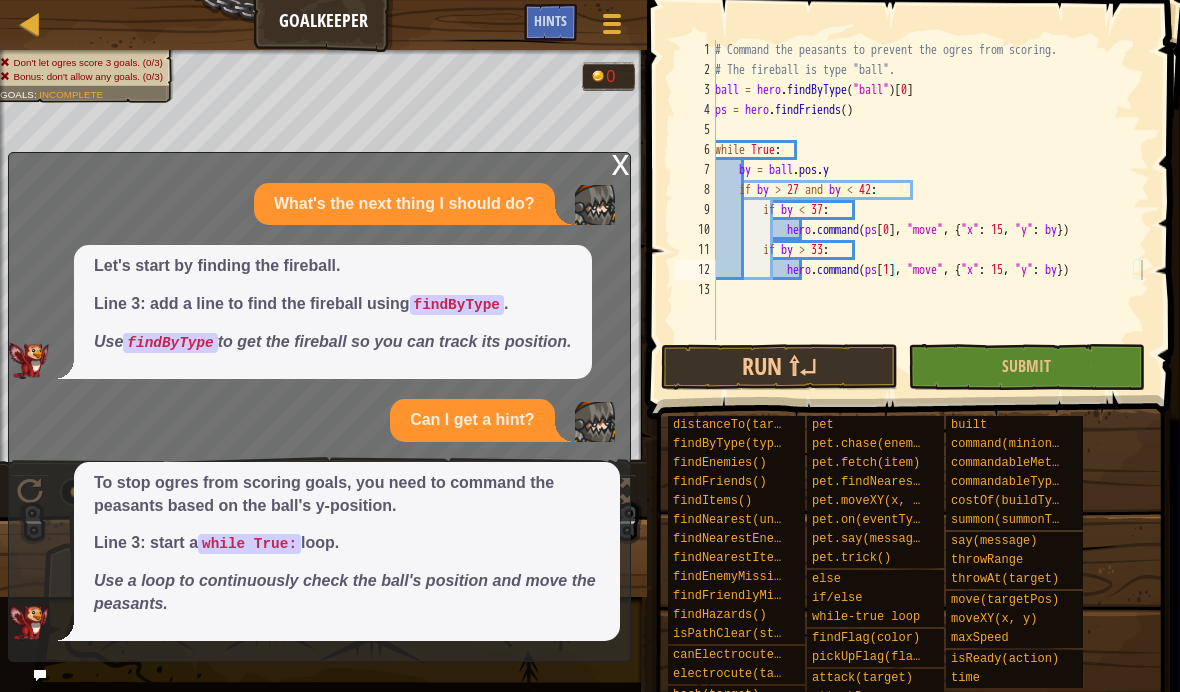 click on "Run ⇧↵" at bounding box center [779, 367] 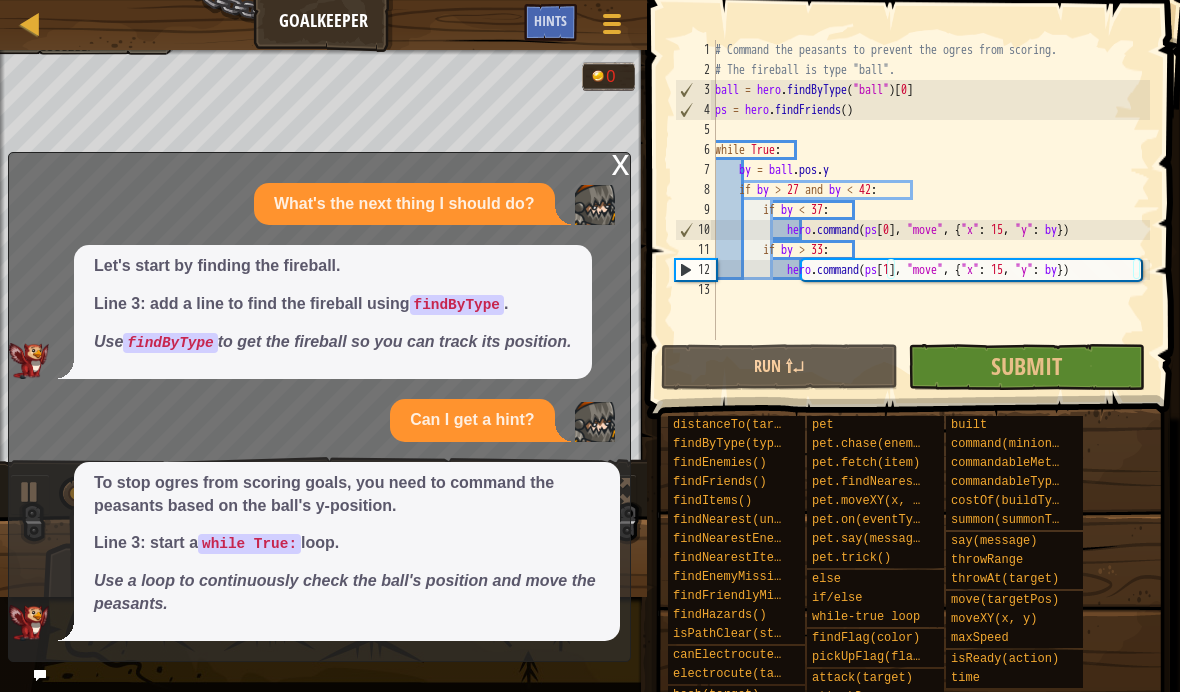 click at bounding box center (40, 675) 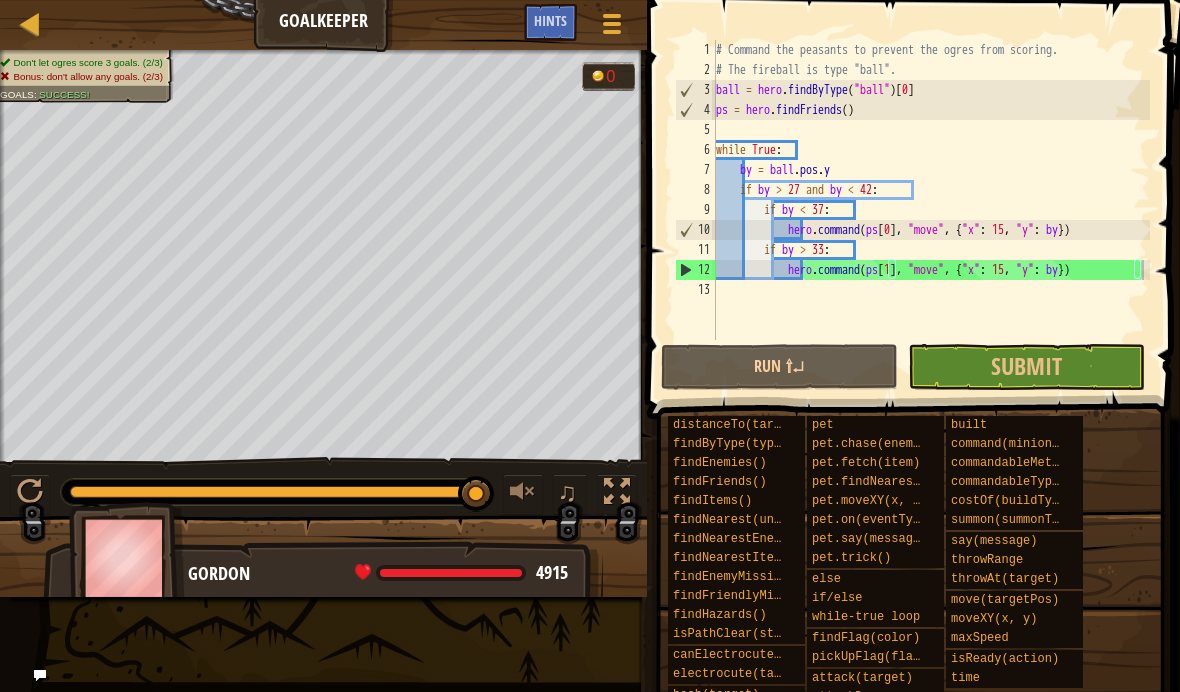 click on "Submit" at bounding box center (1026, 367) 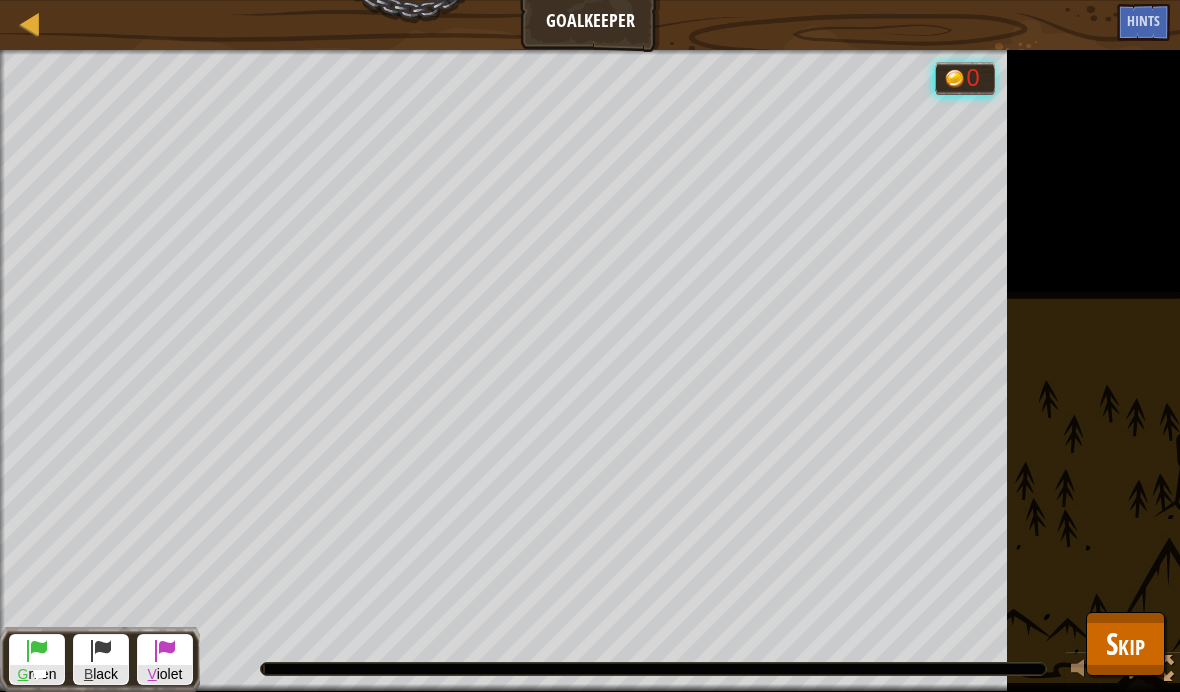 click on "Skip" at bounding box center (1125, 643) 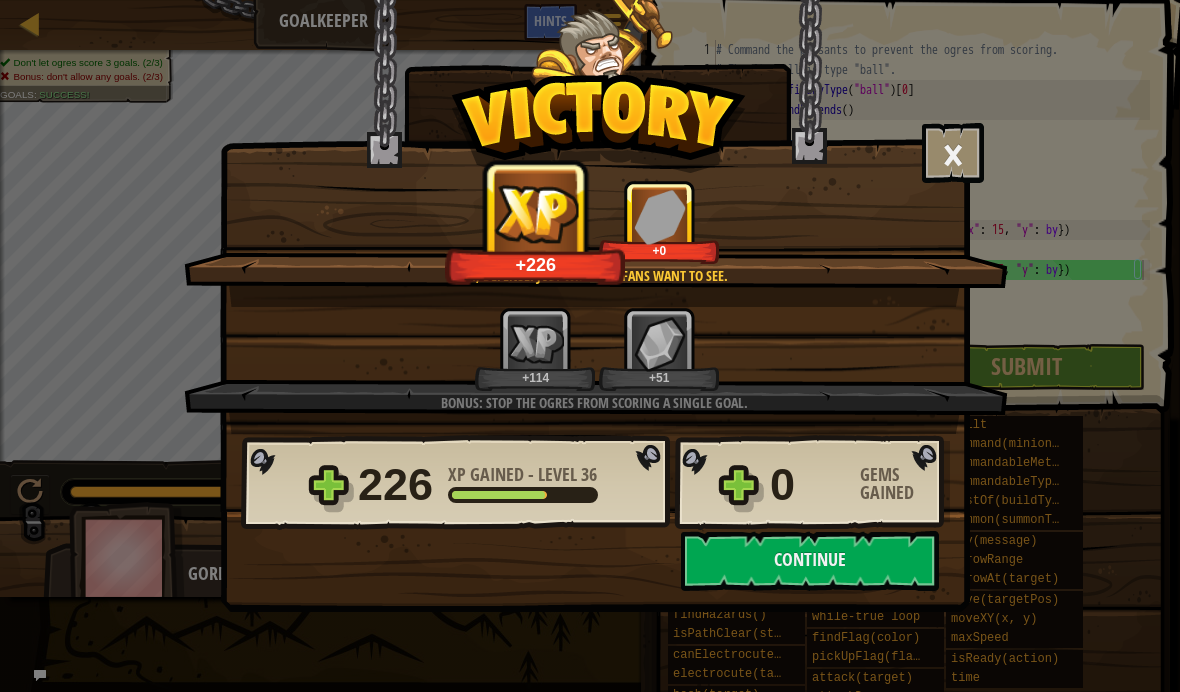 click on "Continue" at bounding box center [810, 561] 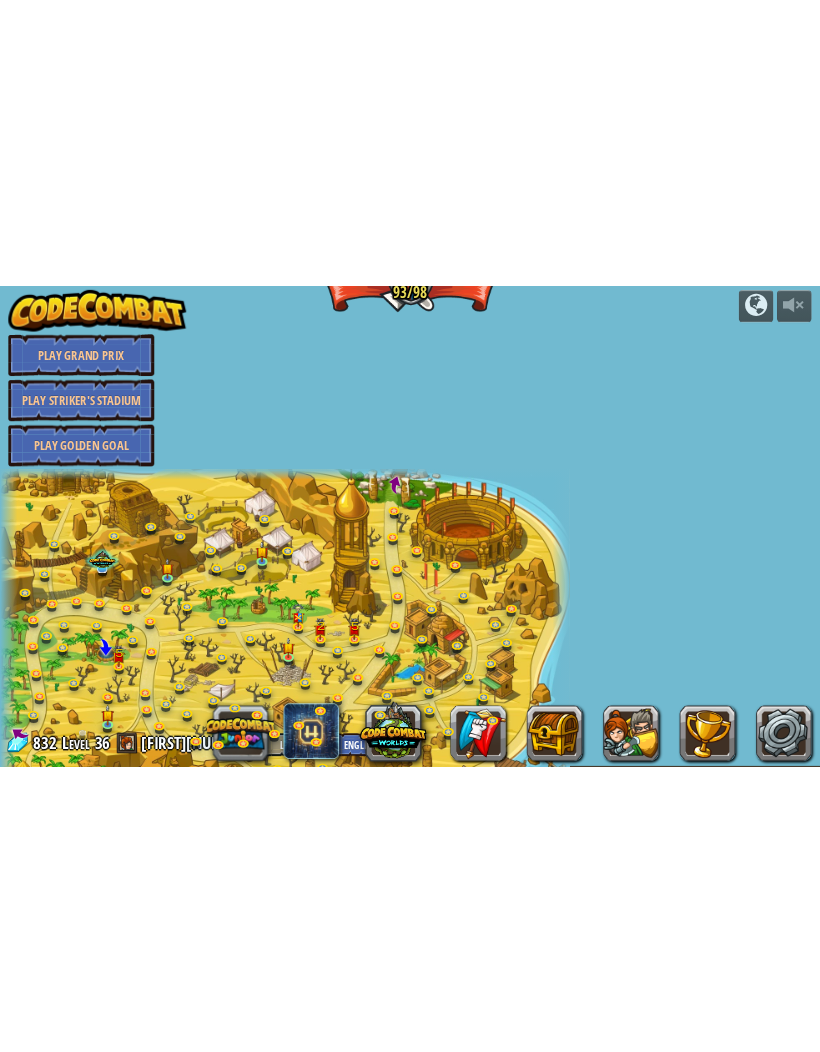 scroll, scrollTop: 0, scrollLeft: 0, axis: both 